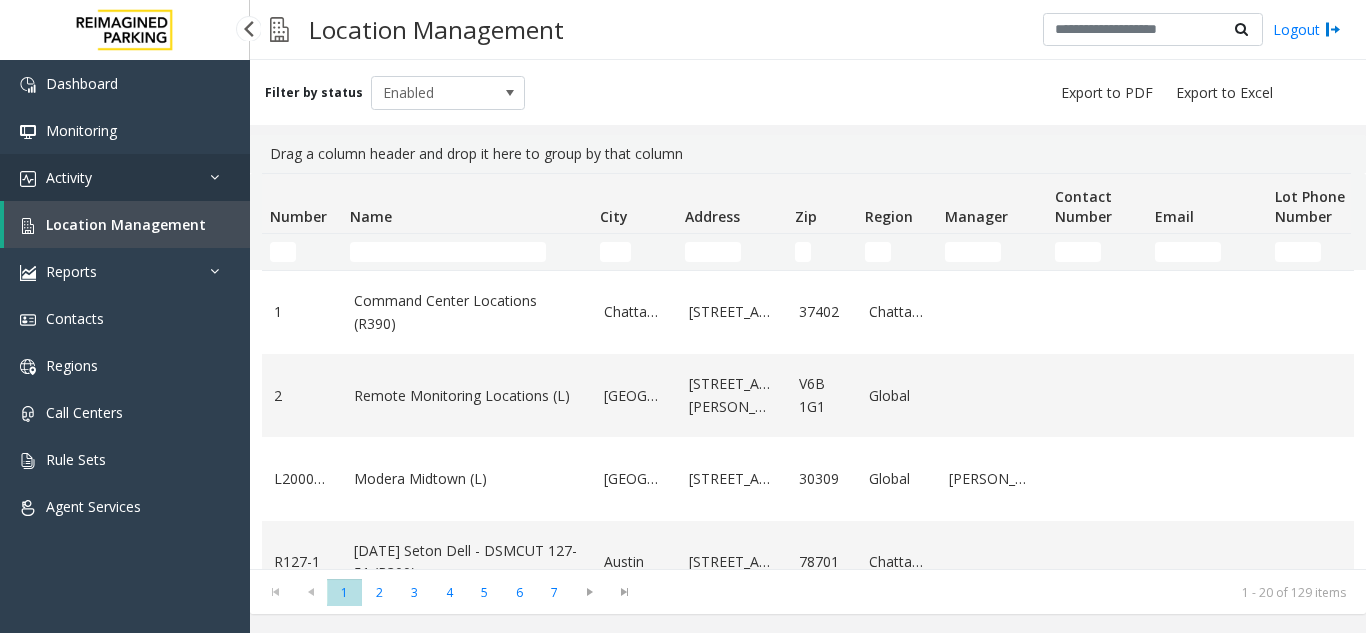 scroll, scrollTop: 0, scrollLeft: 0, axis: both 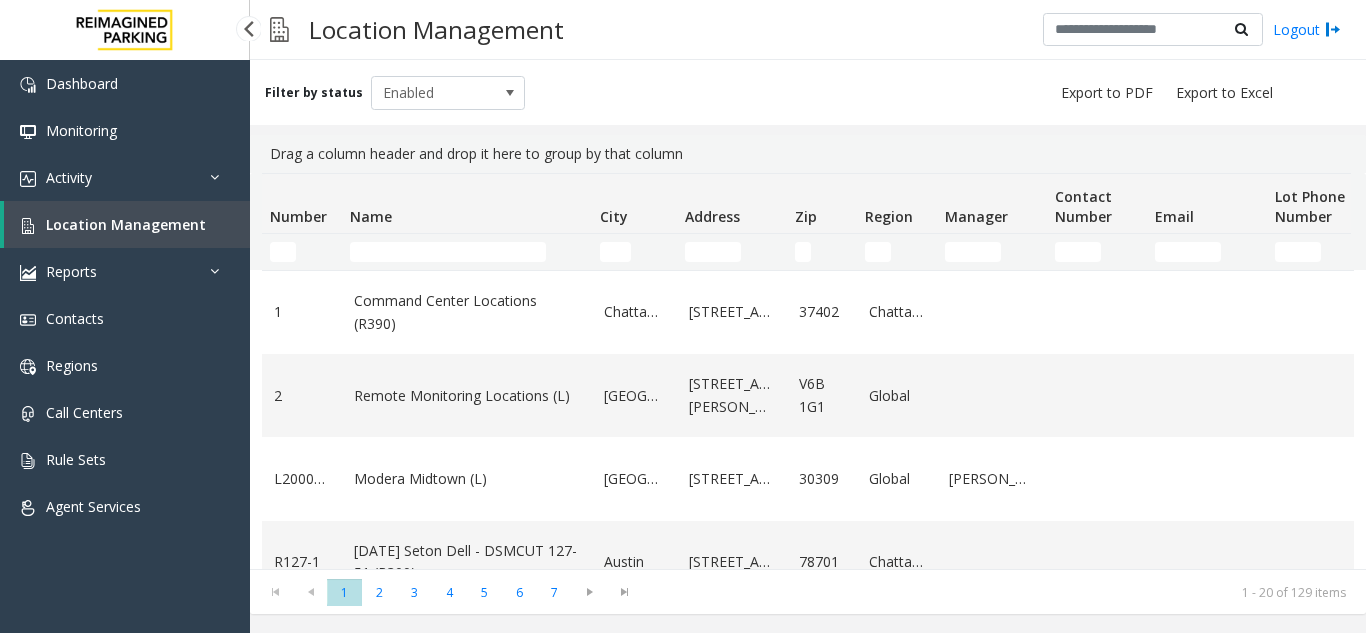 click on "Location Management" at bounding box center [126, 224] 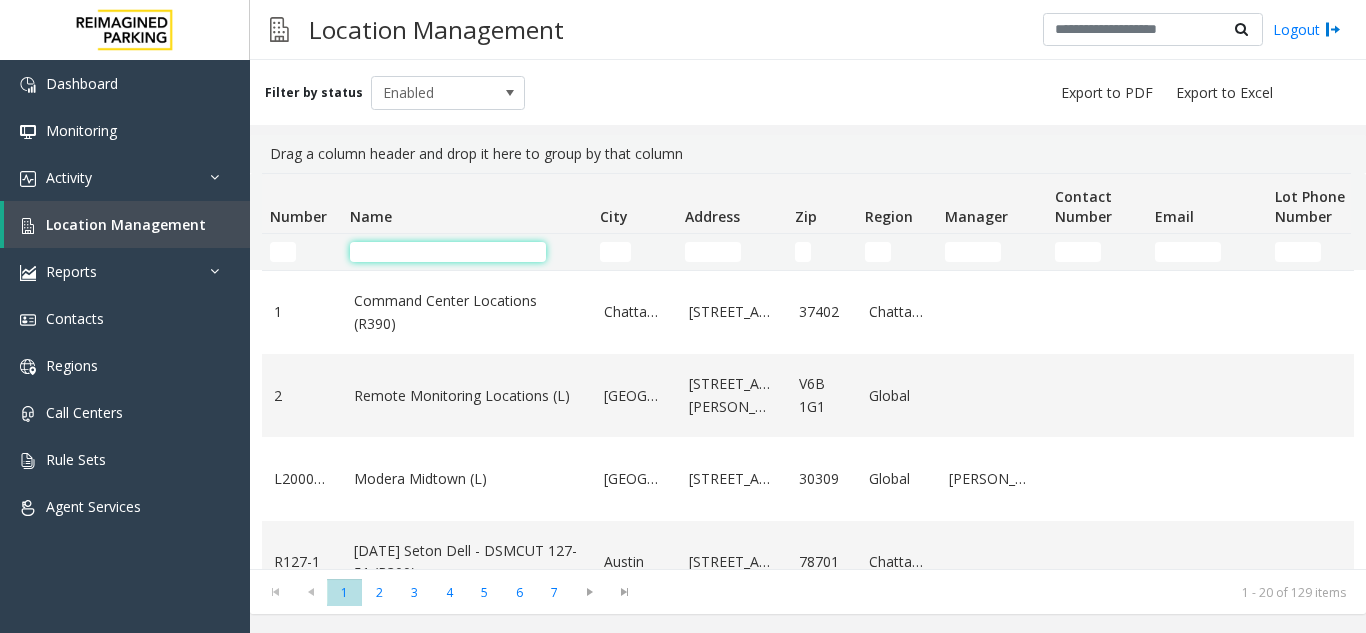 click 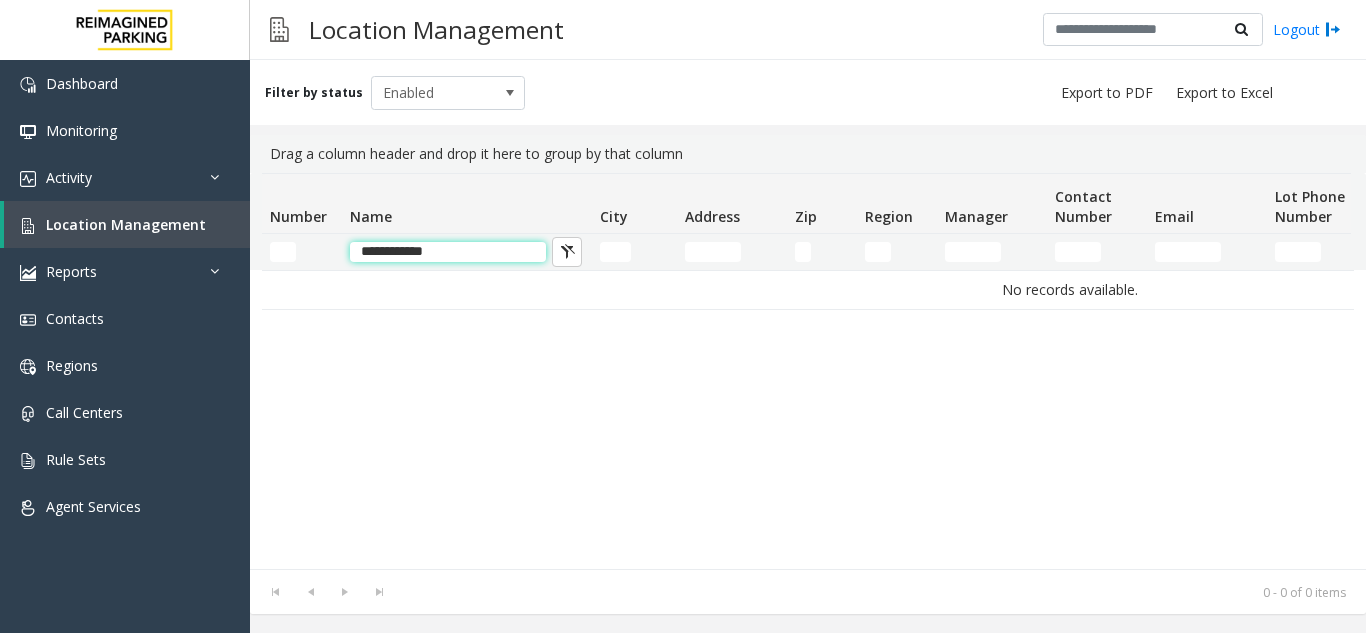 click on "**********" 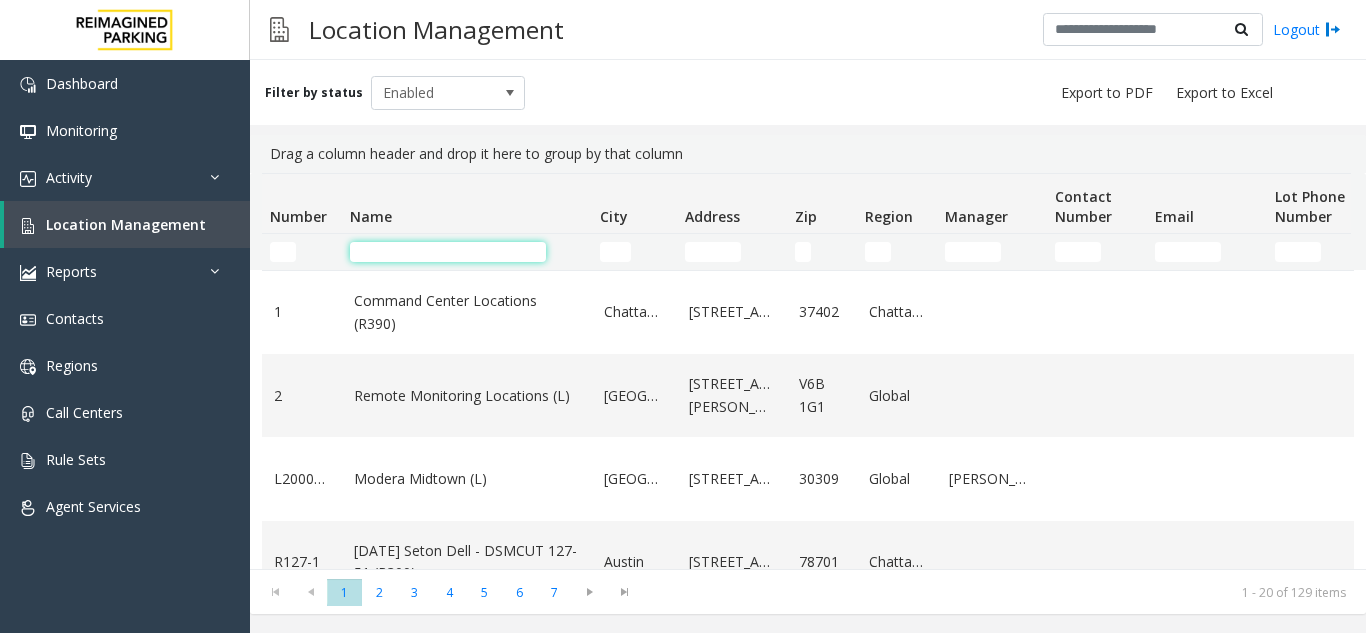 click 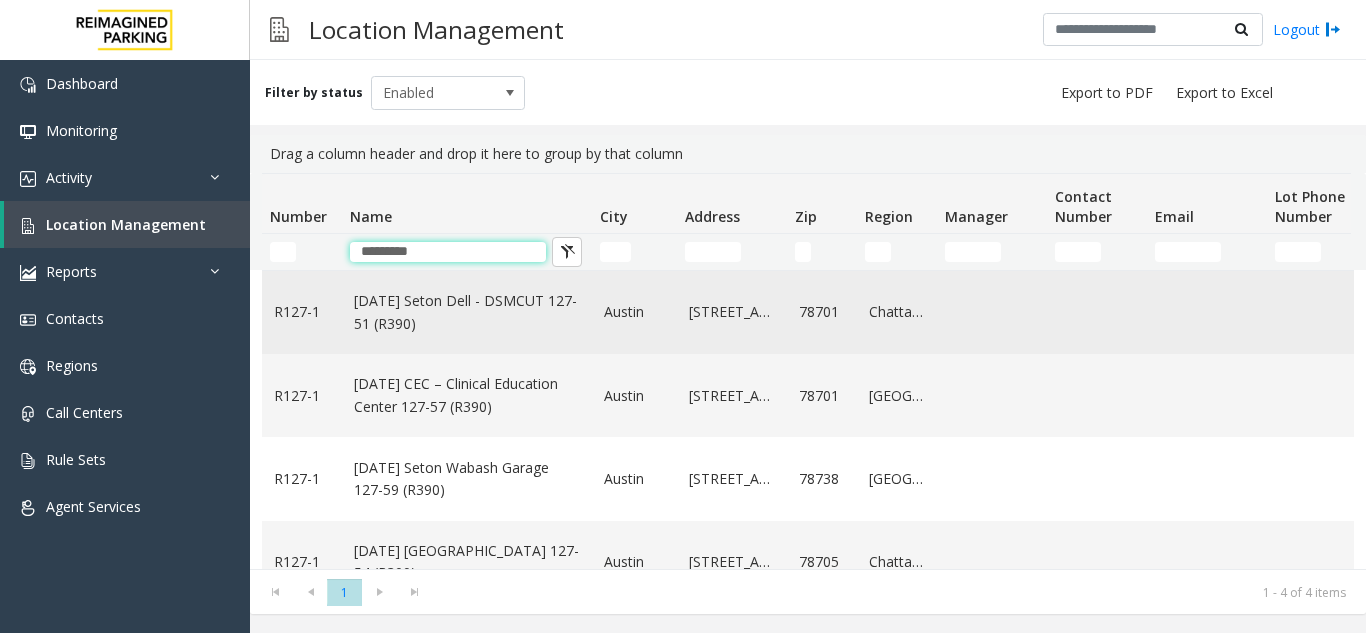 type on "*********" 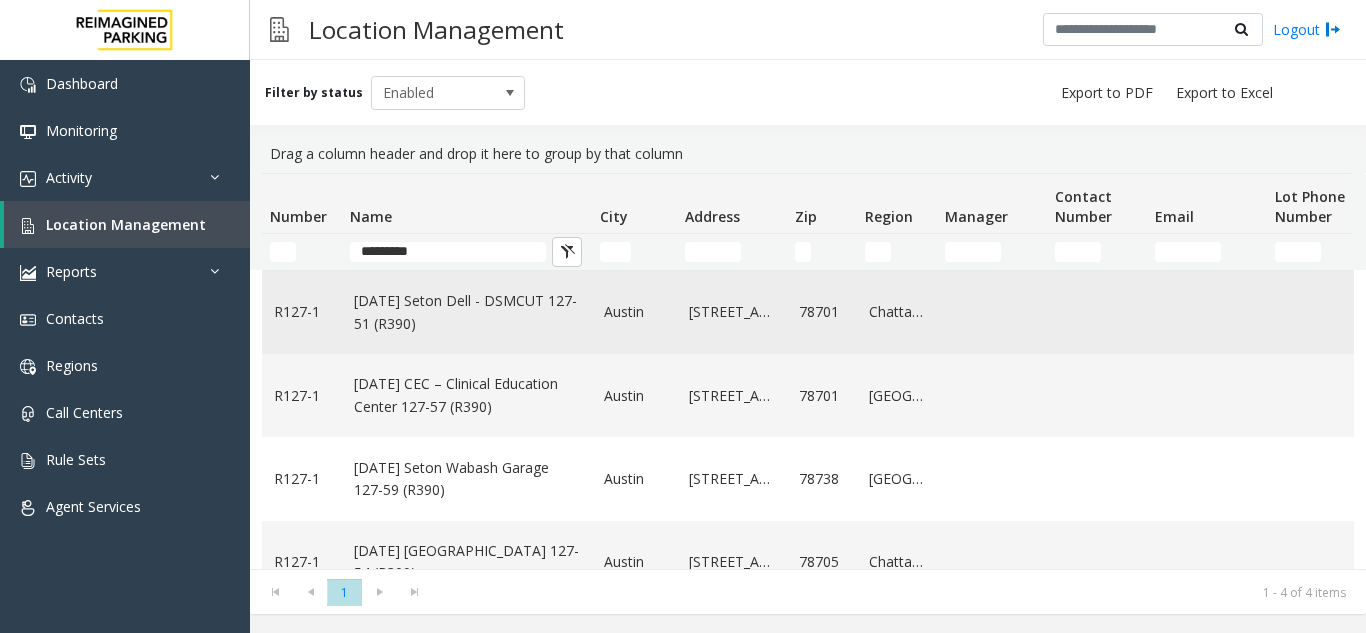 click on "[DATE] Seton Dell - DSMCUT 127-51 (R390)" 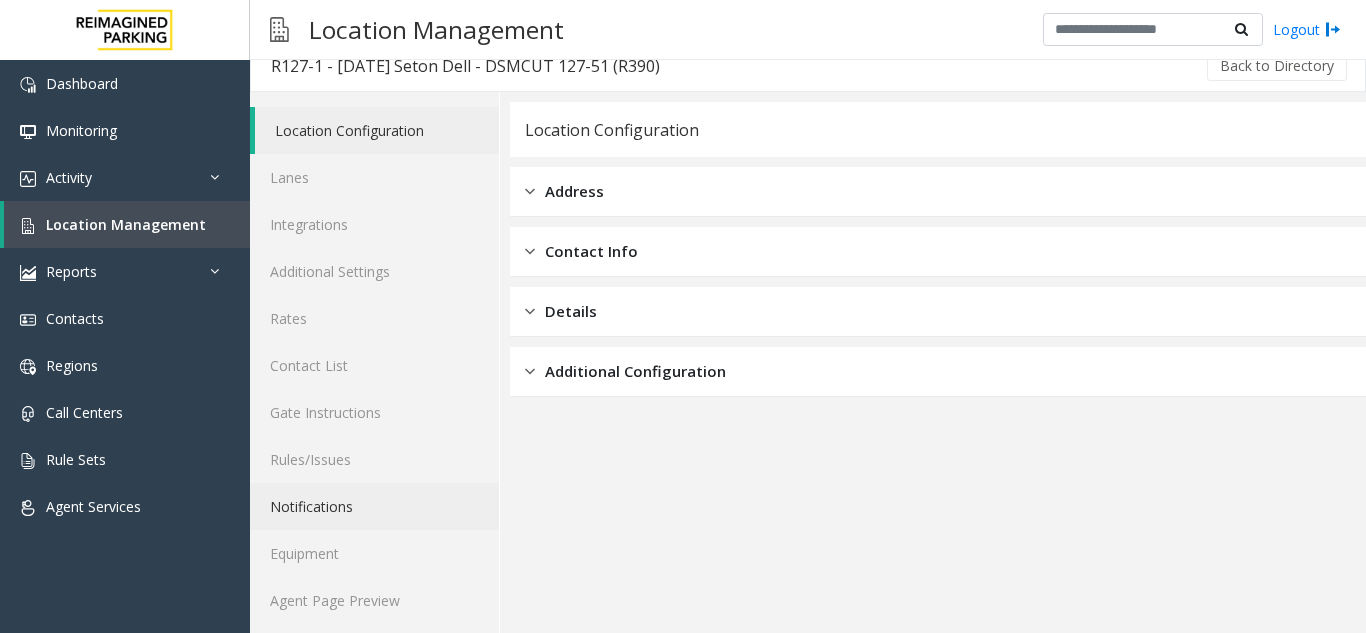 scroll, scrollTop: 26, scrollLeft: 0, axis: vertical 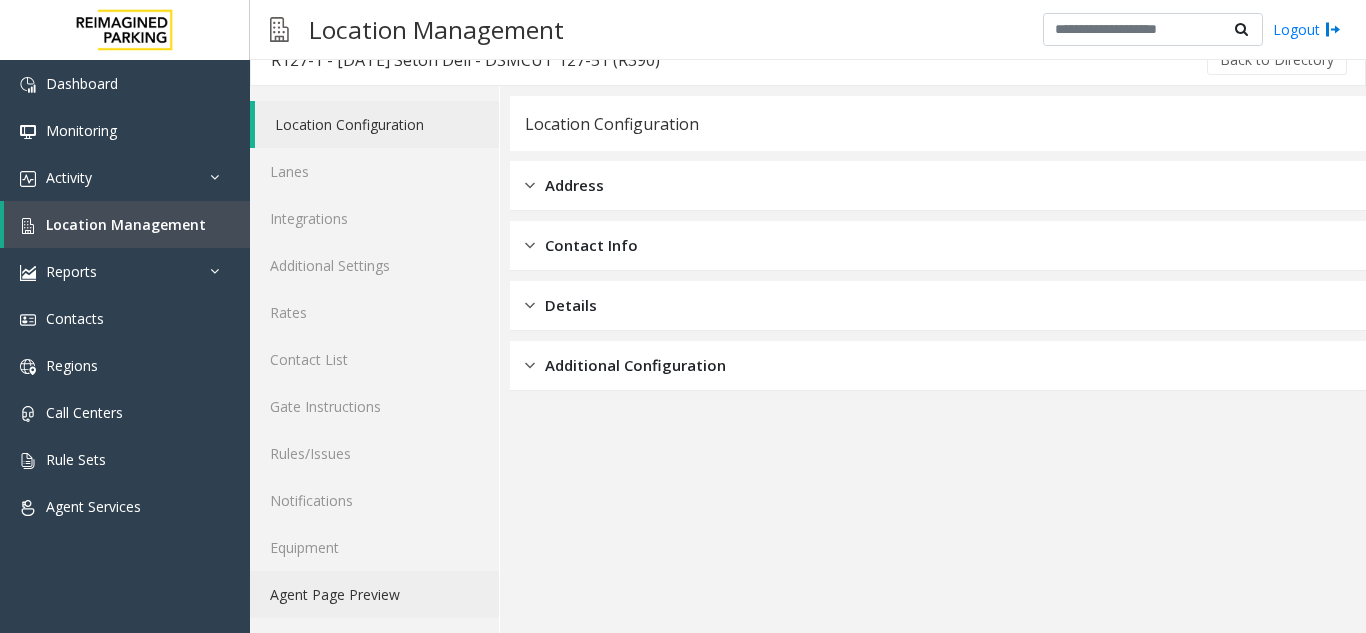 click on "Agent Page Preview" 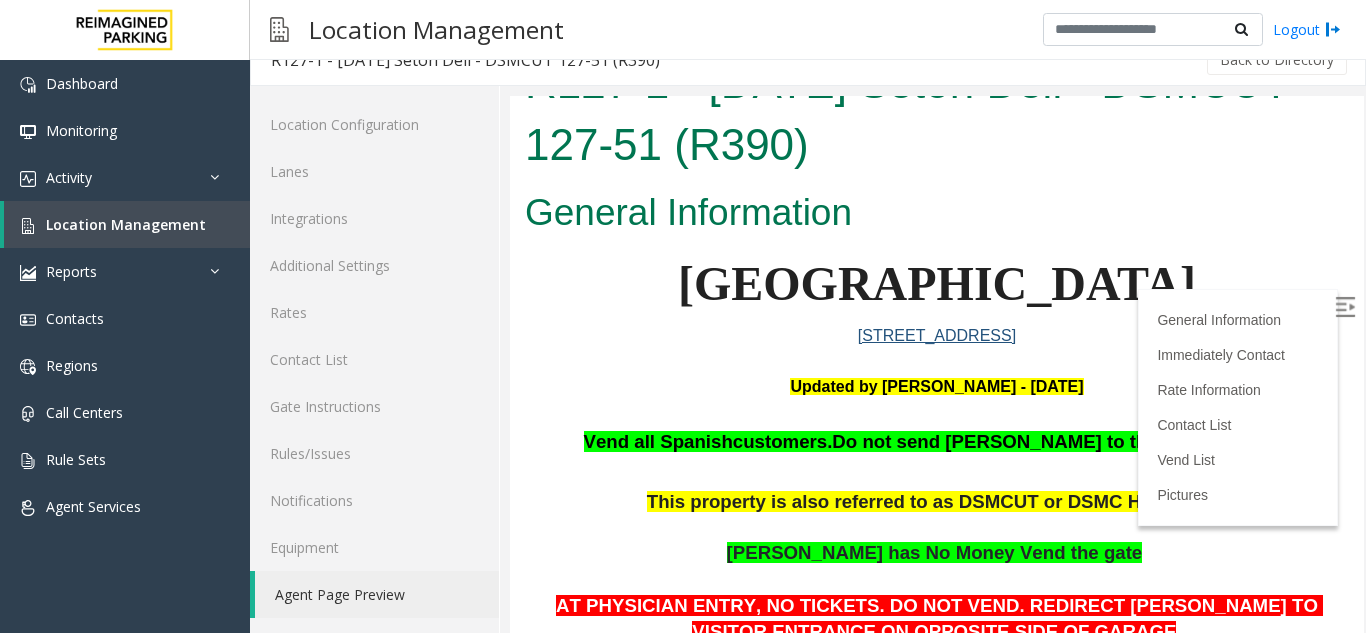 scroll, scrollTop: 0, scrollLeft: 0, axis: both 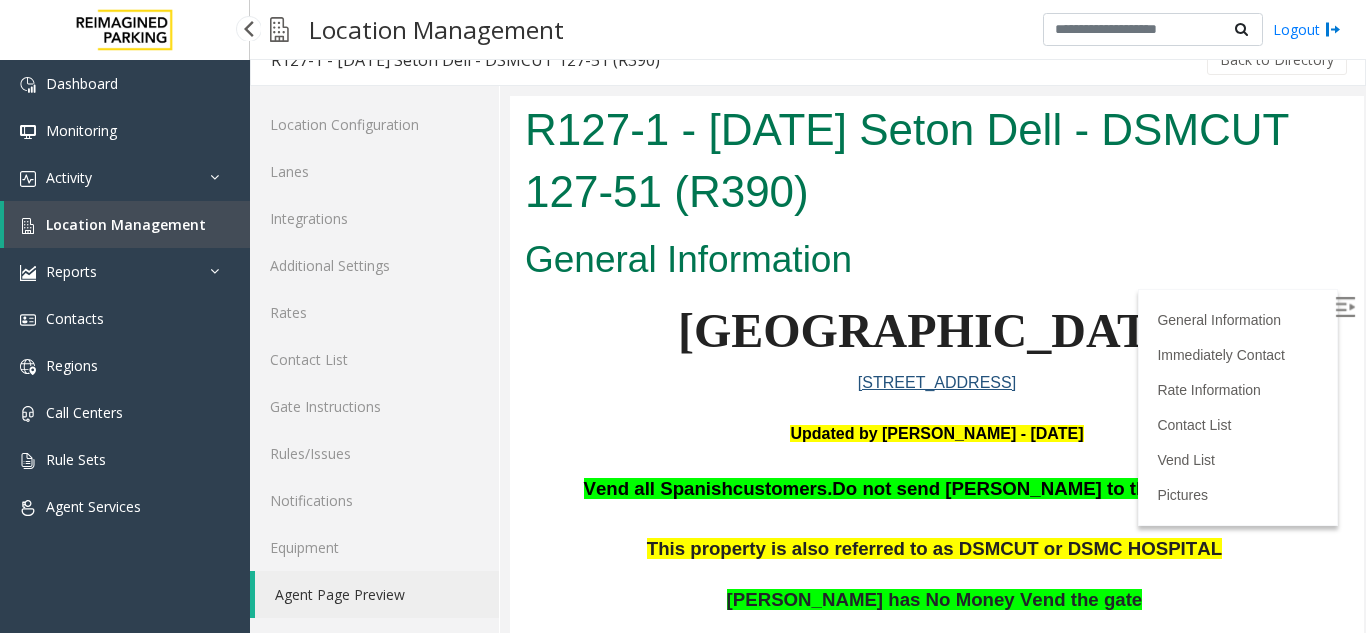 click on "Location Management" at bounding box center (127, 224) 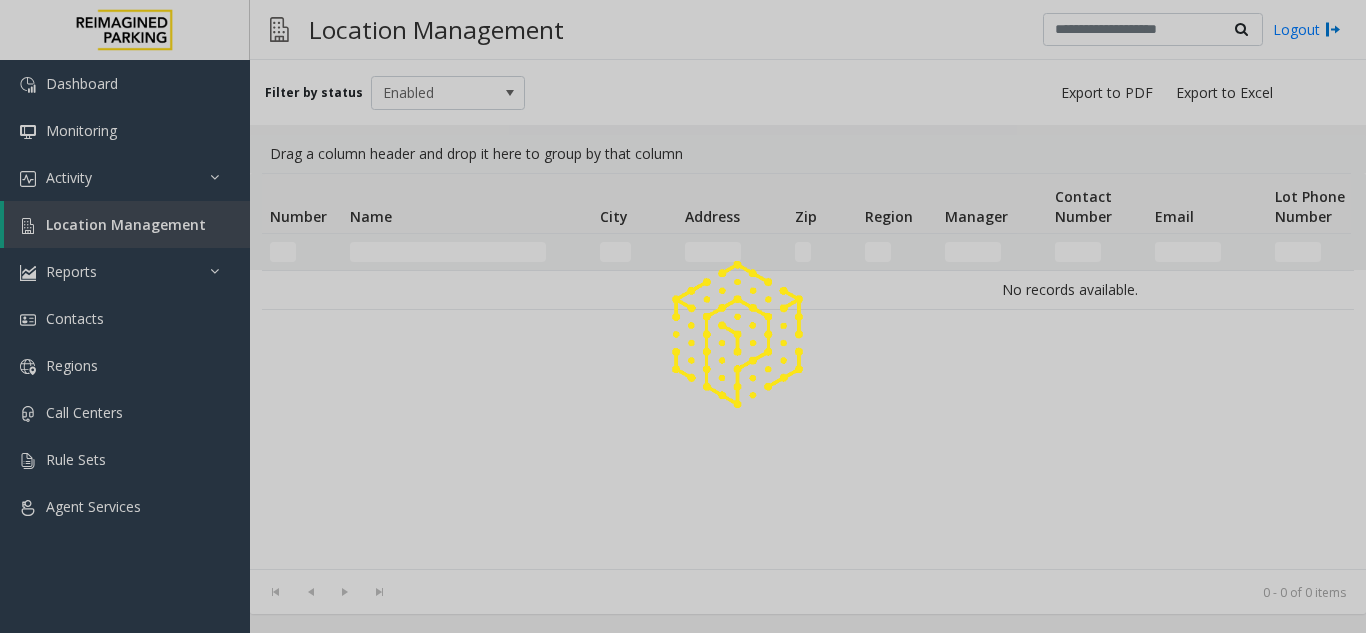 scroll, scrollTop: 0, scrollLeft: 0, axis: both 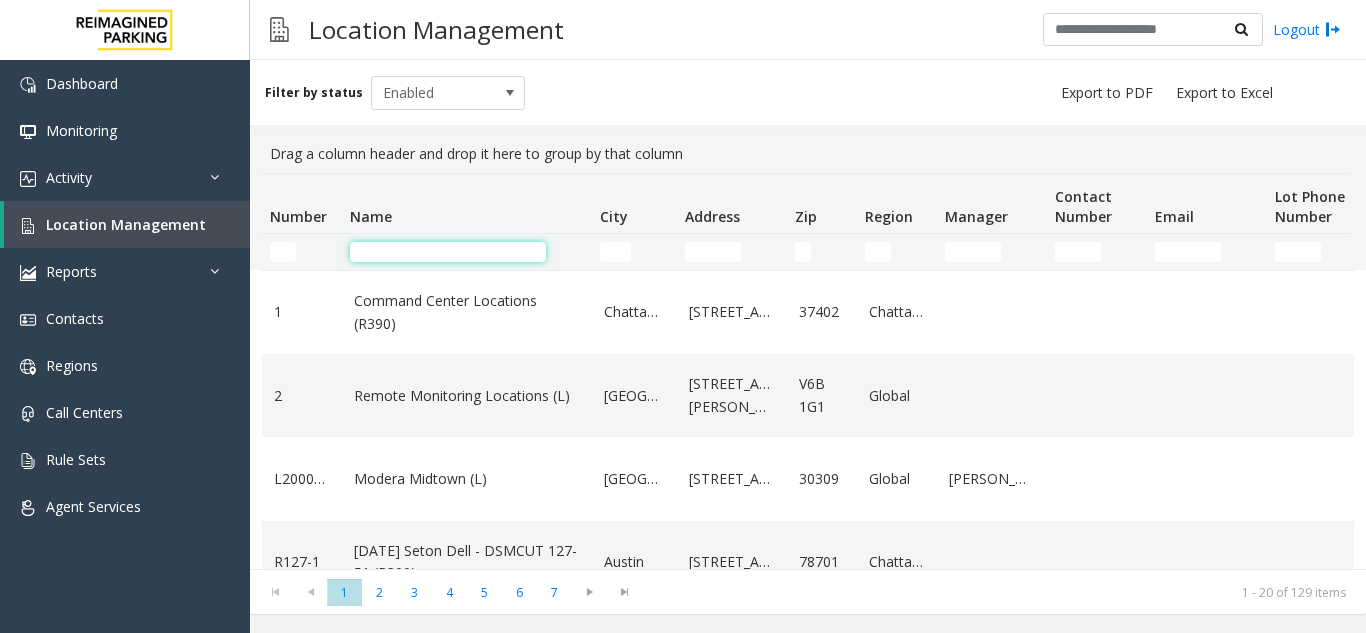 click 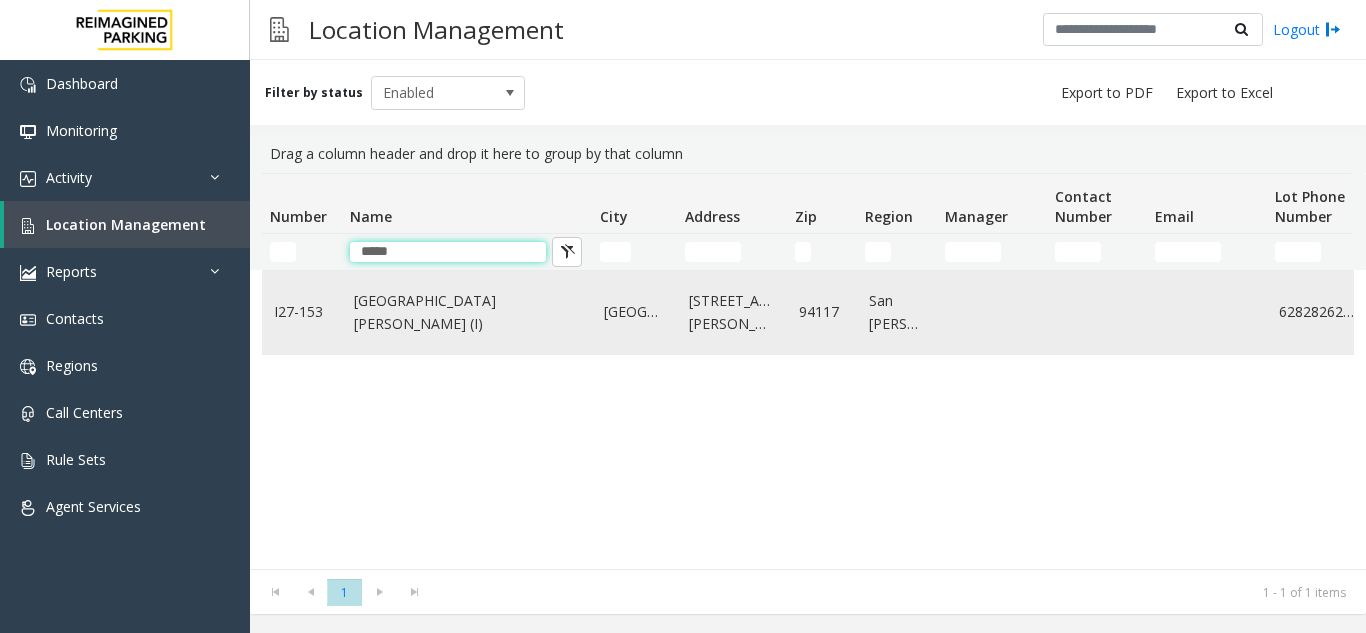 type on "*****" 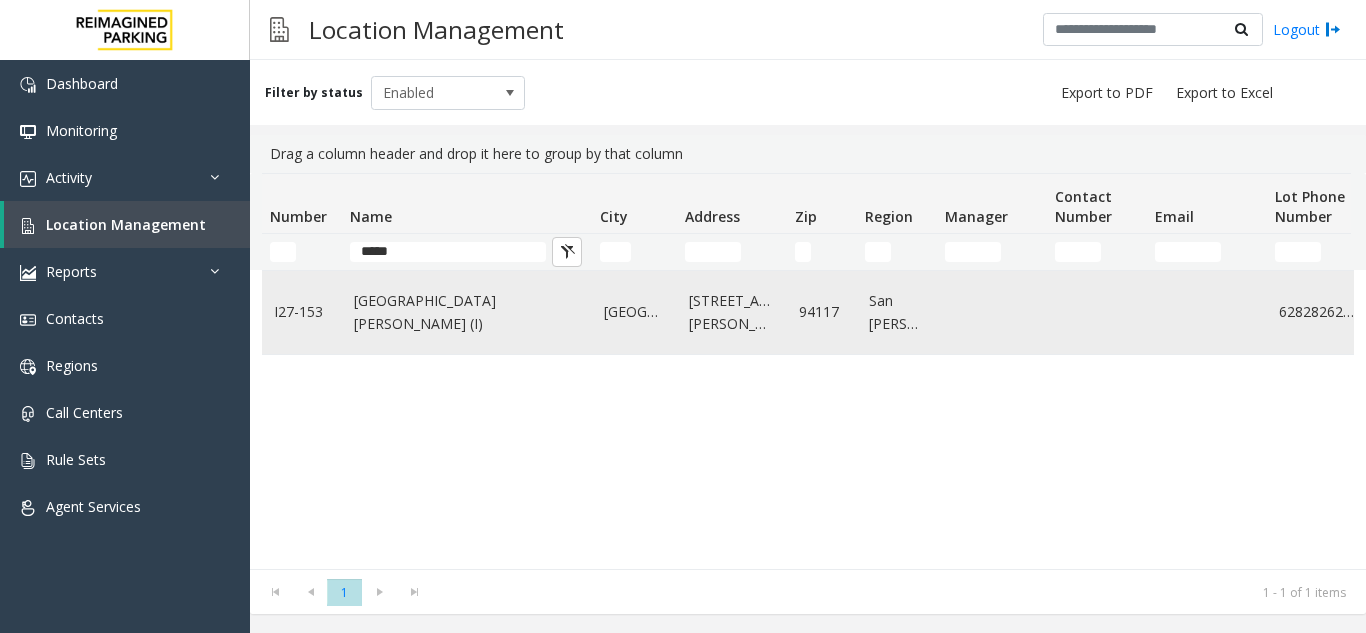 click on "St. Mary Medical Center (I)" 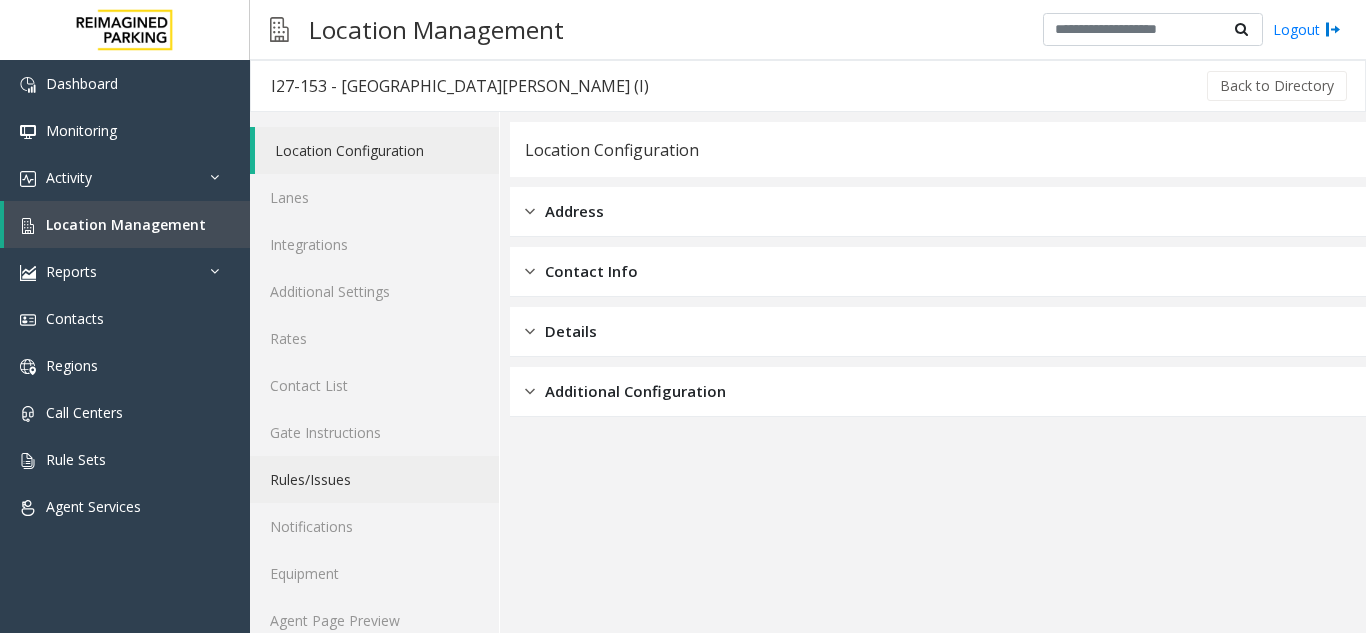 scroll, scrollTop: 26, scrollLeft: 0, axis: vertical 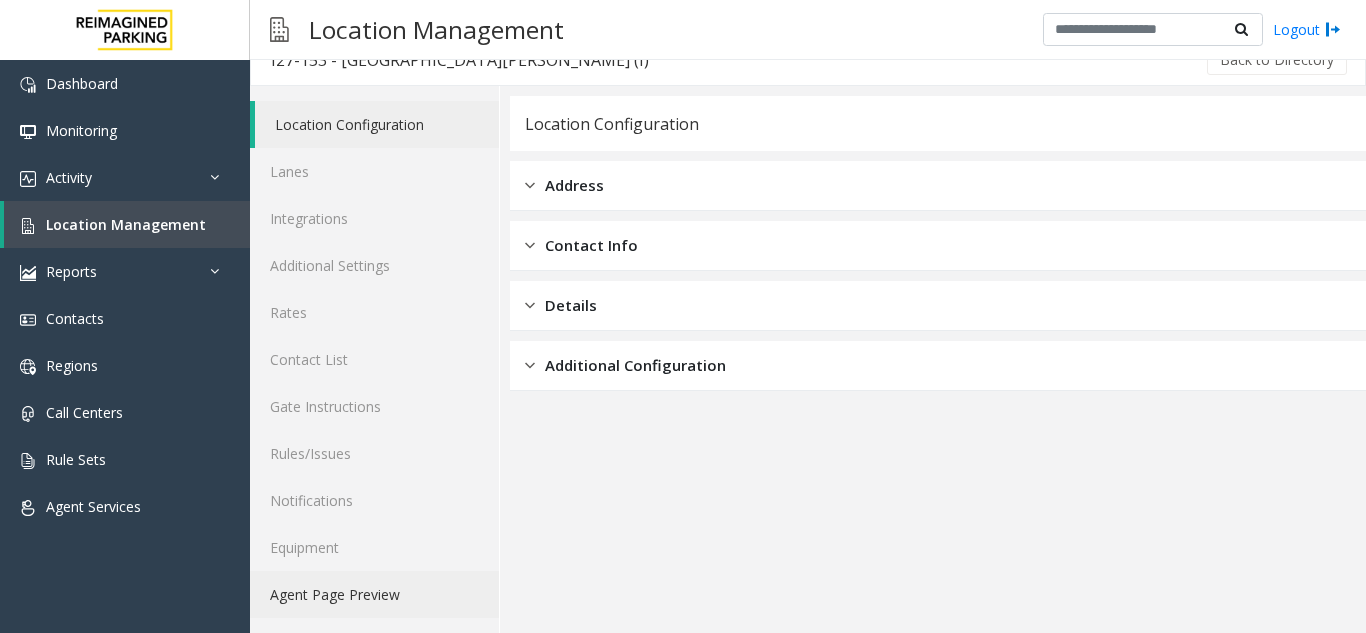 click on "Agent Page Preview" 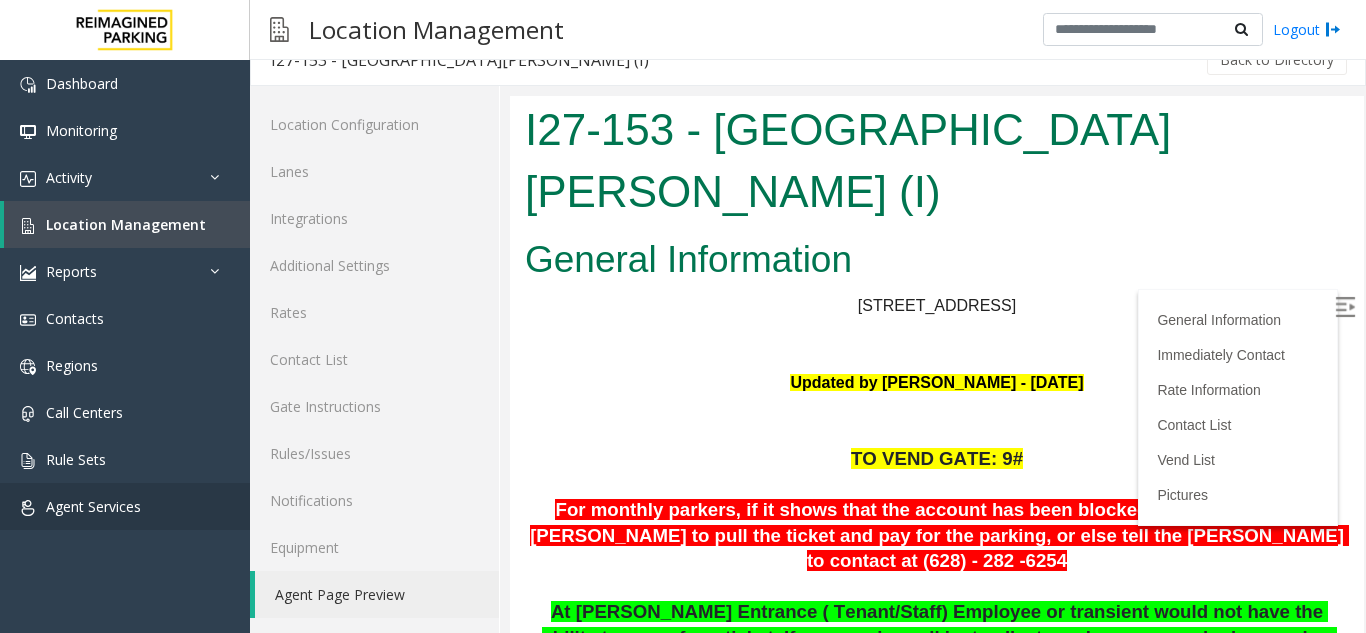 scroll, scrollTop: 0, scrollLeft: 0, axis: both 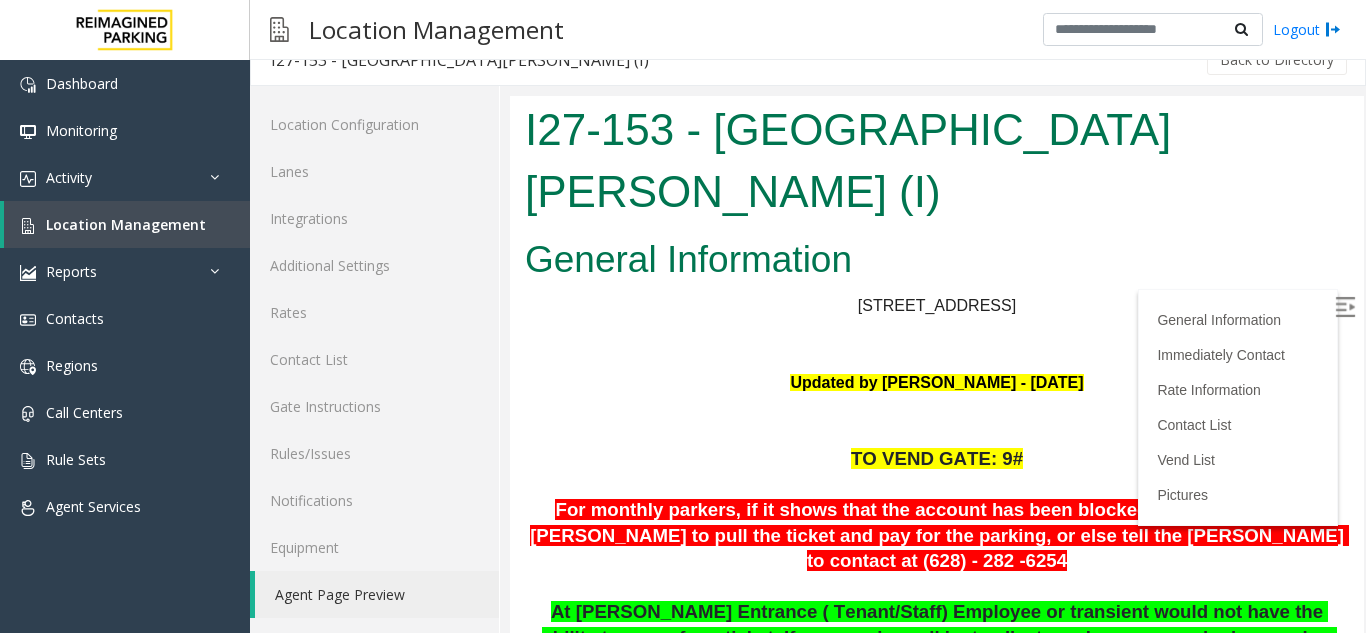 click at bounding box center [1345, 307] 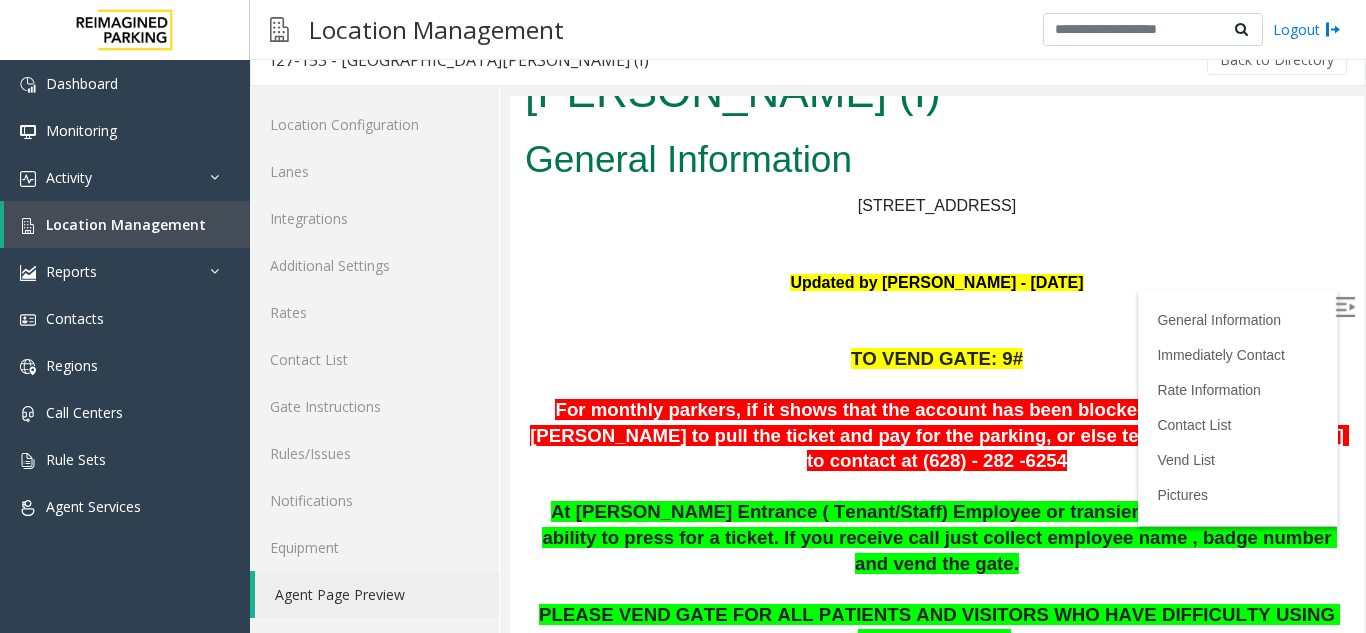 scroll, scrollTop: 0, scrollLeft: 0, axis: both 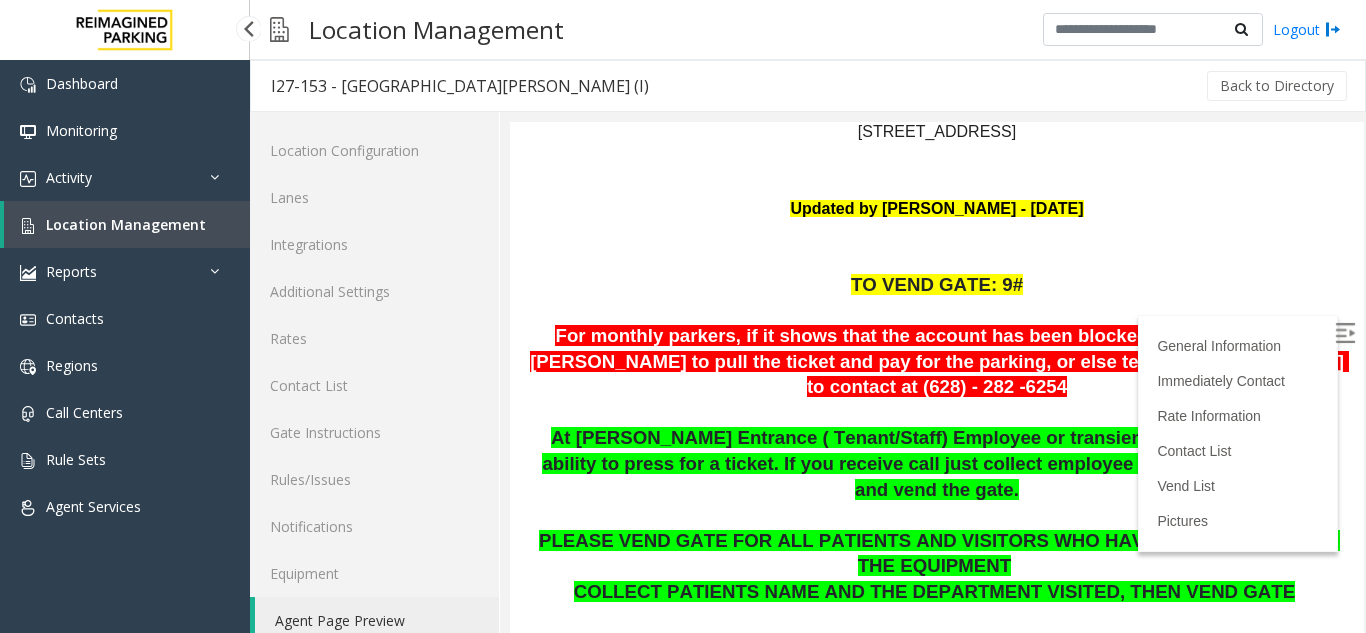 click on "Location Management" at bounding box center (126, 224) 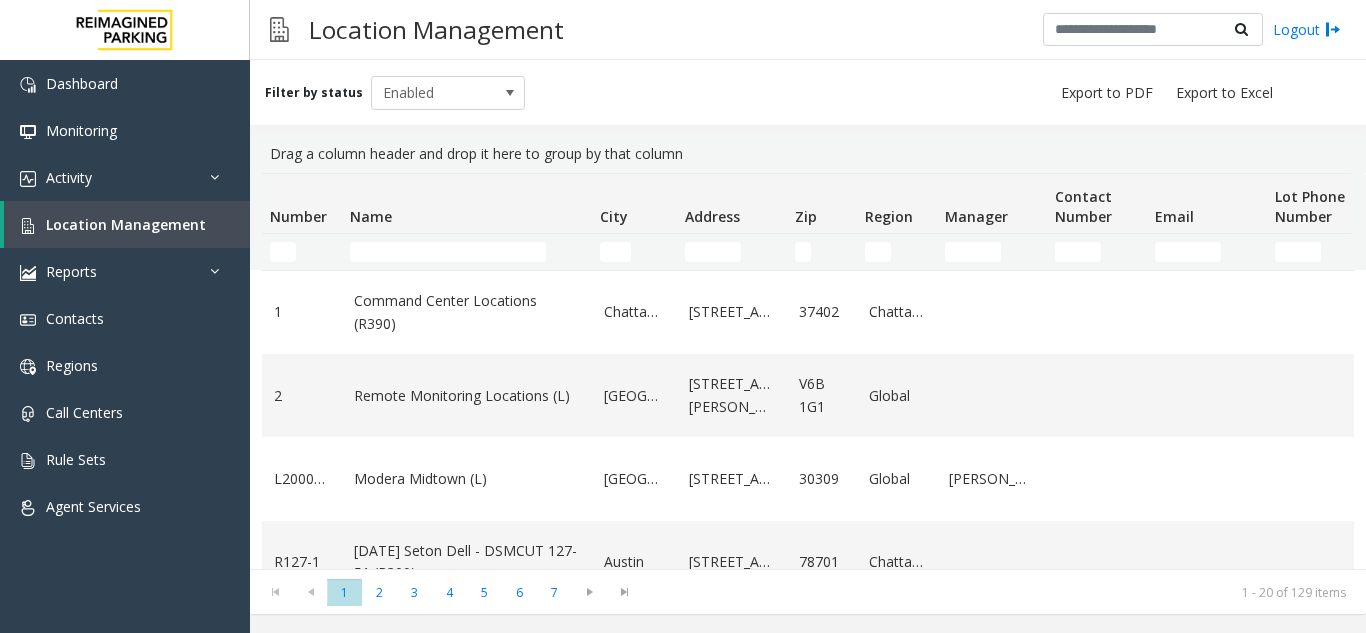 click 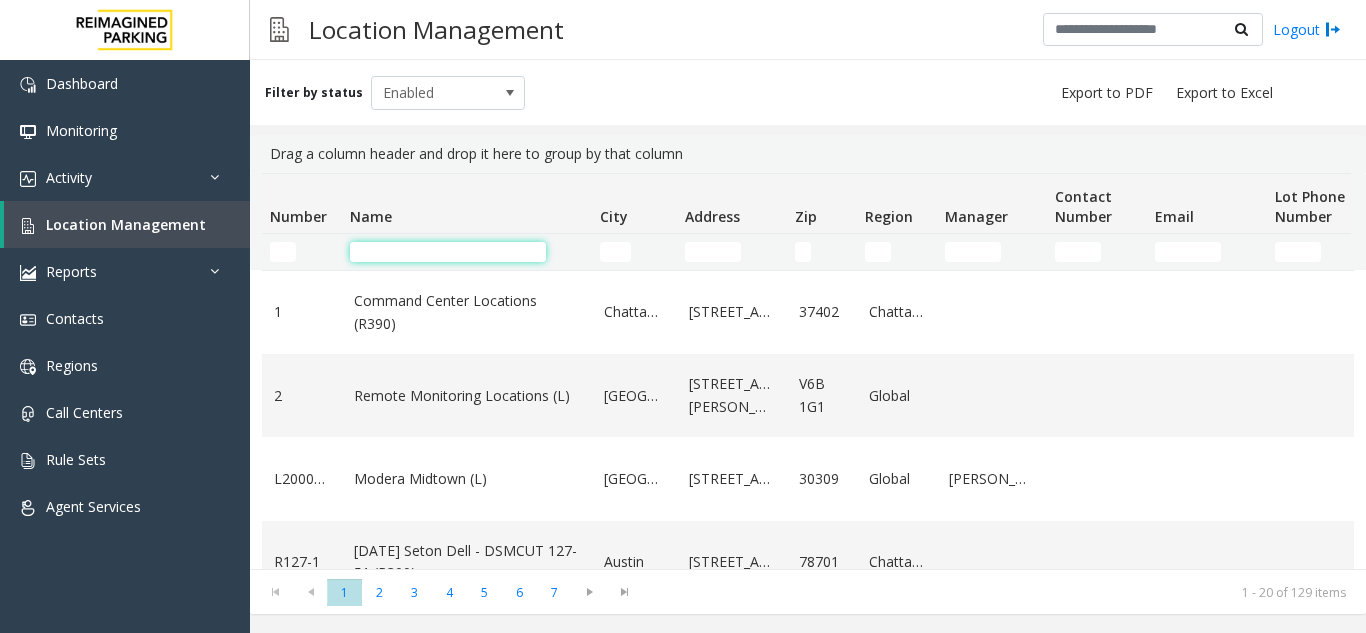 click 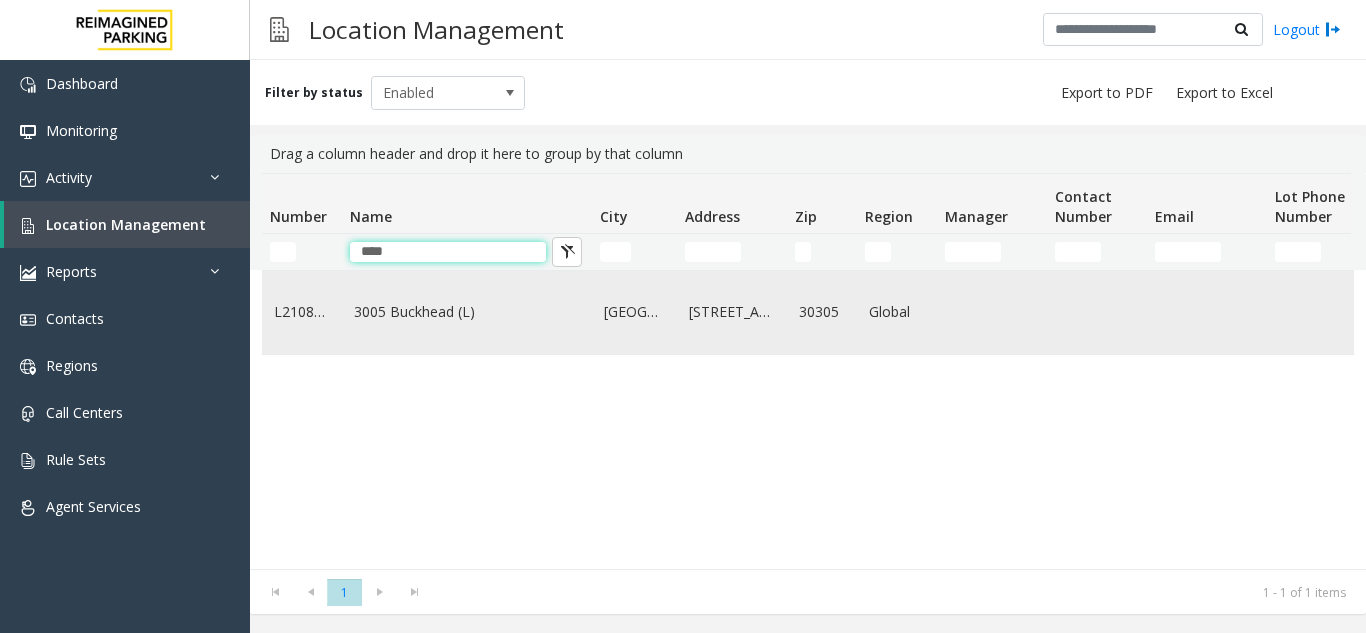 type on "****" 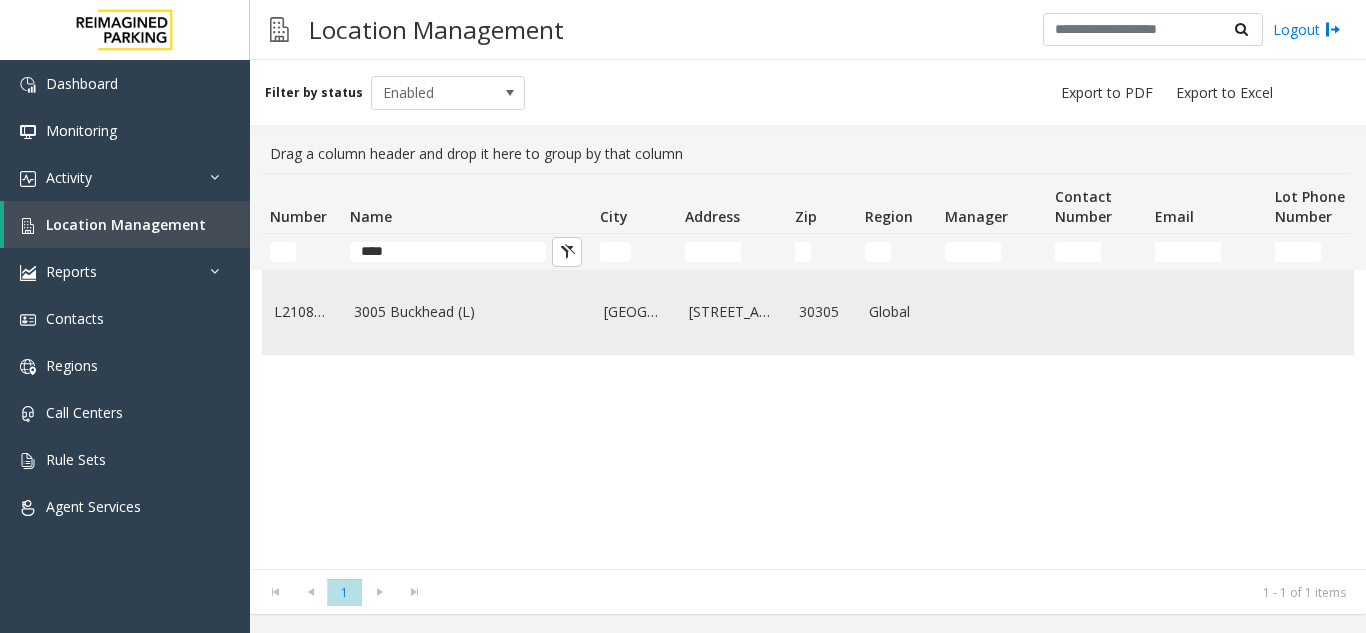 click on "3005 Buckhead (L)" 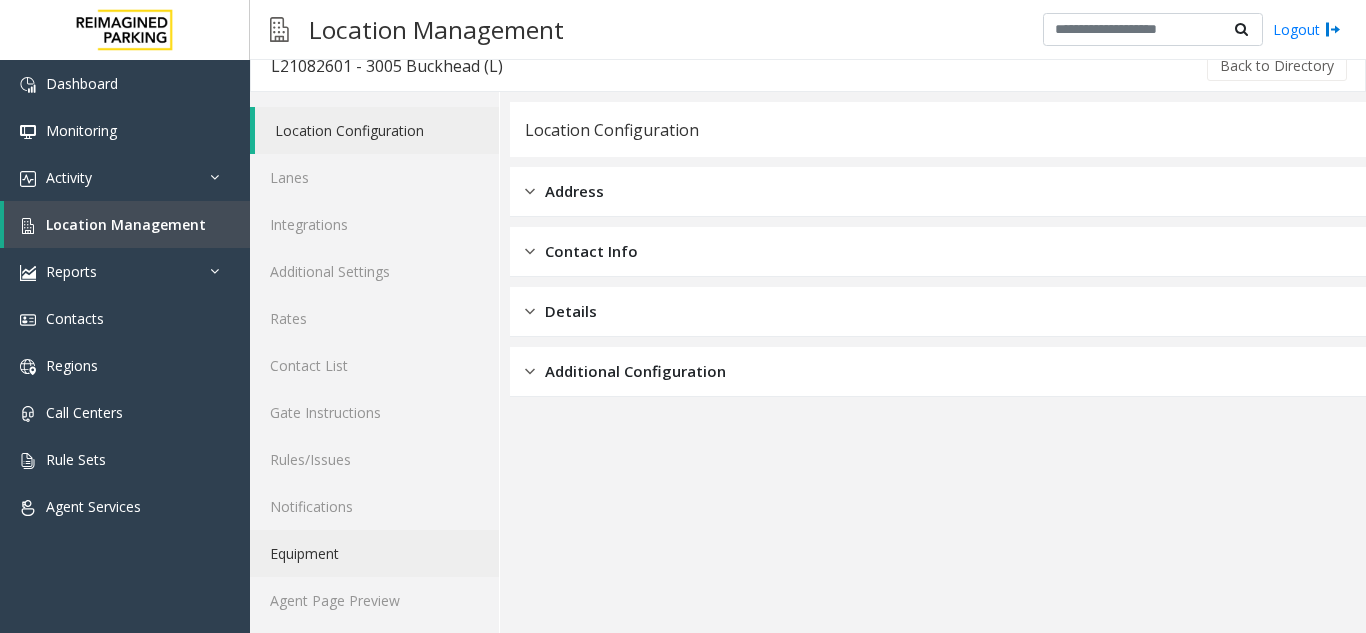 scroll, scrollTop: 26, scrollLeft: 0, axis: vertical 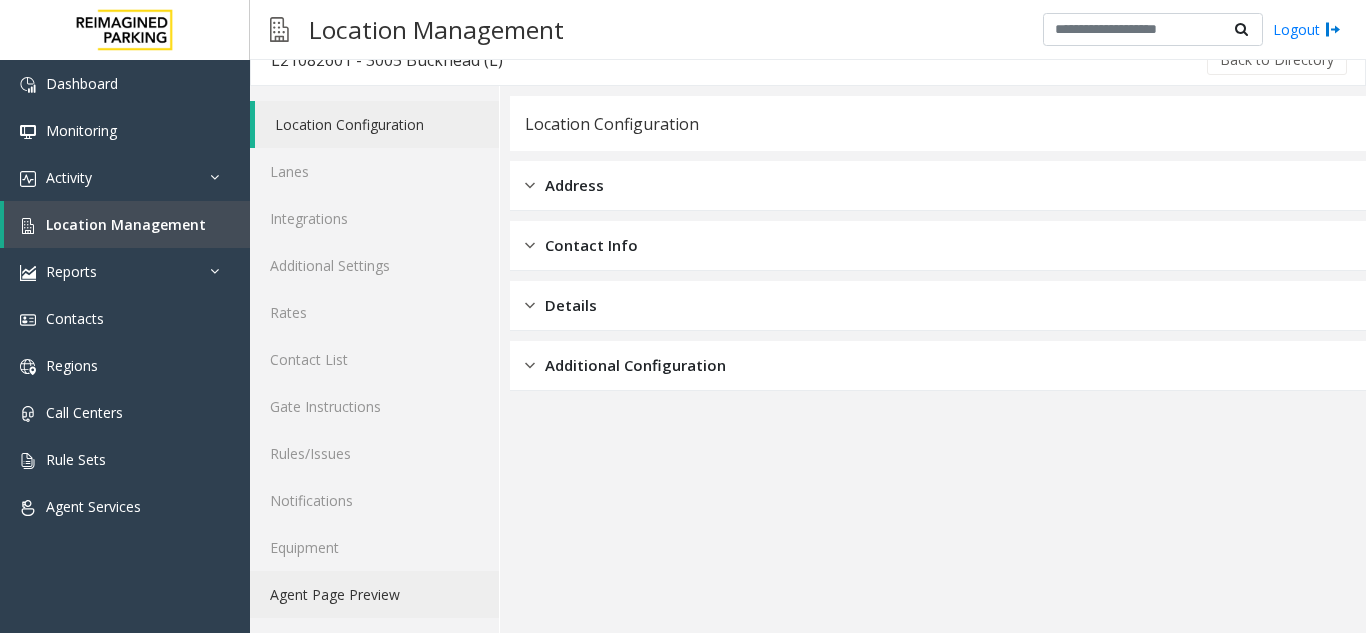 click on "Agent Page Preview" 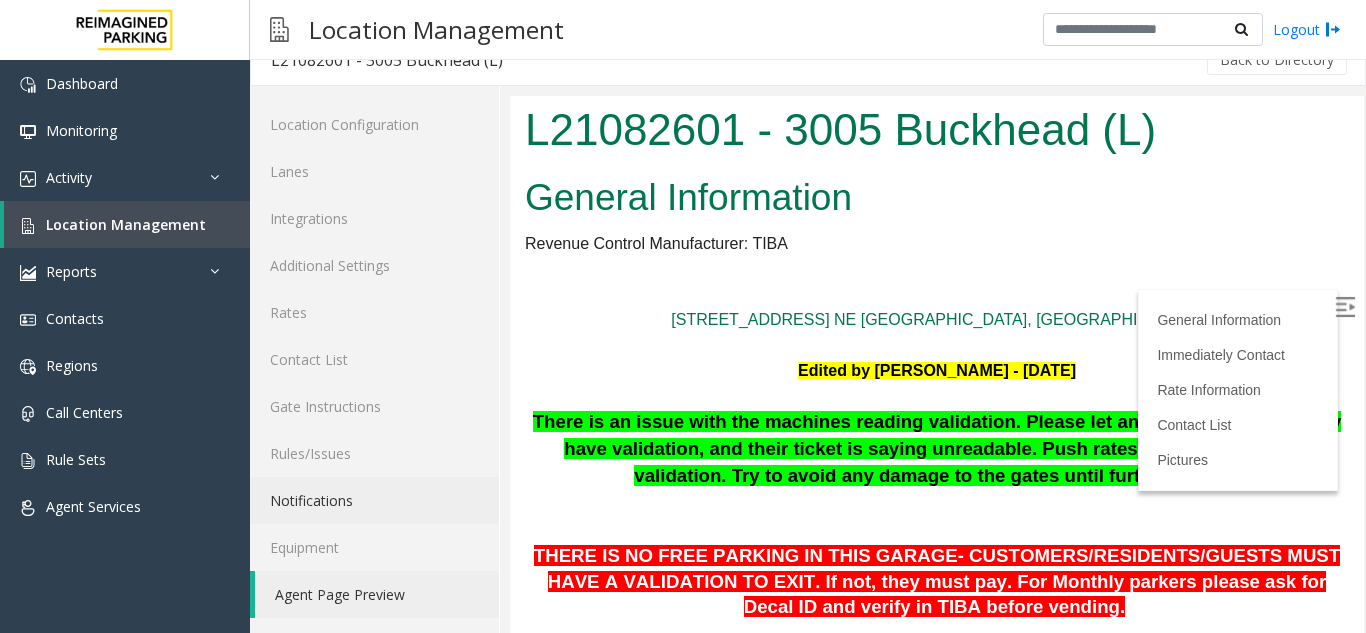 scroll, scrollTop: 0, scrollLeft: 0, axis: both 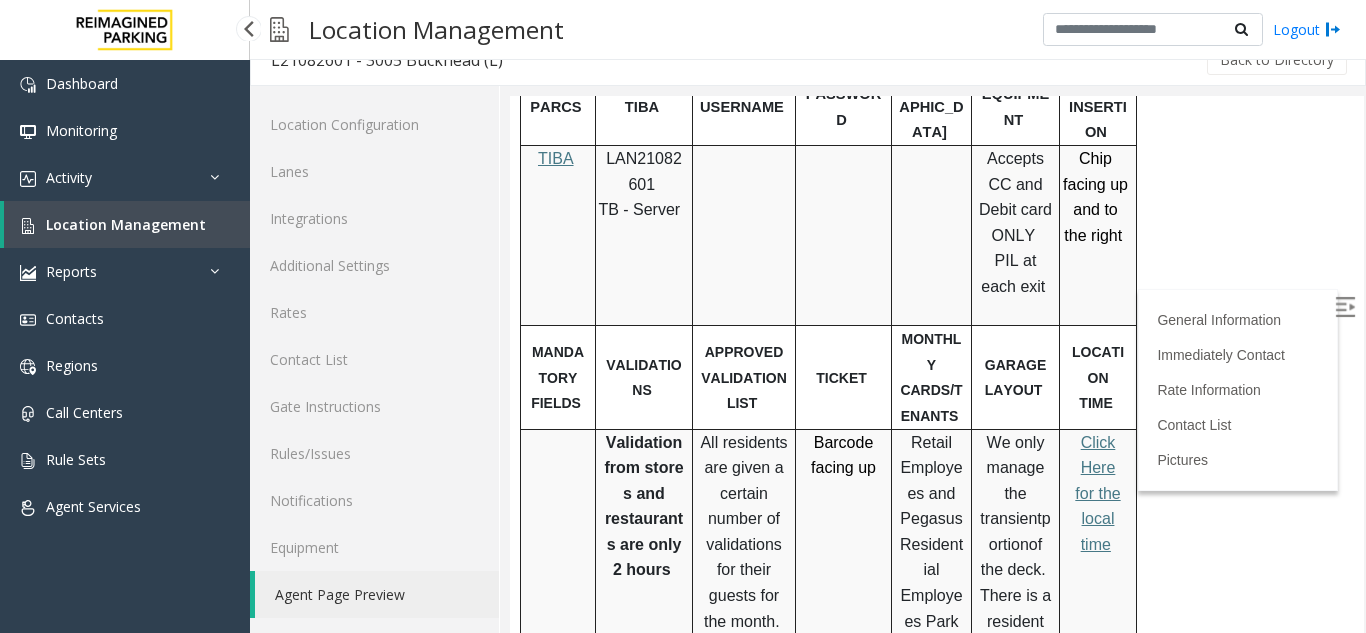 click on "Location Management" at bounding box center (126, 224) 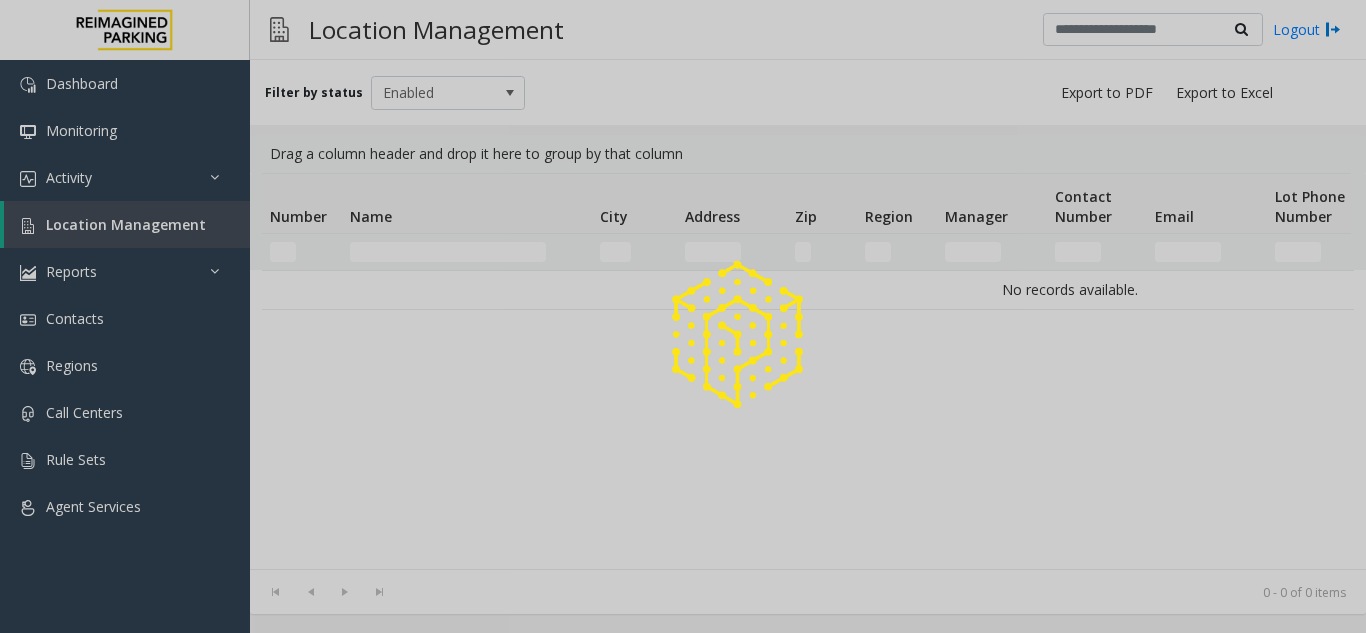 scroll, scrollTop: 0, scrollLeft: 0, axis: both 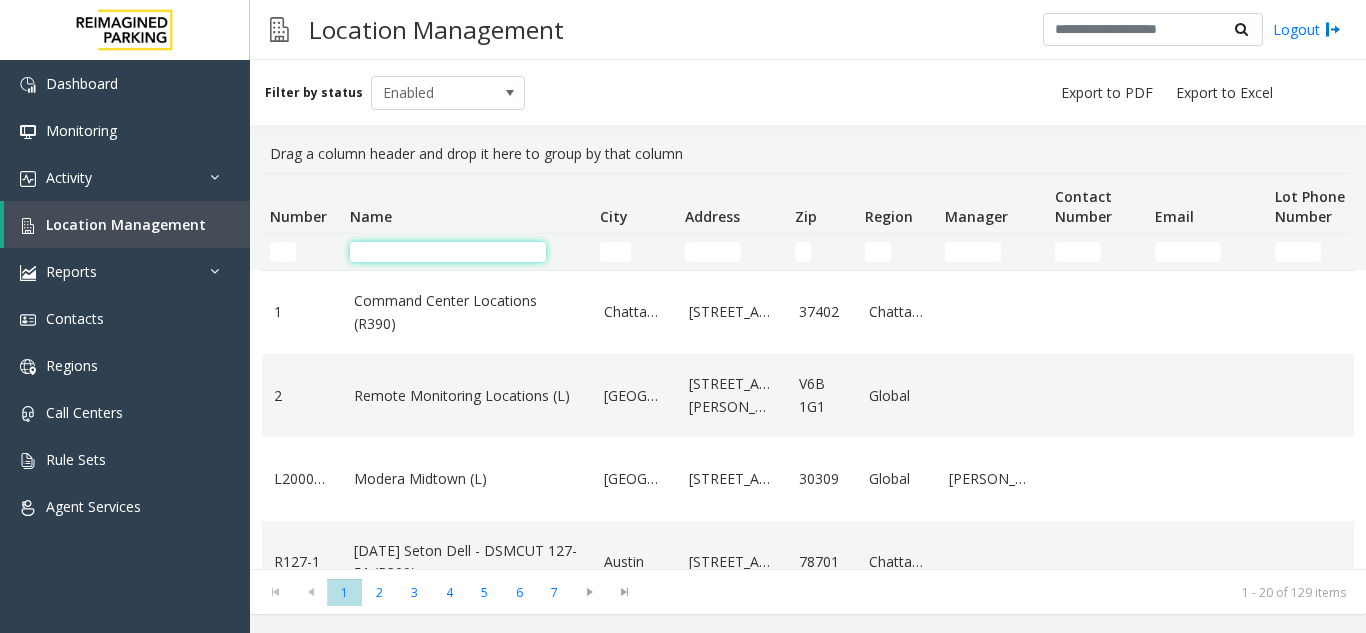 click 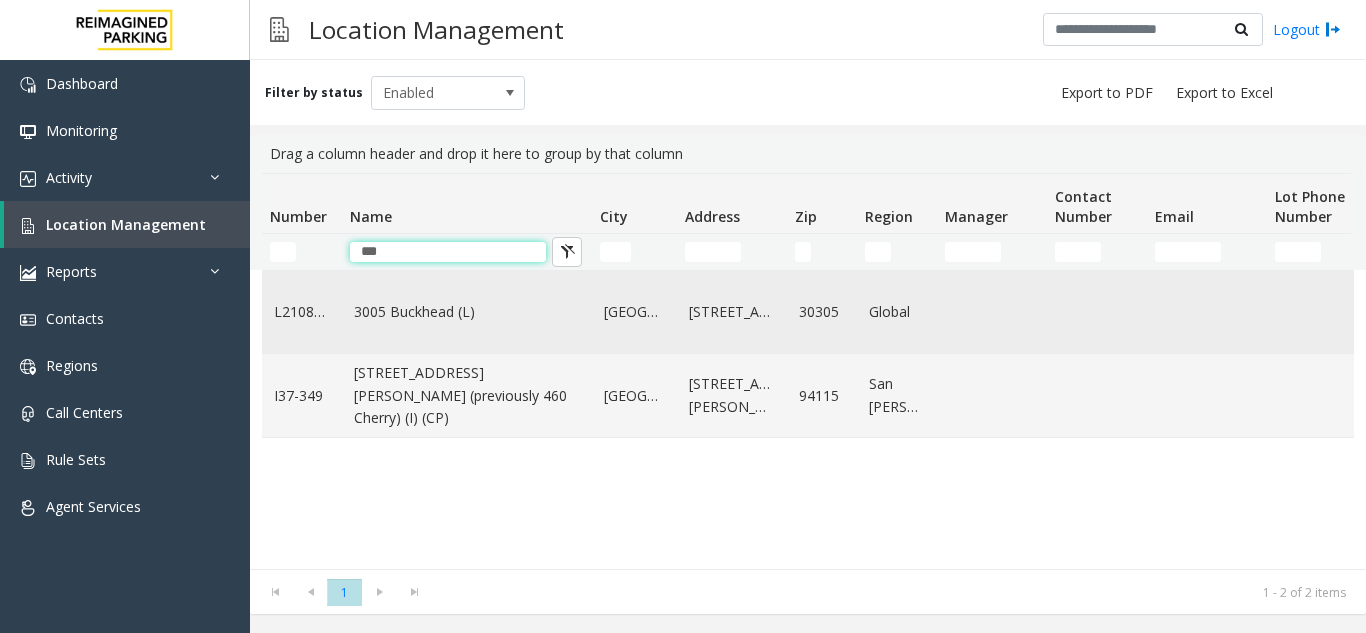 type on "***" 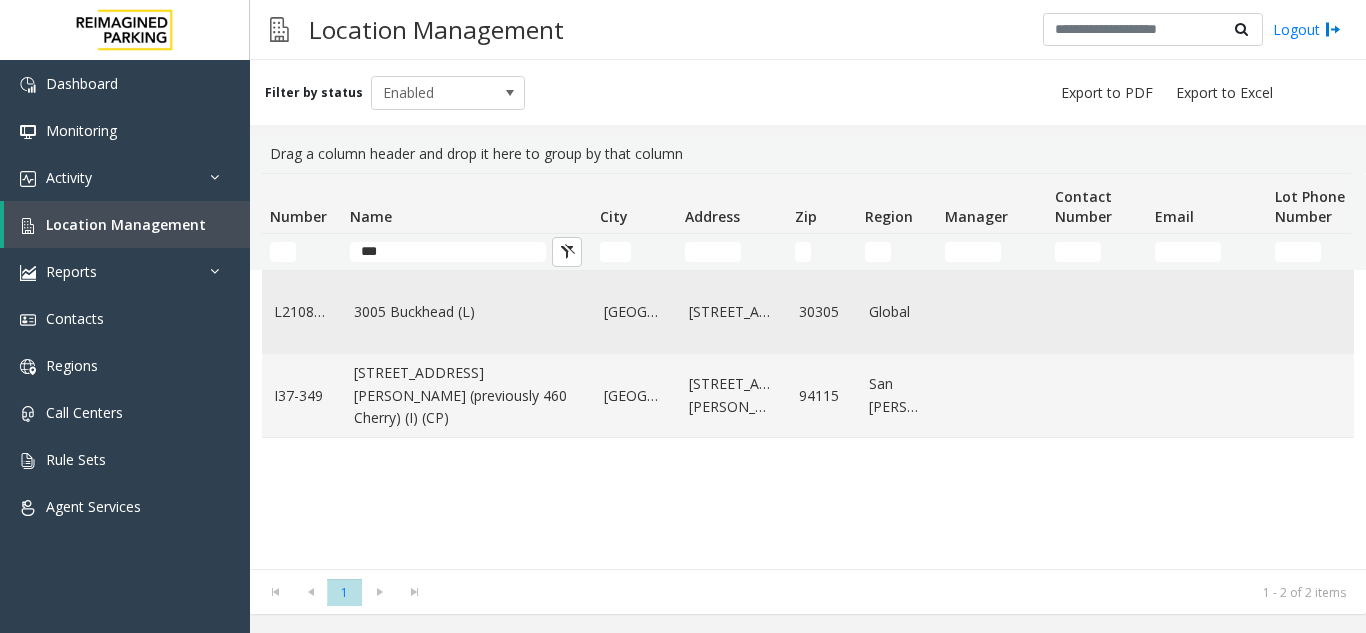 click on "3005 Buckhead (L)" 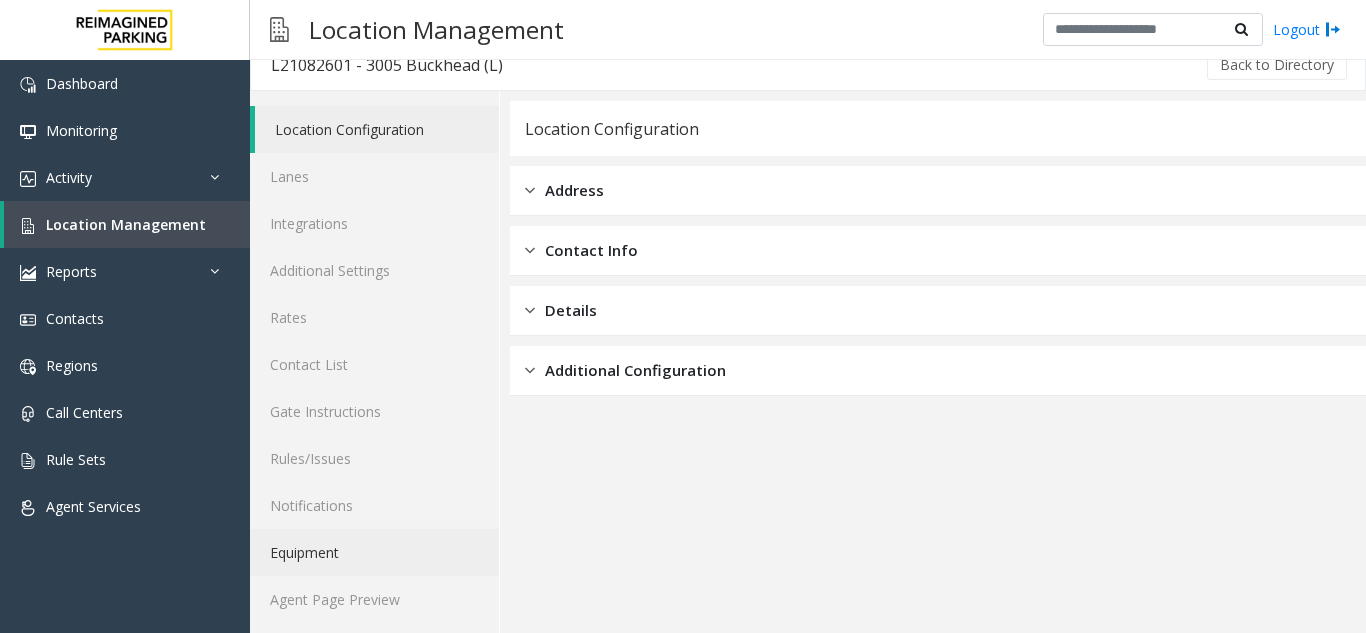 scroll, scrollTop: 26, scrollLeft: 0, axis: vertical 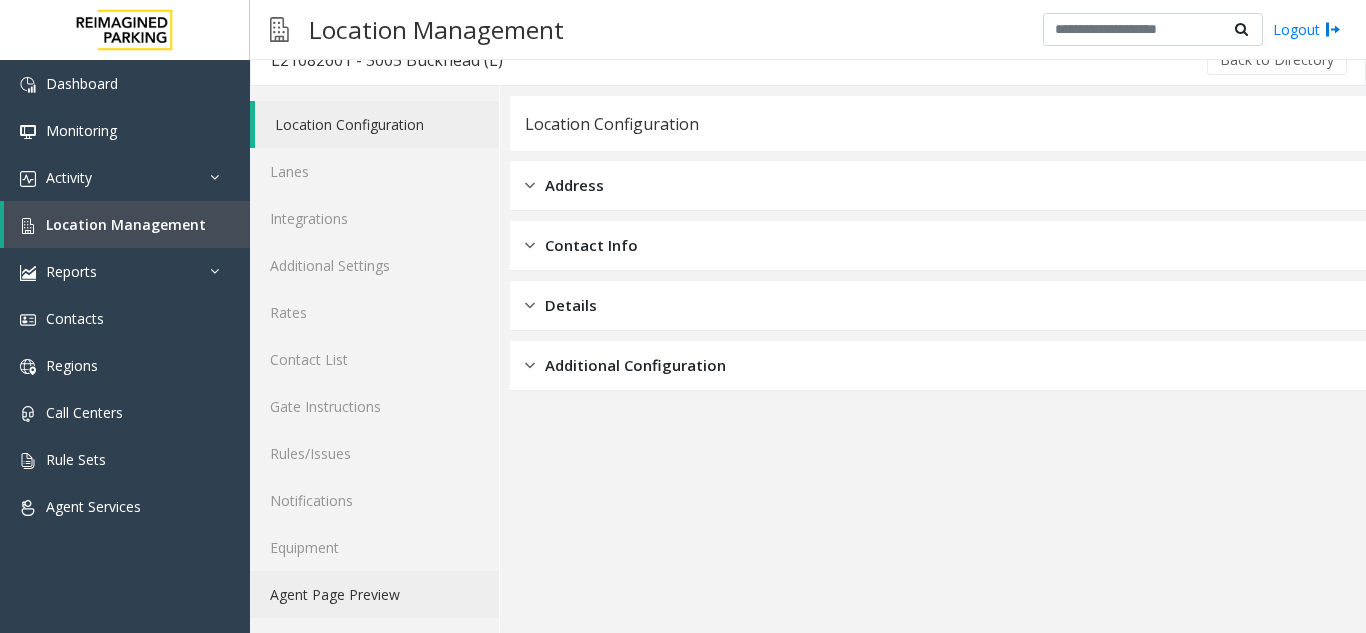 click on "Agent Page Preview" 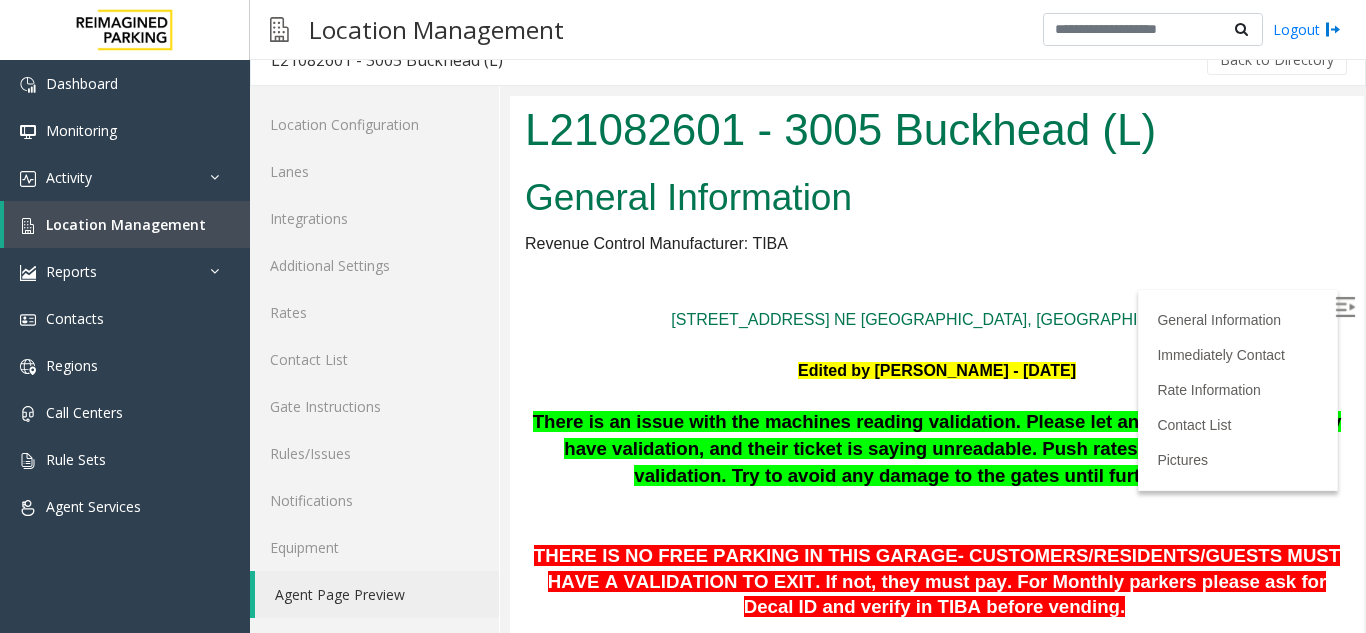scroll, scrollTop: 0, scrollLeft: 0, axis: both 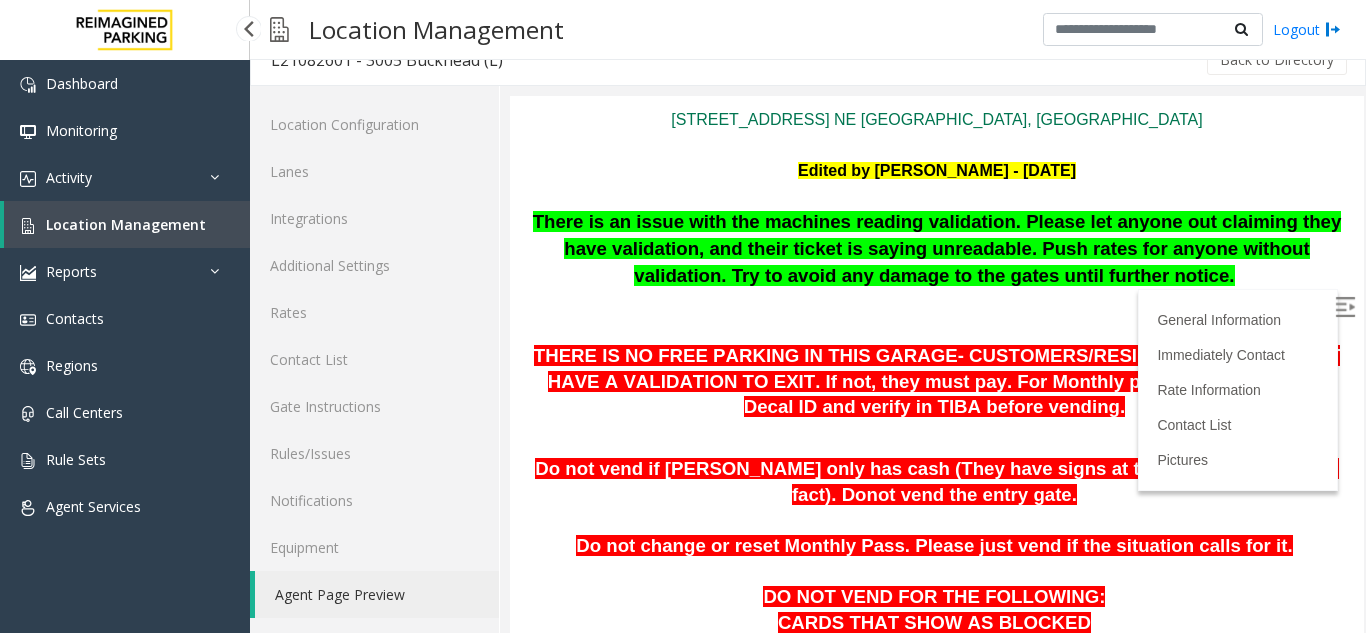 click on "Location Management" at bounding box center (126, 224) 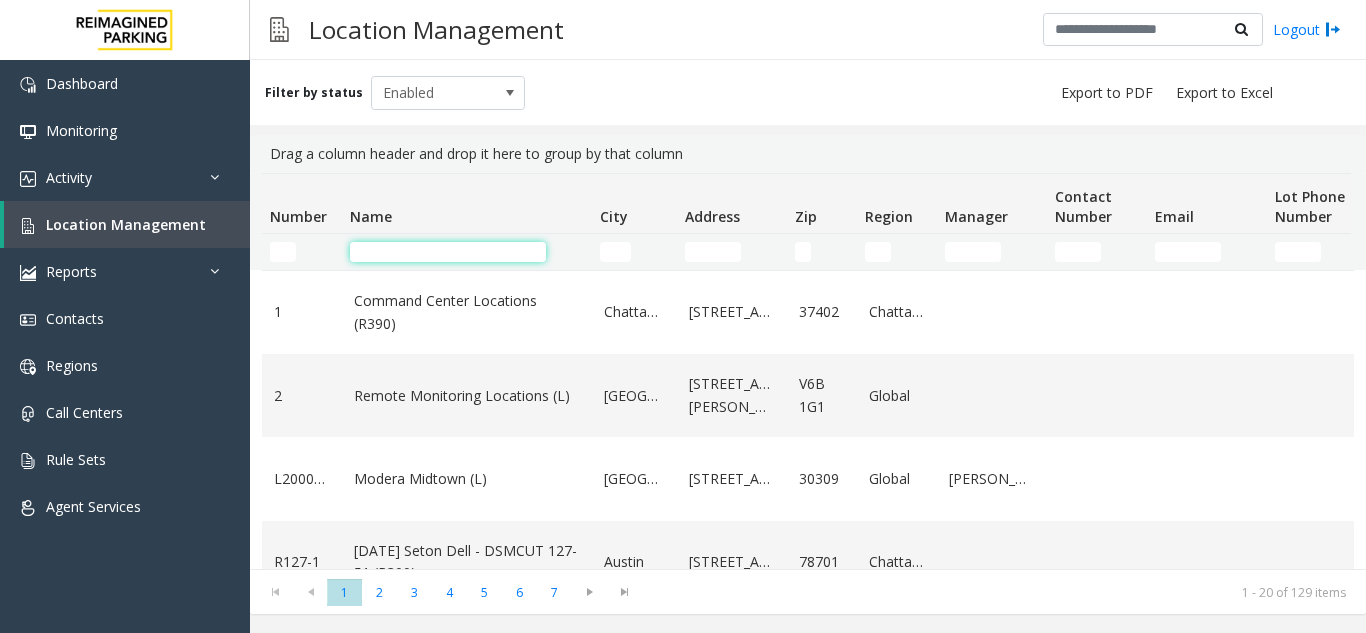 click 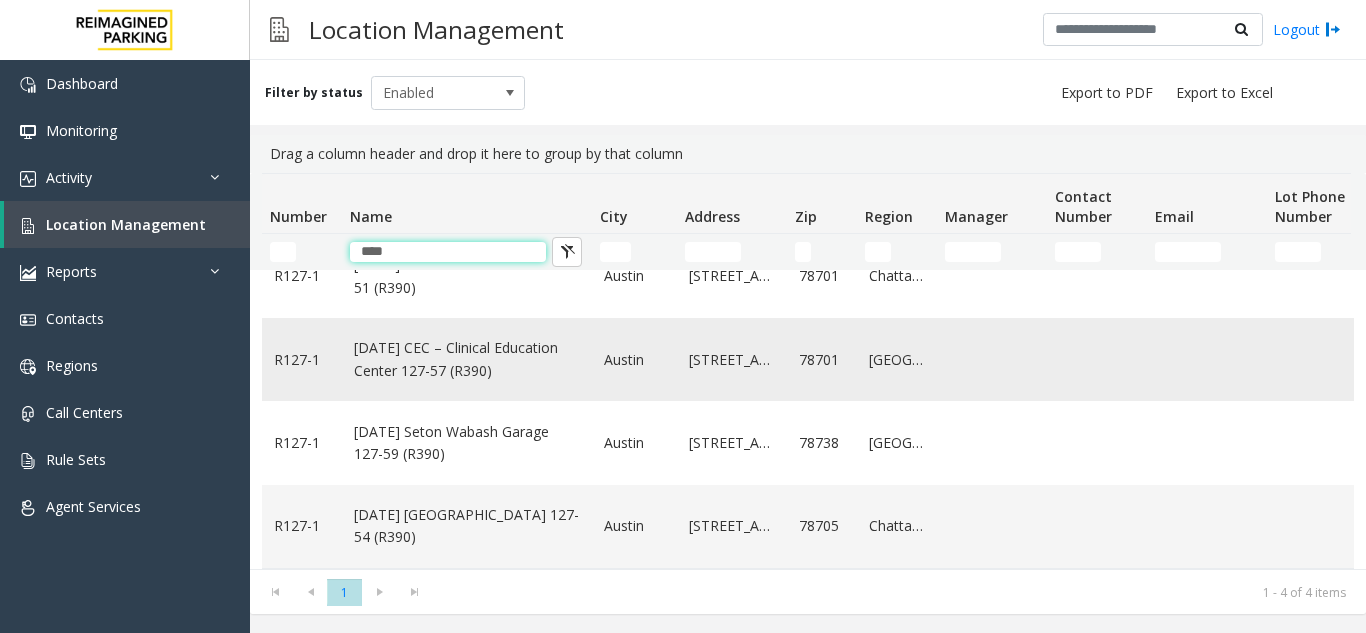 scroll, scrollTop: 51, scrollLeft: 0, axis: vertical 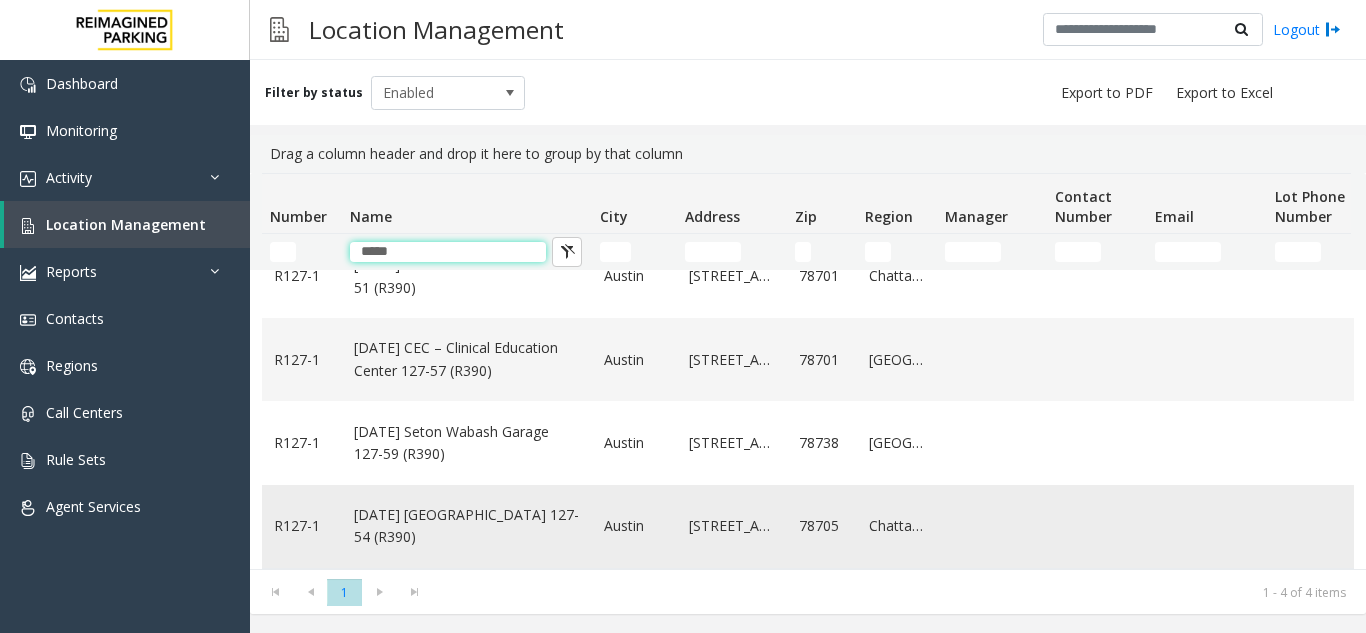 type on "*****" 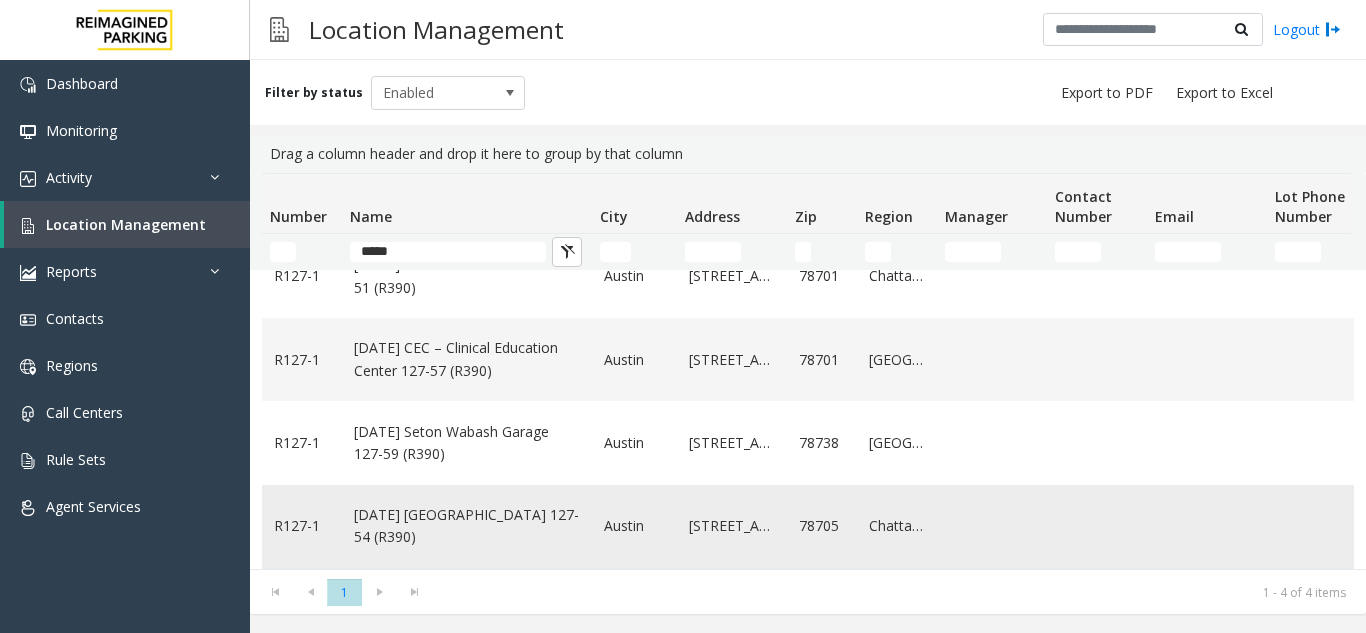 click on "[DATE] [GEOGRAPHIC_DATA] 127-54 (R390)" 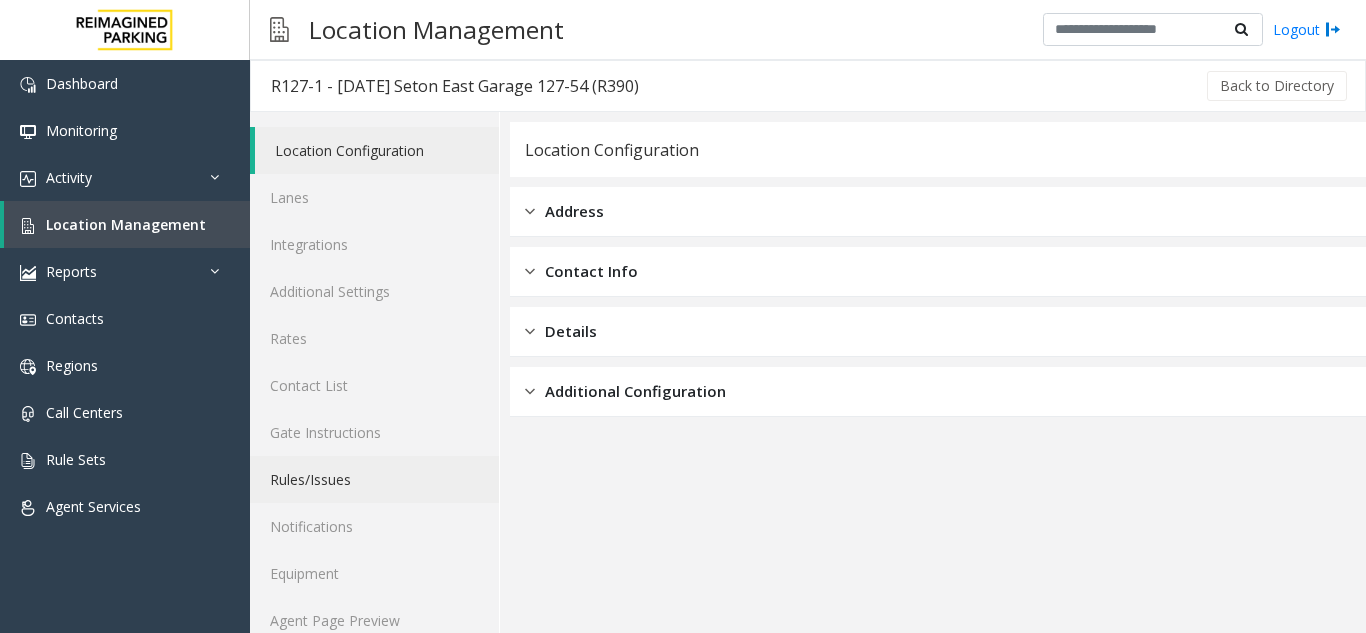 scroll, scrollTop: 26, scrollLeft: 0, axis: vertical 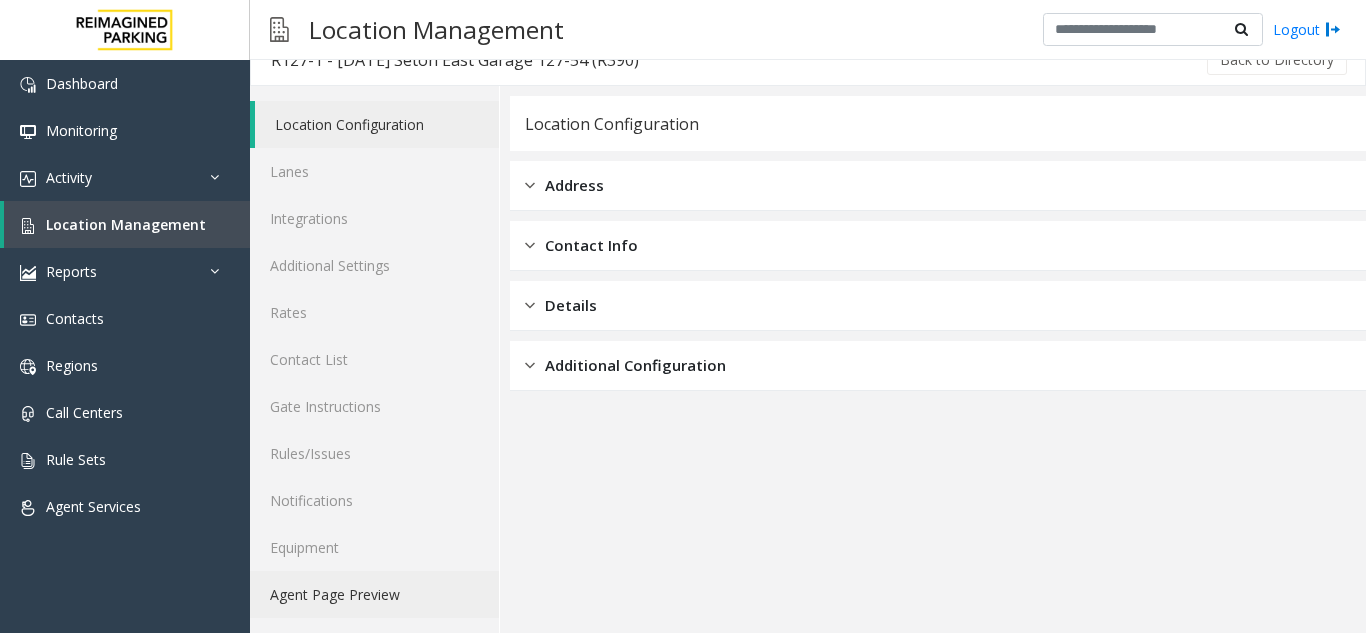 click on "Agent Page Preview" 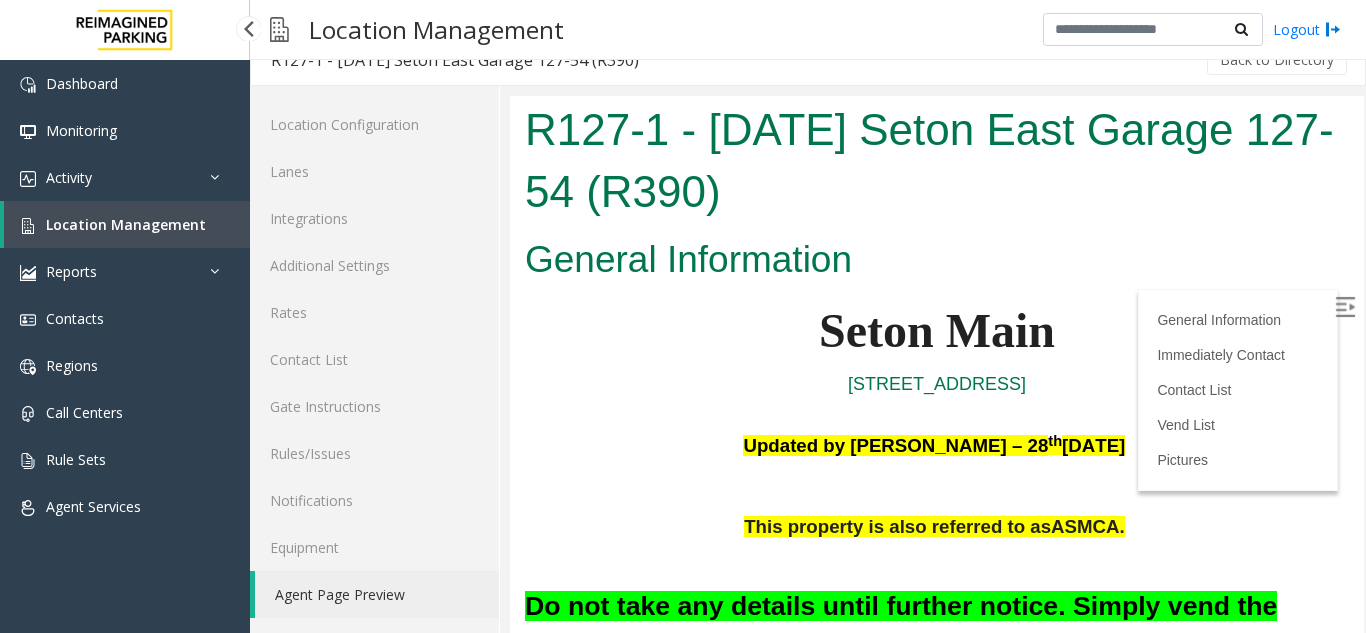scroll, scrollTop: 0, scrollLeft: 0, axis: both 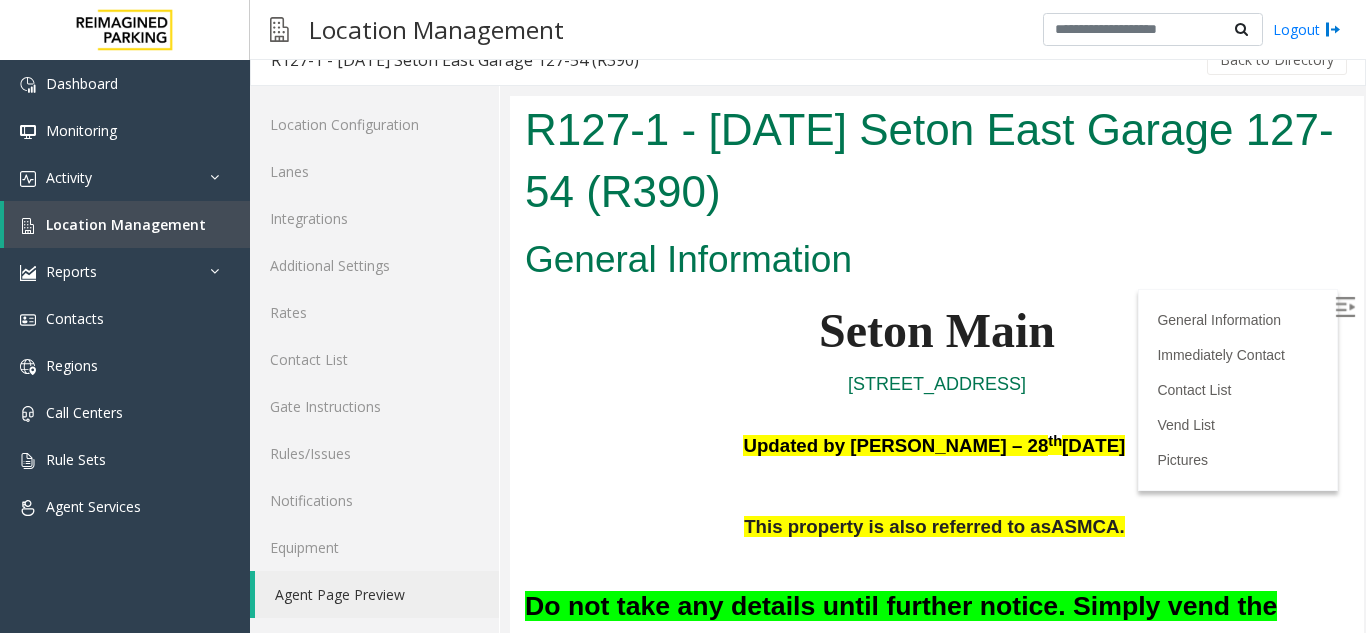 click at bounding box center (1345, 307) 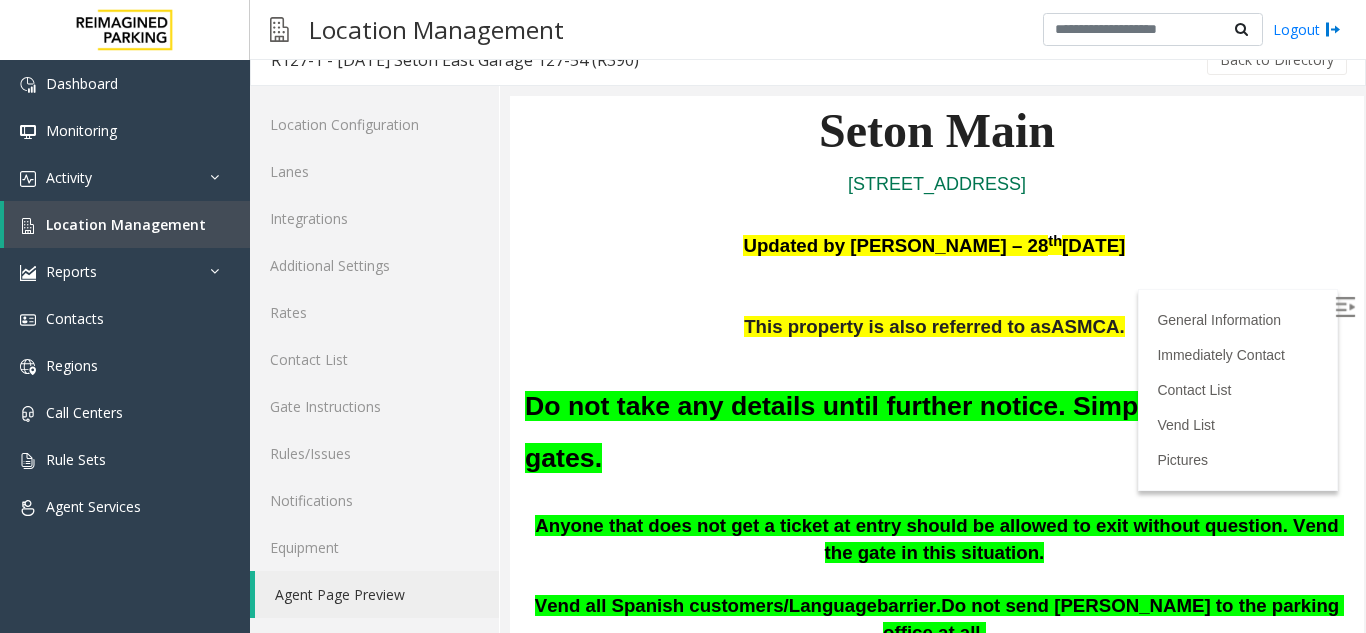 scroll, scrollTop: 300, scrollLeft: 0, axis: vertical 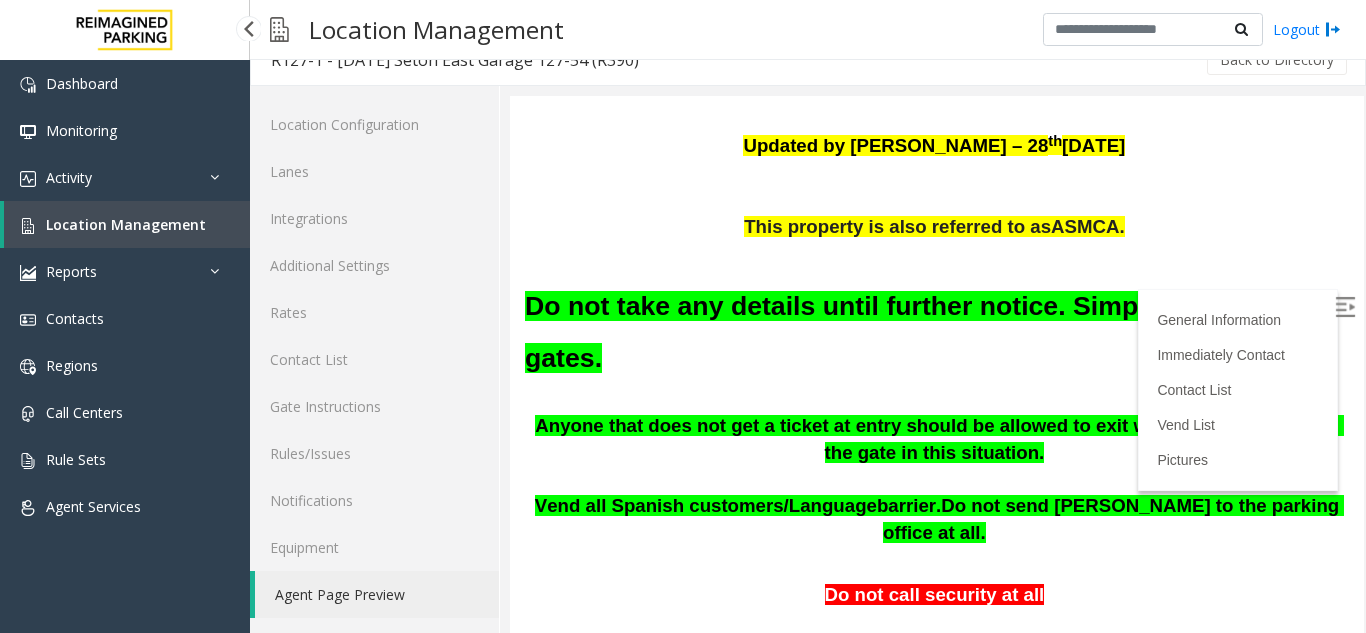 click on "Location Management" at bounding box center (126, 224) 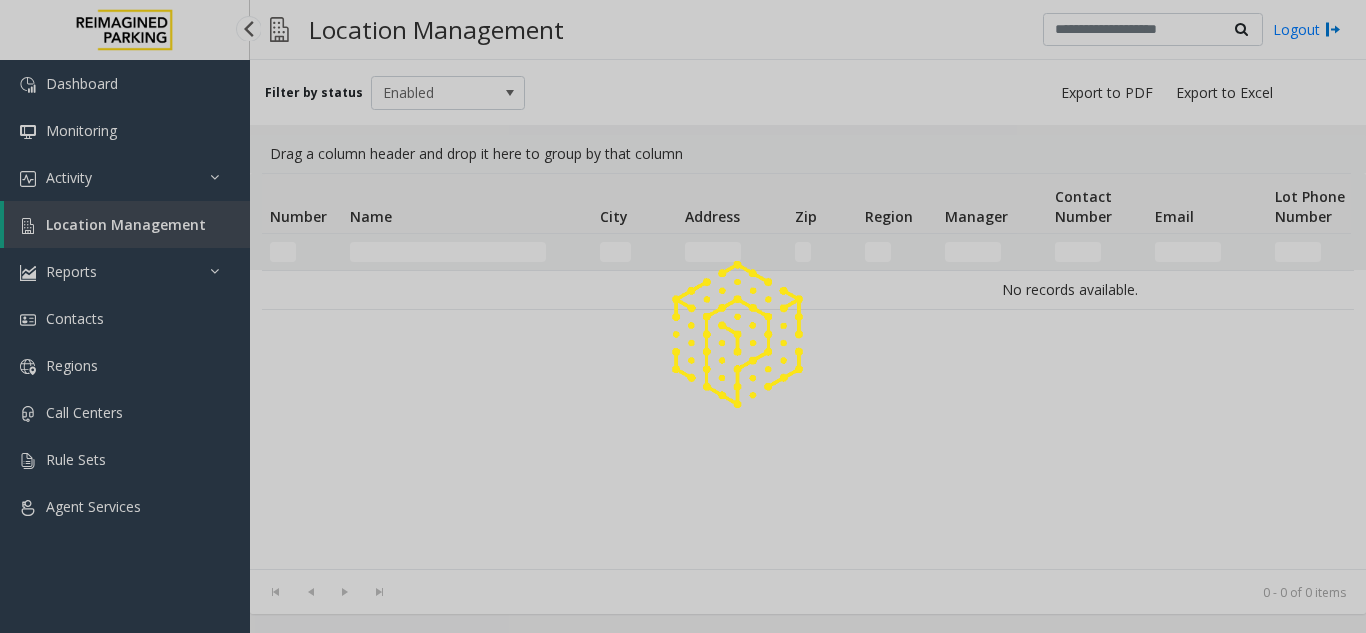 scroll, scrollTop: 0, scrollLeft: 0, axis: both 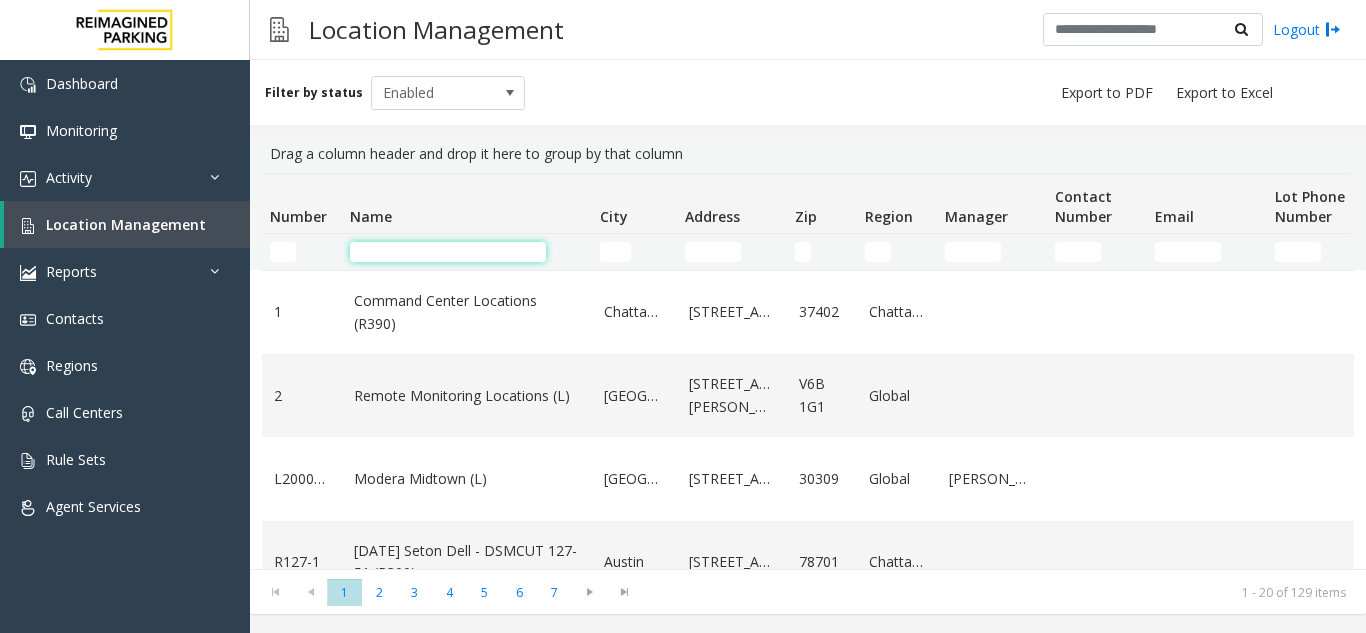 click 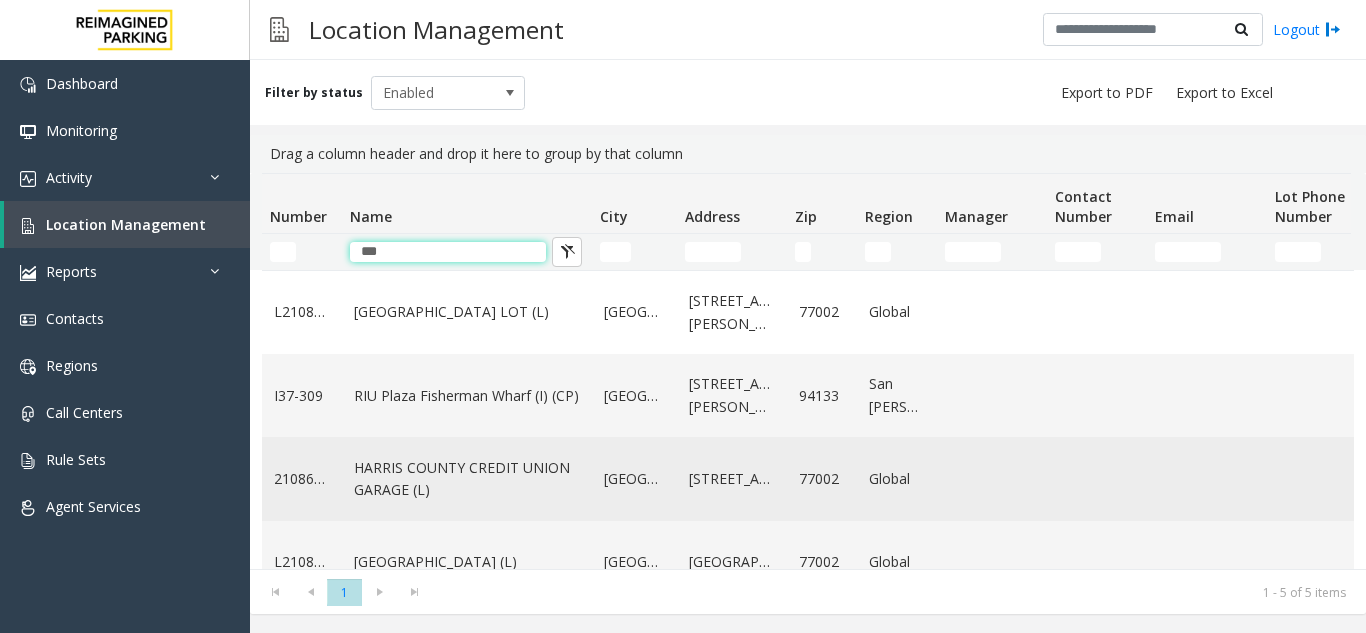 type on "***" 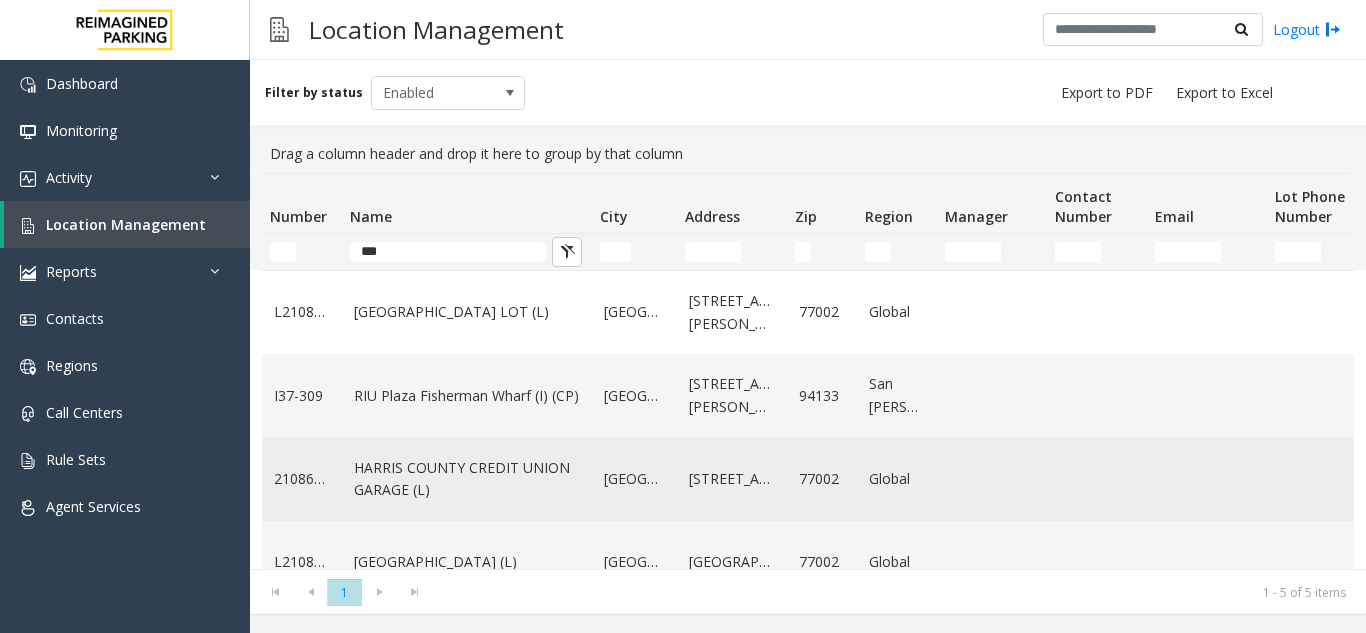 click on "HARRIS COUNTY CREDIT UNION GARAGE (L)" 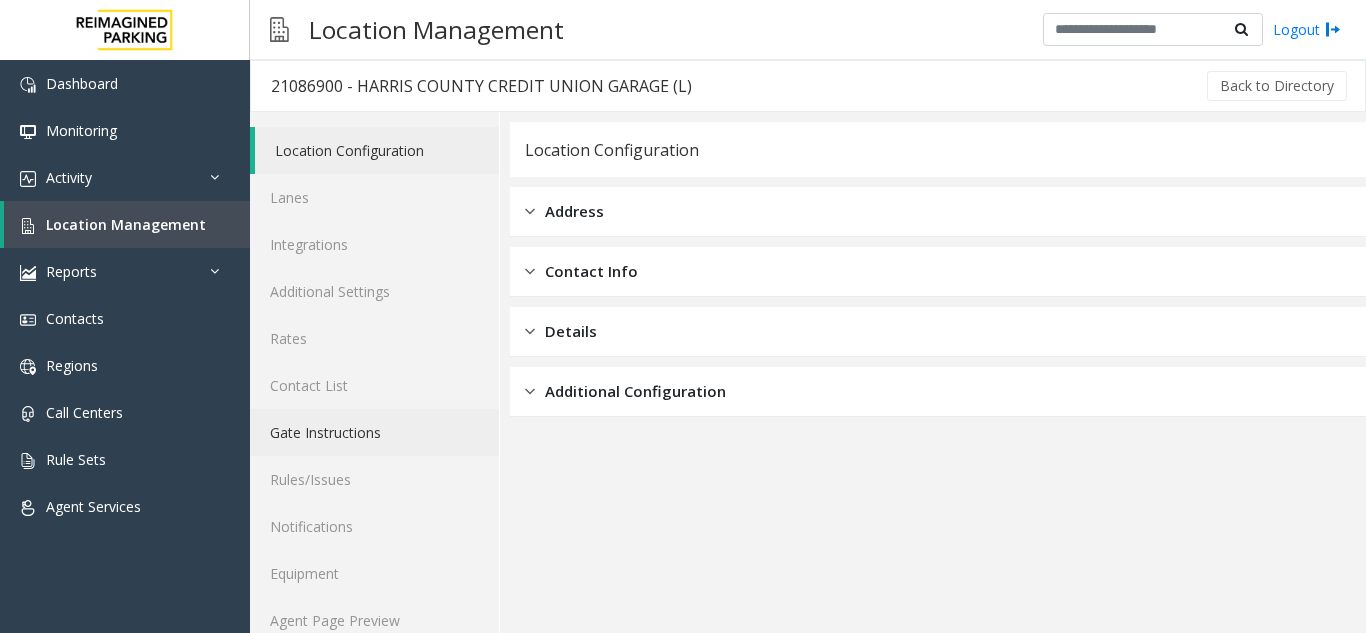 scroll, scrollTop: 26, scrollLeft: 0, axis: vertical 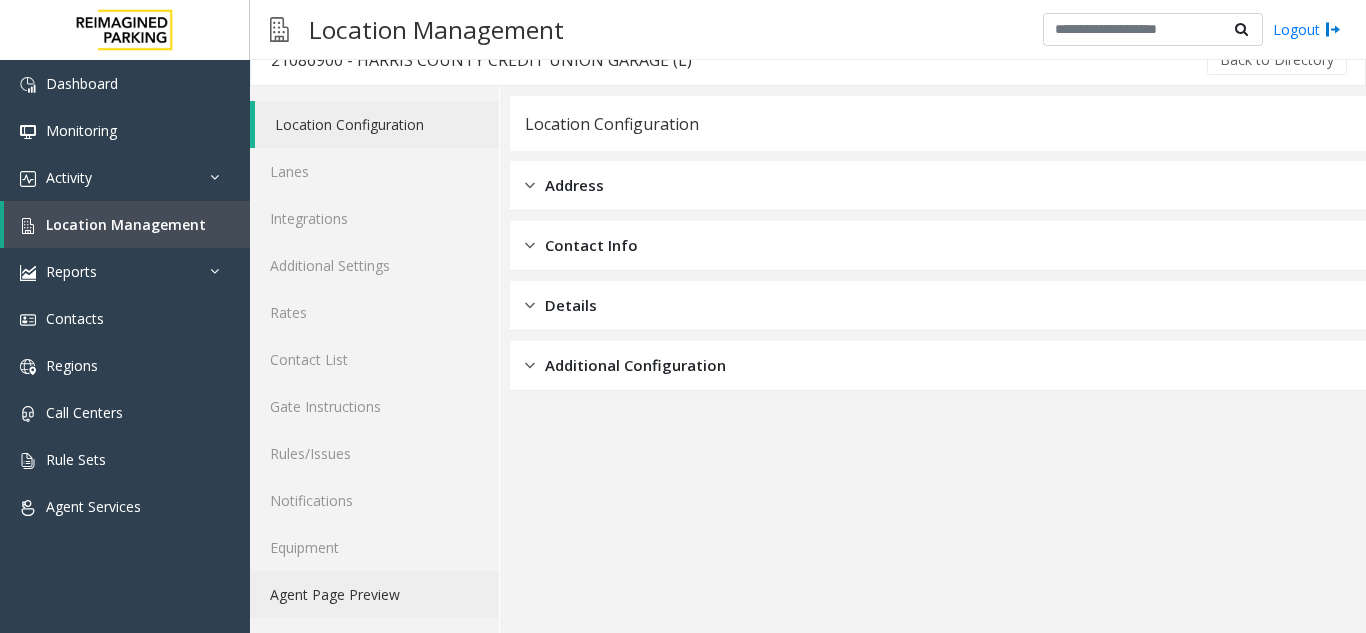 click on "Agent Page Preview" 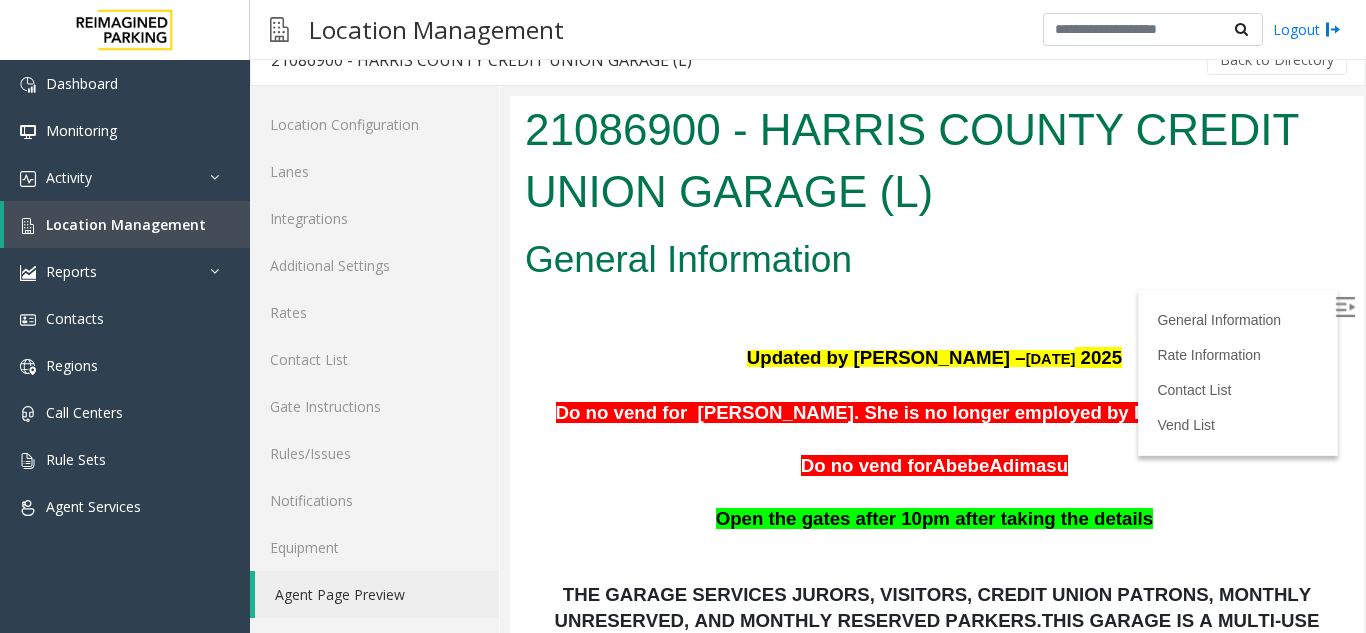 scroll, scrollTop: 0, scrollLeft: 0, axis: both 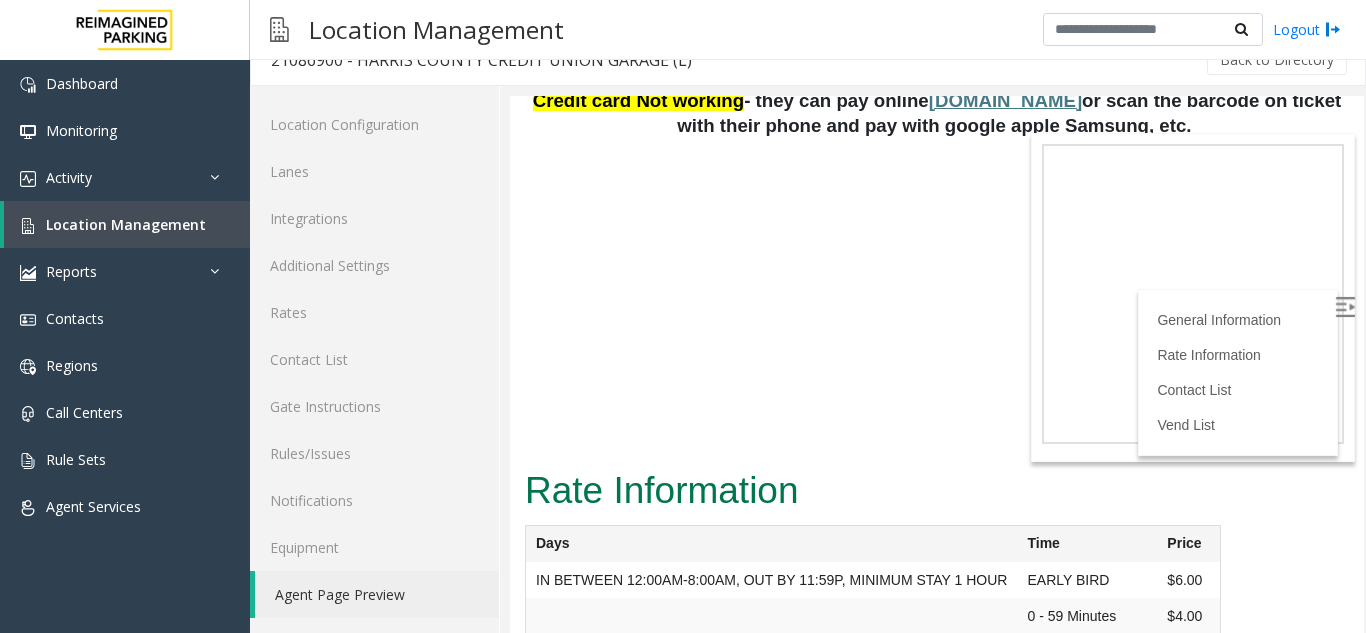 click on "21086900 - HARRIS COUNTY CREDIT UNION GARAGE (L)
General Information
Updated by Jyoti Teotia –  12th Feb    2025   Do no vend for  Stephanie Bogany. She is no longer employed by Reimagined Parking. Do no vend for  A bebe  Ad imasu     Open the gates after 10pm after taking the details       THE GARAGE SERVICES JURORS, VISITORS, CREDIT UNION PATRONS, MONTHLY UNRESERVED, AND MONTHLY RESERVED PARKERS.  THIS GARAGE IS A MULTI-USE GARAGE WITH NO NESTED AREAS.       THIS GARAGE IS ALSO UTILIZED FOR EVENT PARKING.       Fully automated garage.       Lost Ticket  - parker to pay in lane with credit card only       Validation not working  - document name and ticket number so admin can void ticket       Badge not working  - verify if parker is in the  Parkonect  portal and that they are not in pass back.       Cash only  - We have A-Frames in huge font  identifying  this garage is no cash.       Credit card Not working" at bounding box center (937, -745) 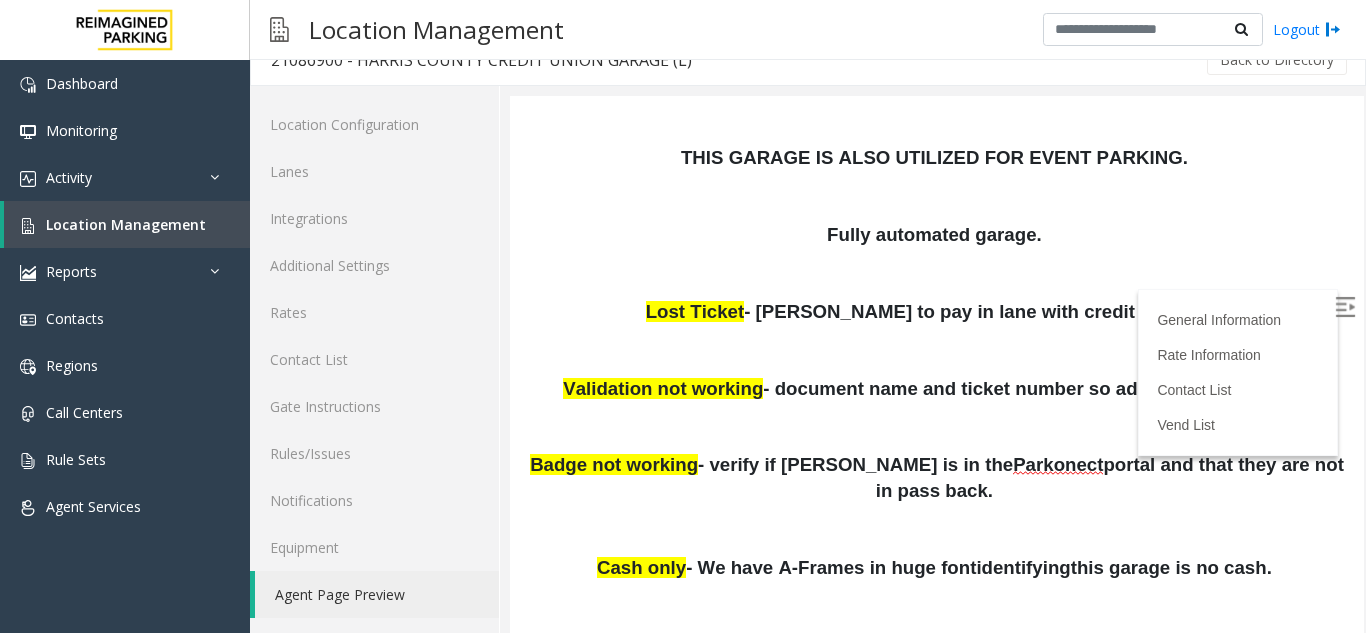 scroll, scrollTop: 600, scrollLeft: 0, axis: vertical 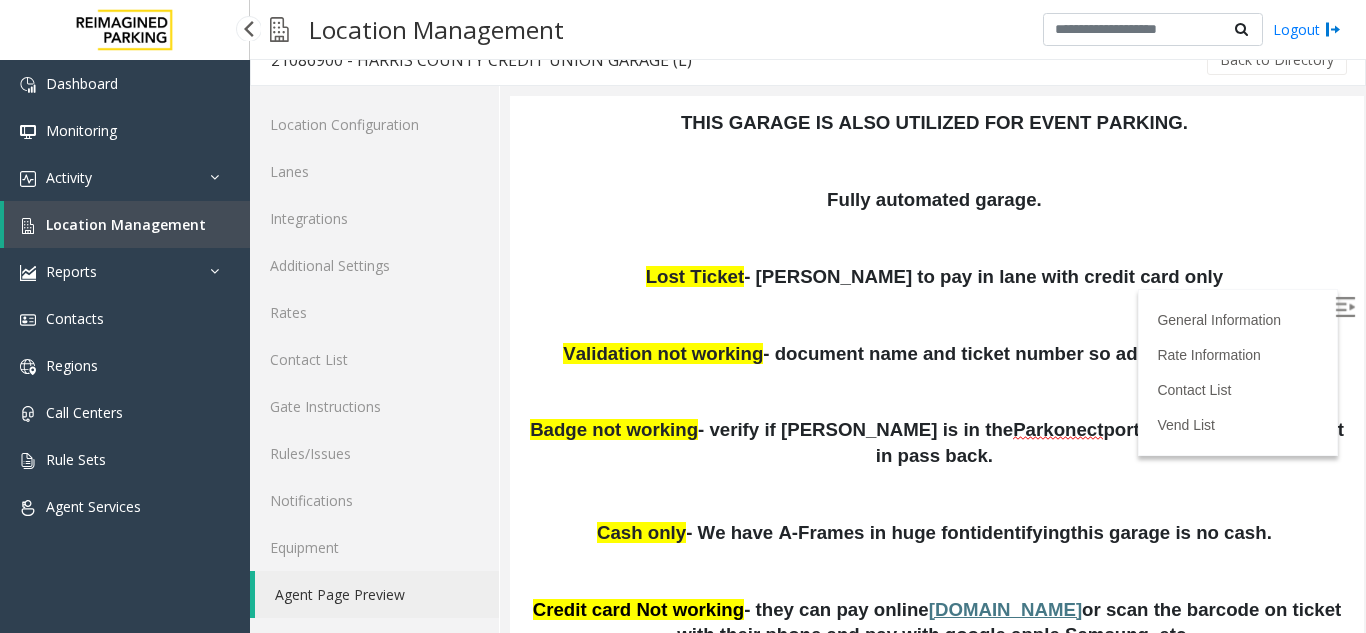 click on "Location Management" at bounding box center (126, 224) 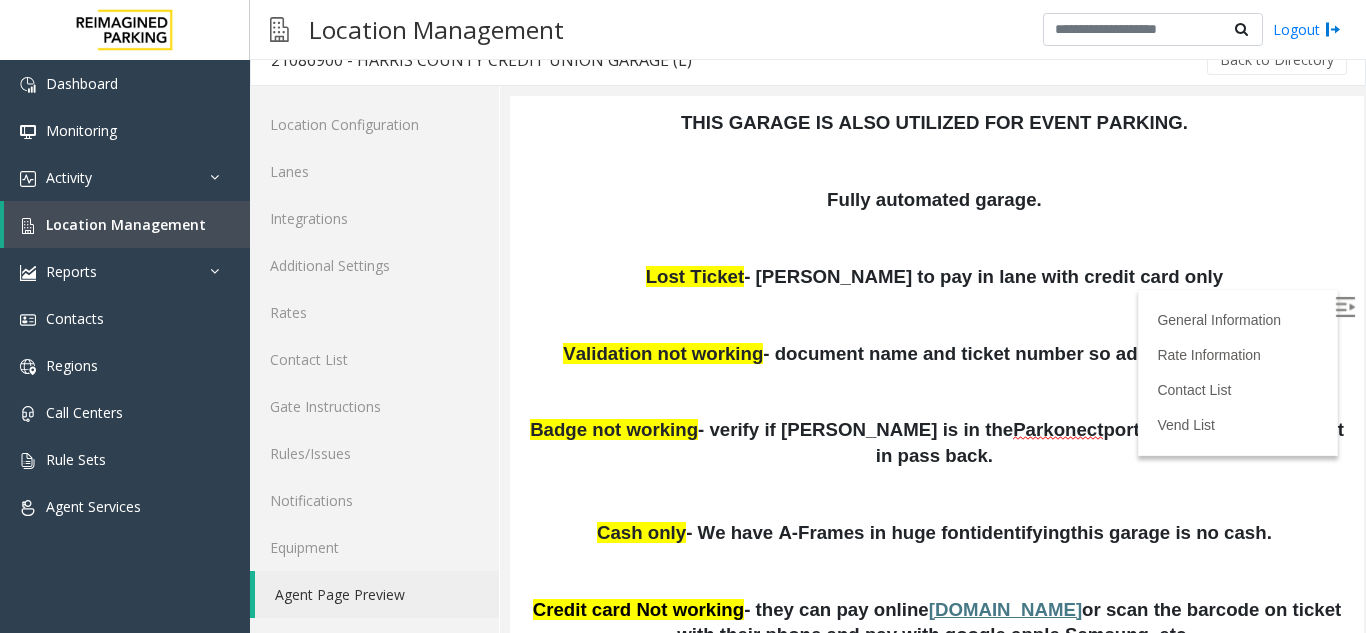 scroll, scrollTop: 0, scrollLeft: 0, axis: both 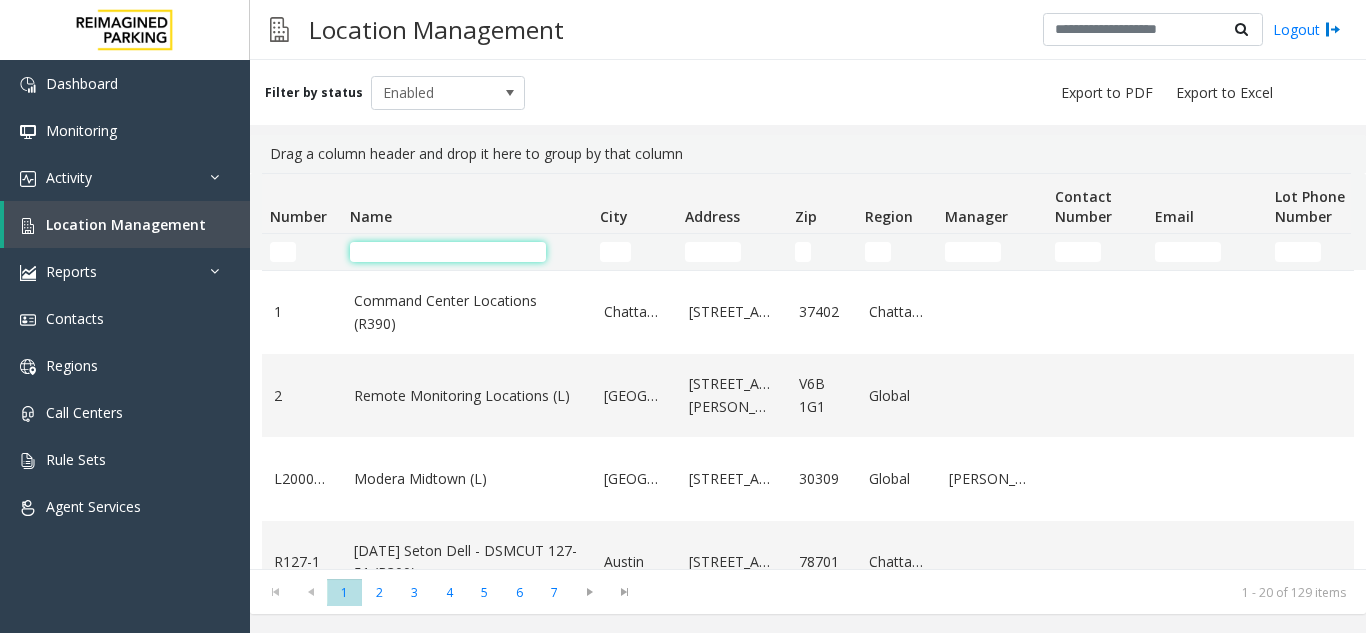 click 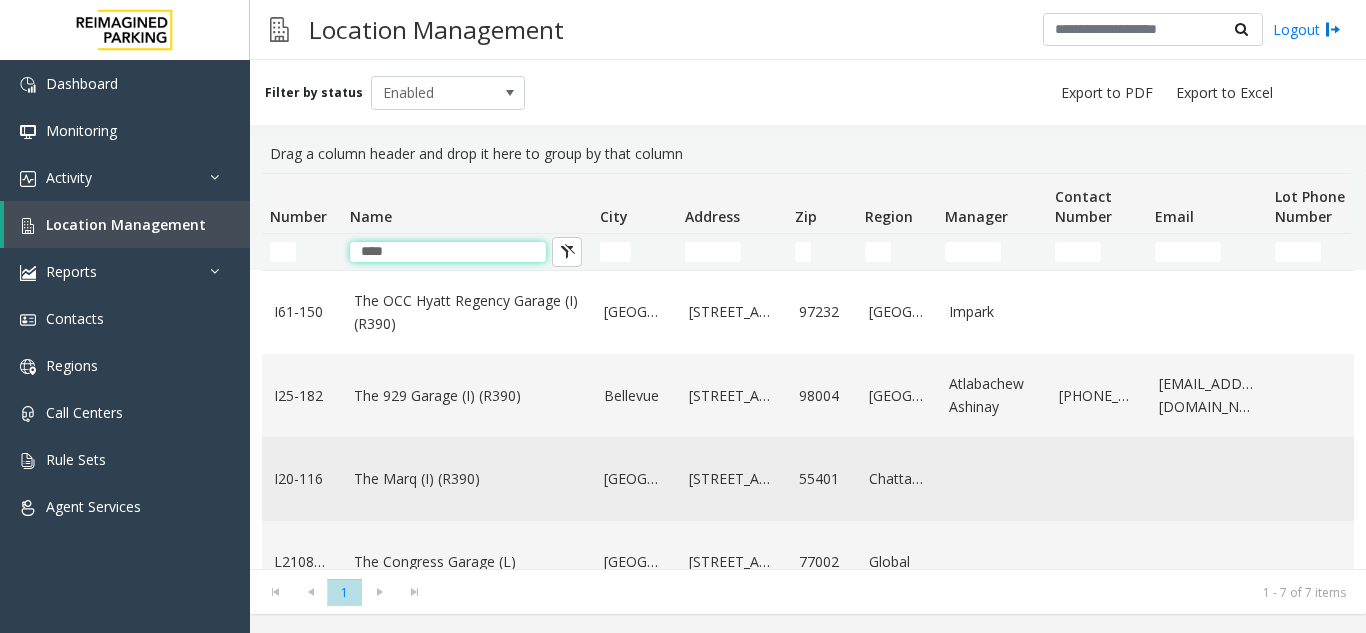 type on "***" 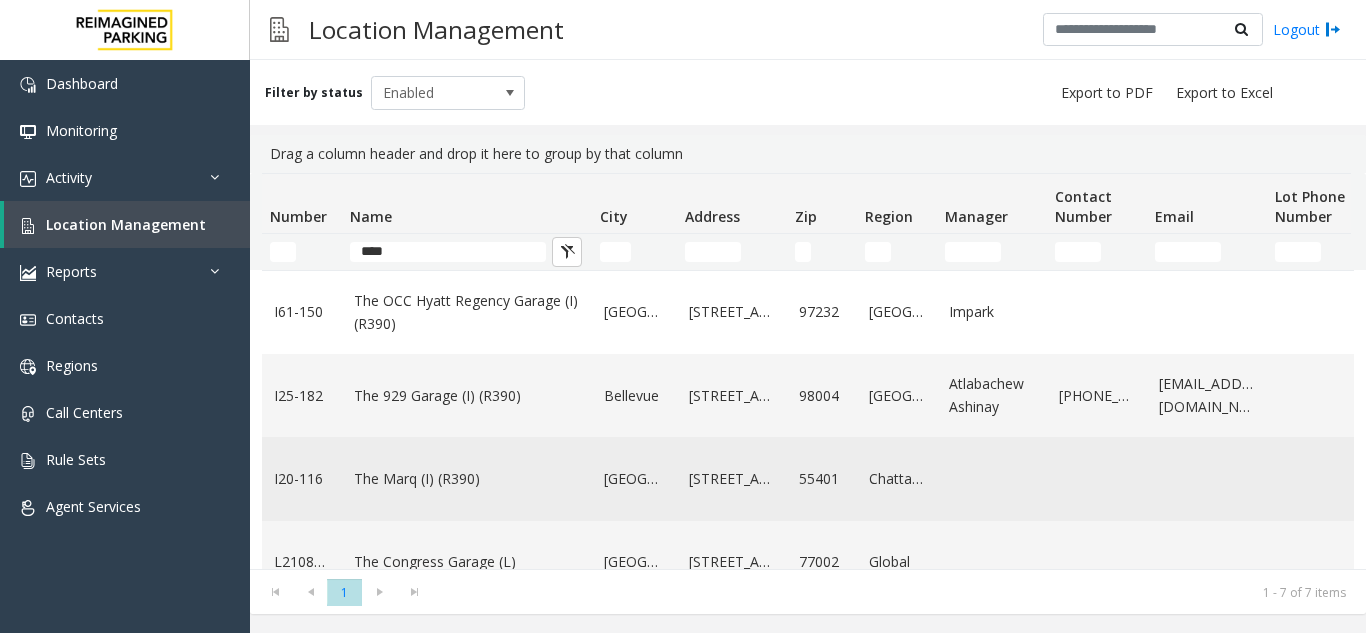 click on "The Marq (I) (R390)" 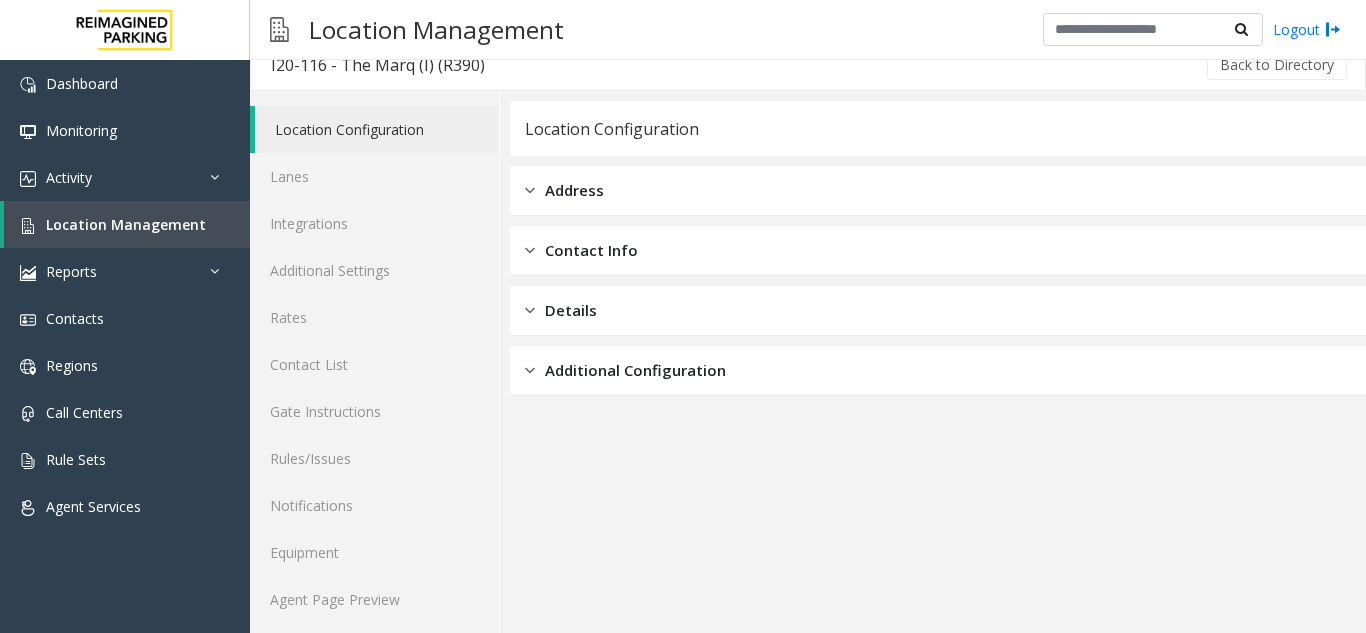 scroll, scrollTop: 26, scrollLeft: 0, axis: vertical 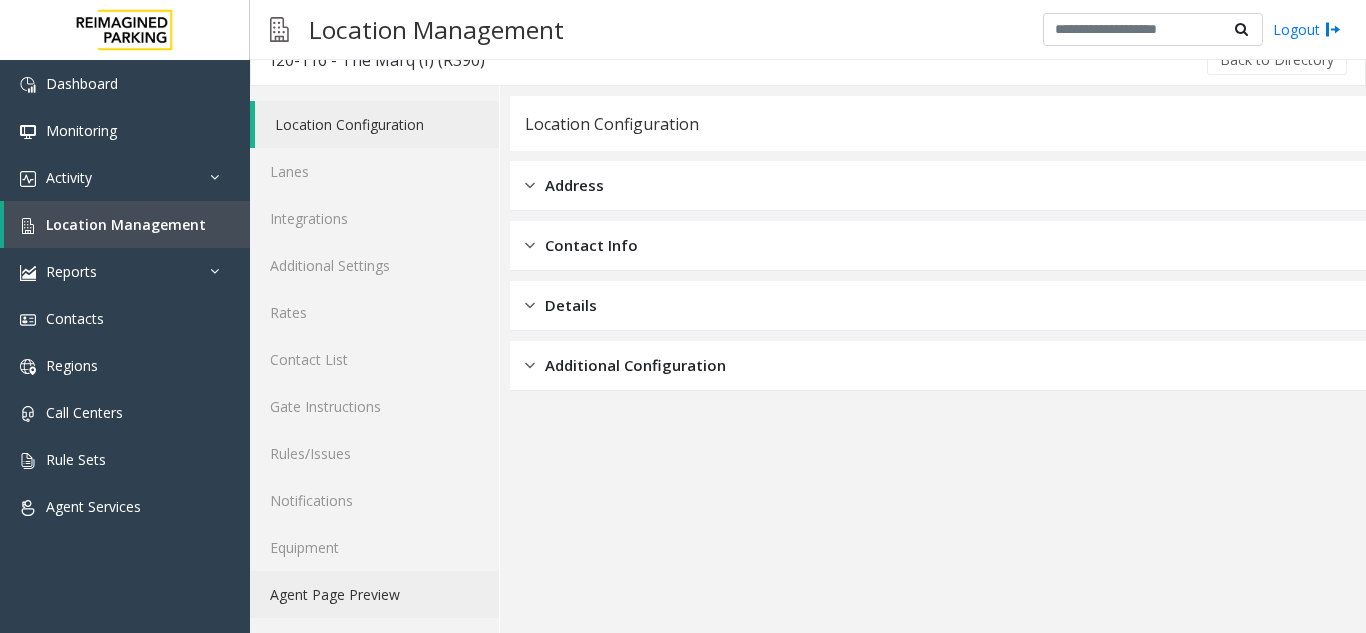 click on "Agent Page Preview" 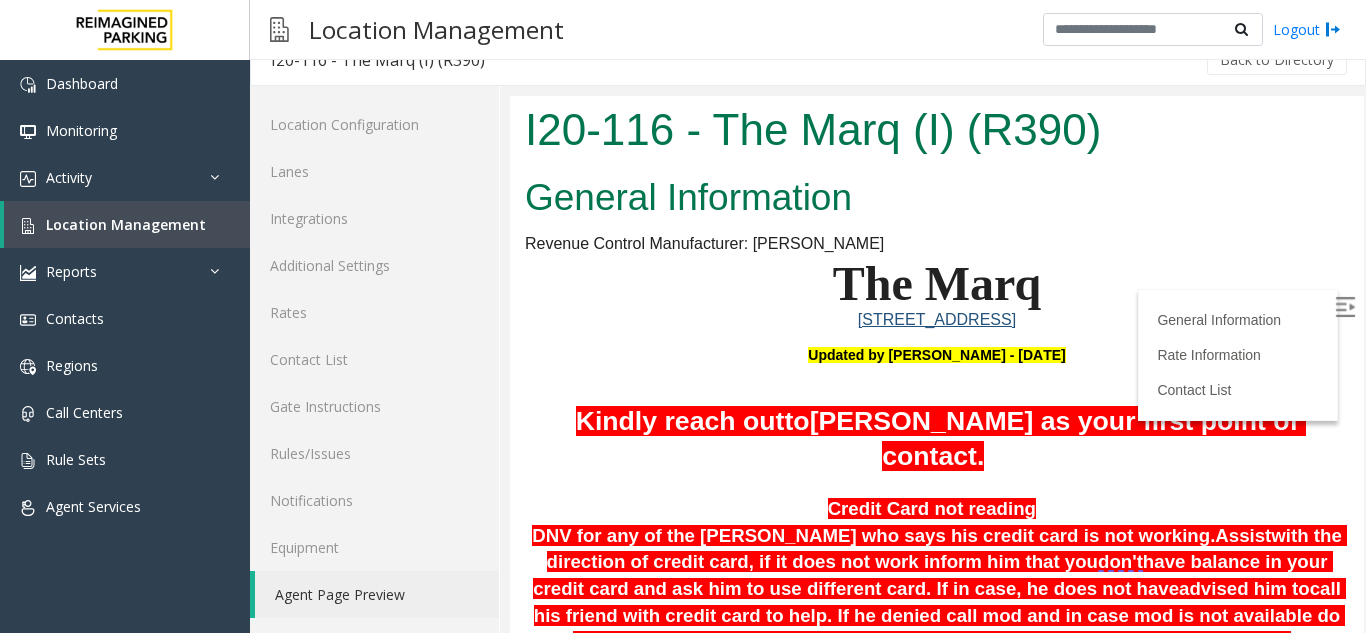 scroll, scrollTop: 0, scrollLeft: 0, axis: both 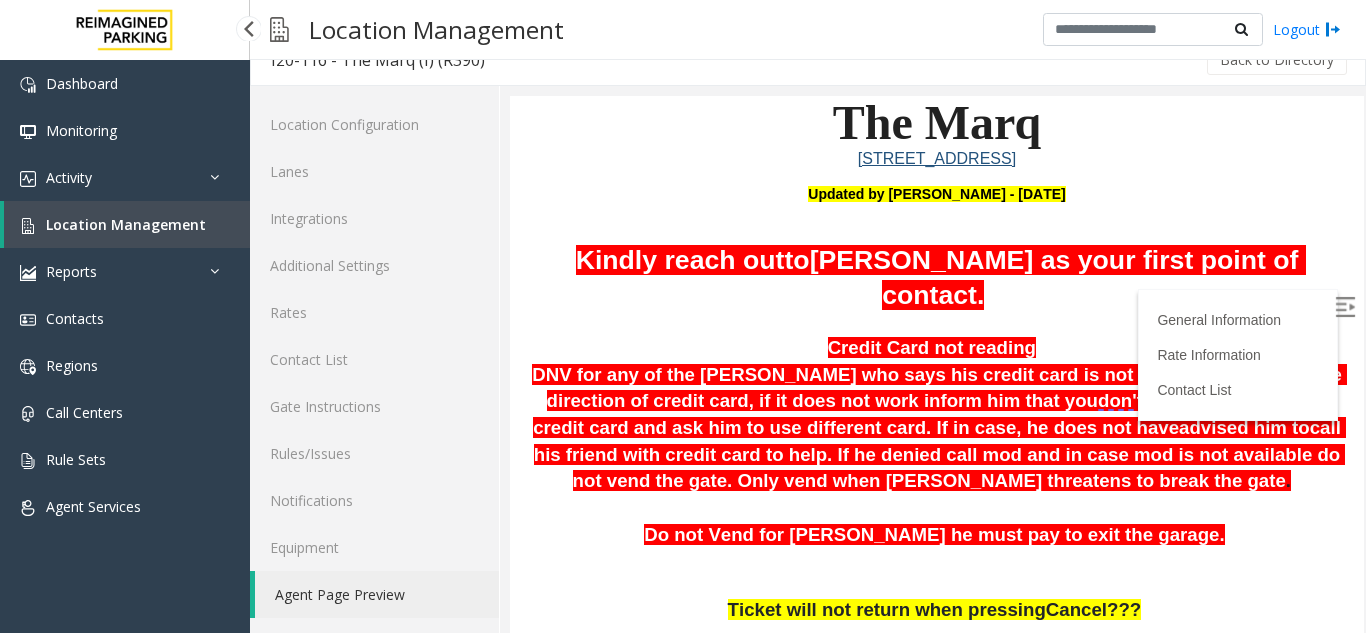 click on "Location Management" at bounding box center (126, 224) 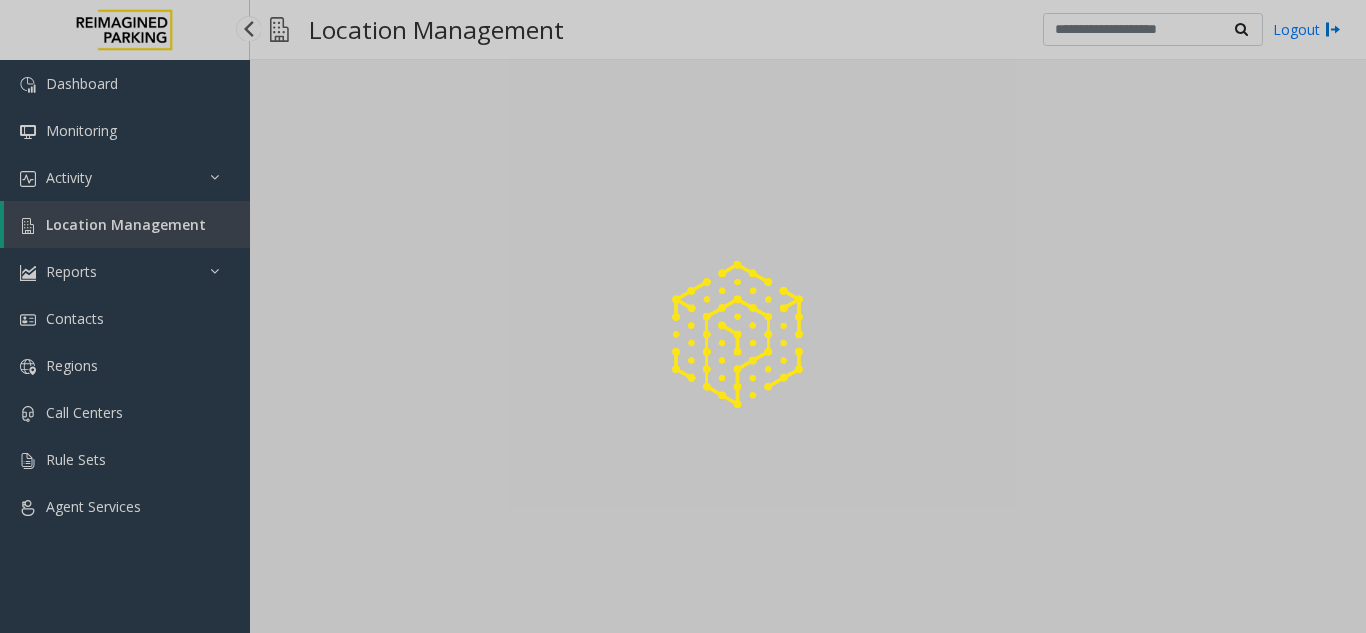 scroll, scrollTop: 0, scrollLeft: 0, axis: both 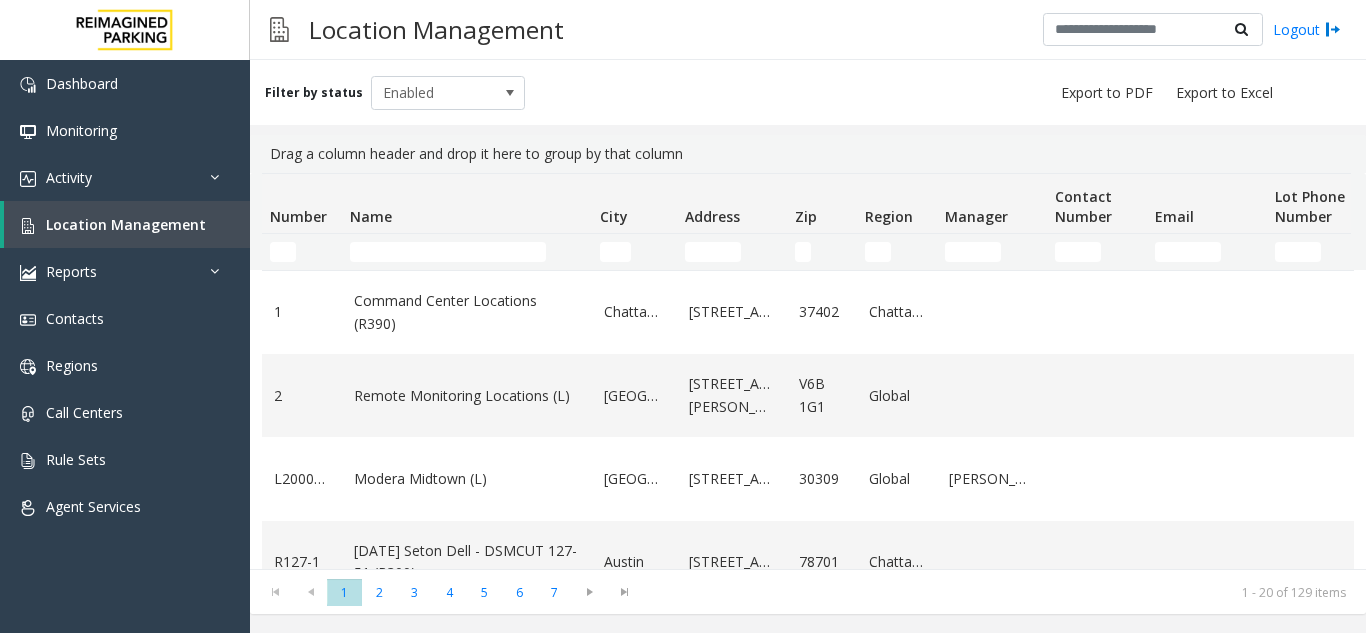 click 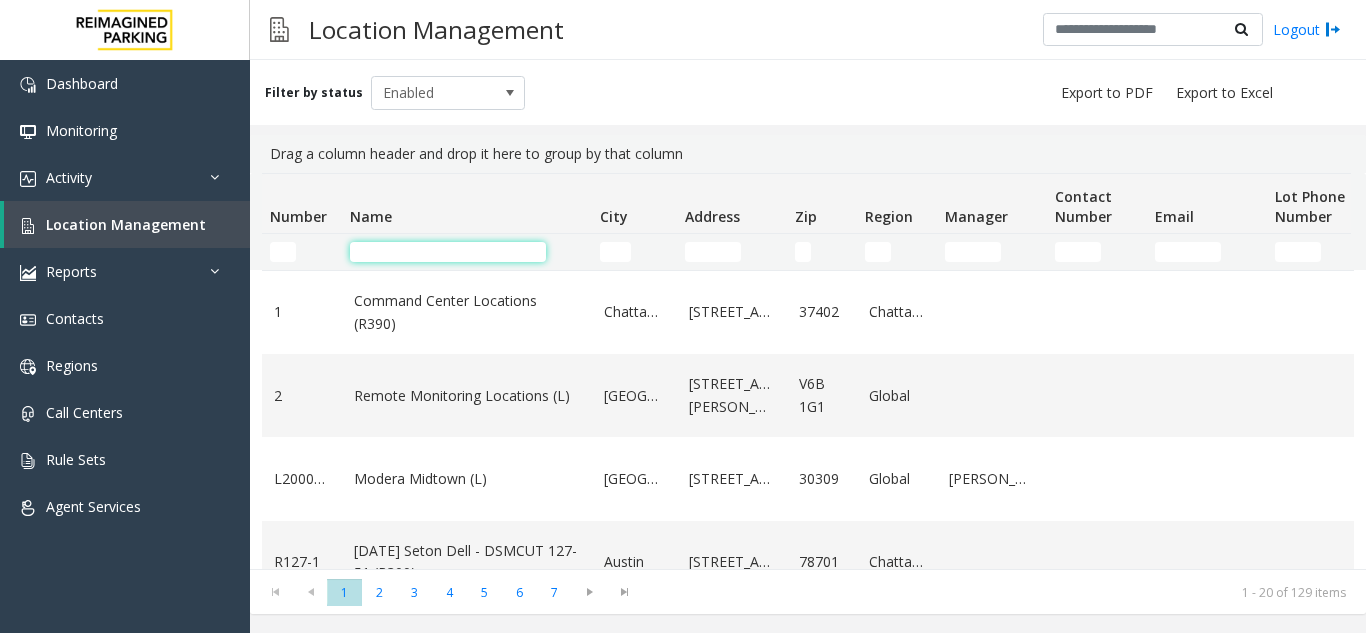 click 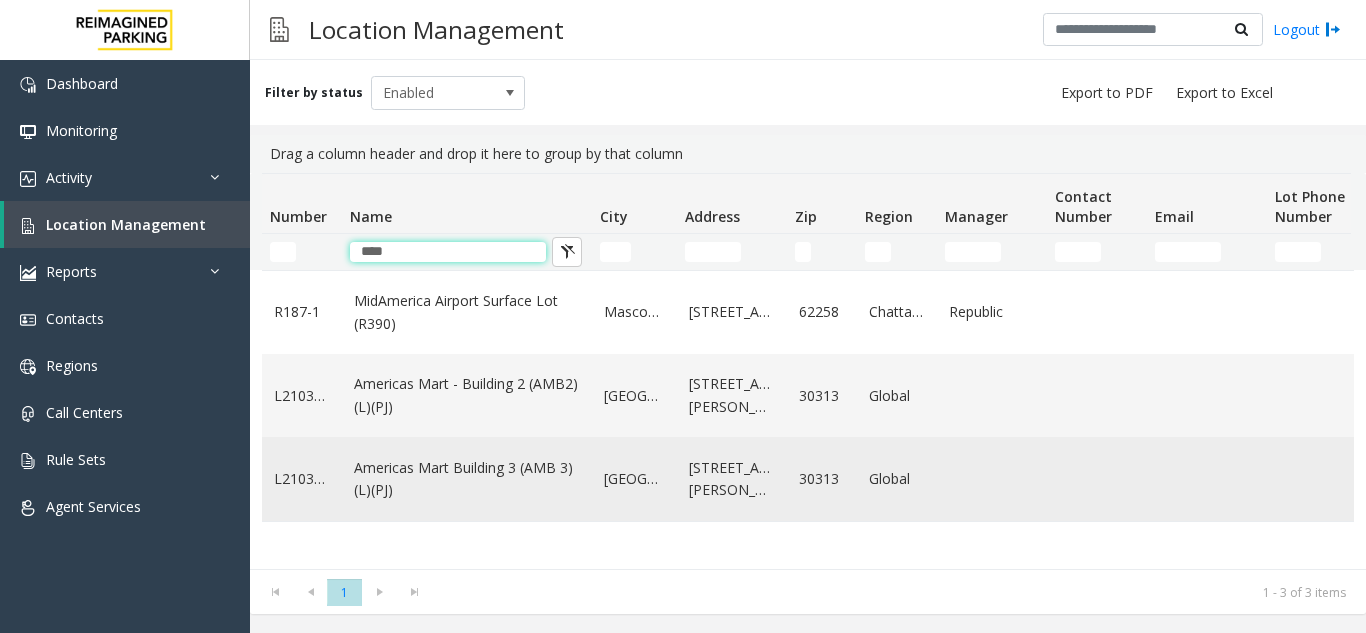 type on "****" 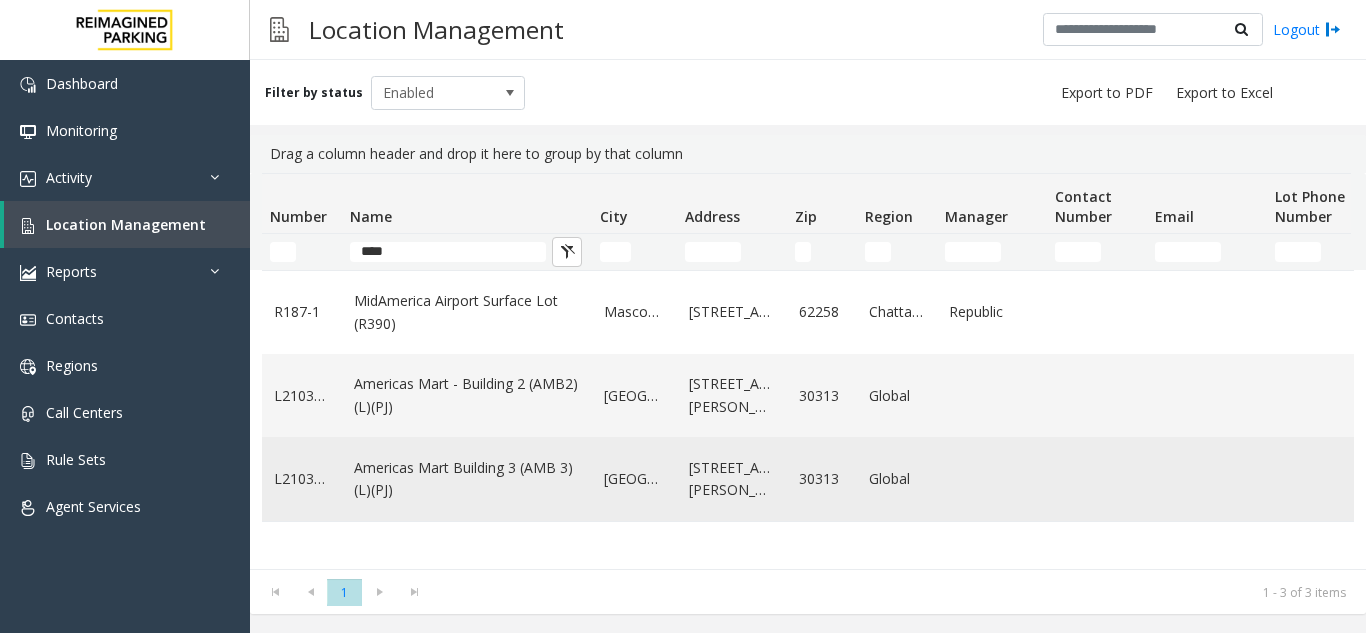 click on "Americas Mart Building  3 (AMB 3) (L)(PJ)" 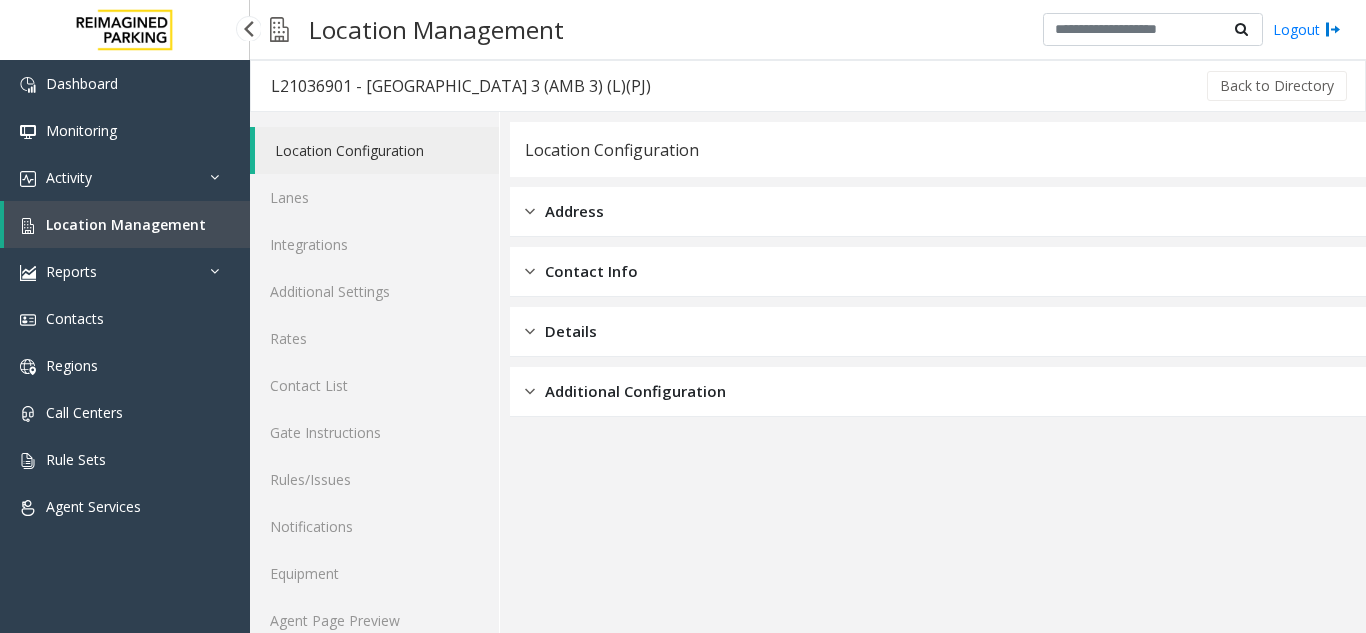 click on "Location Management" at bounding box center (126, 224) 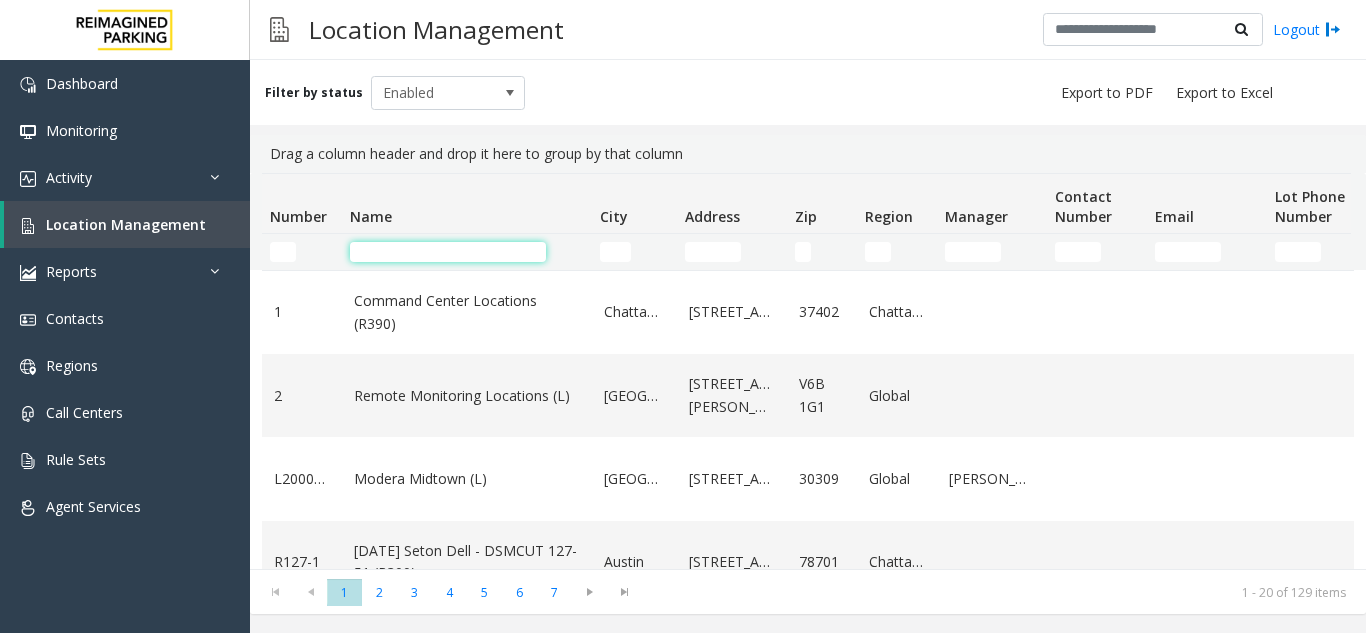 click 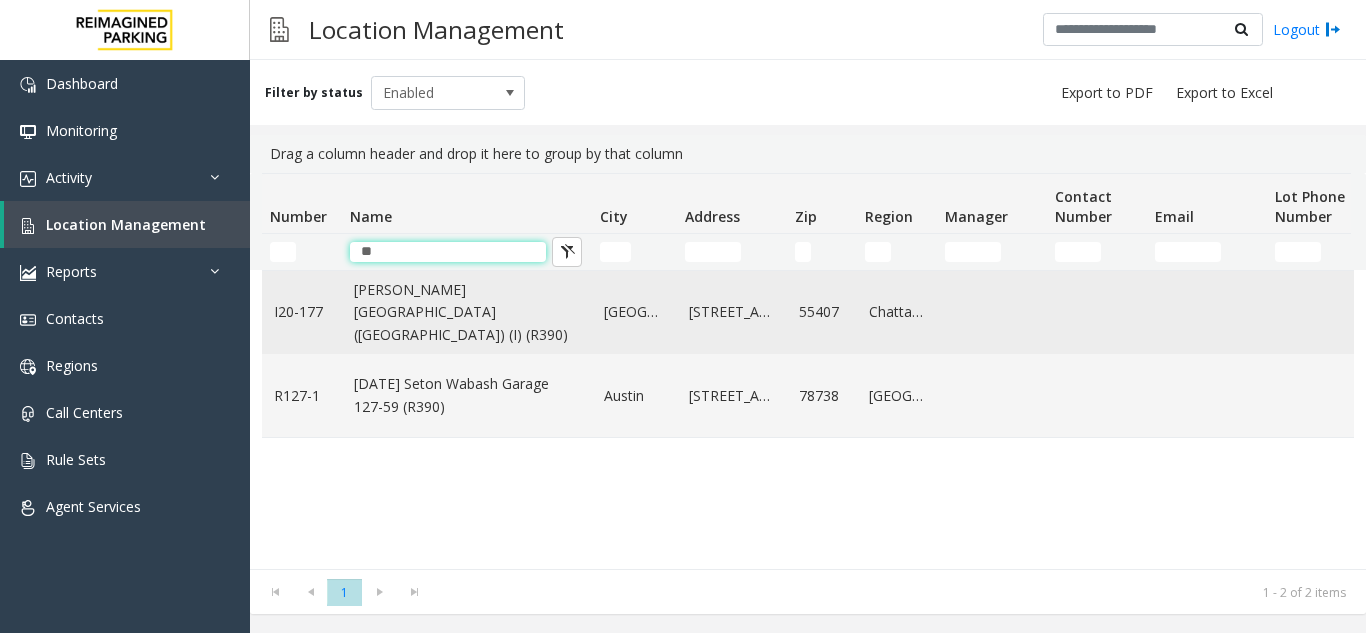 type on "**" 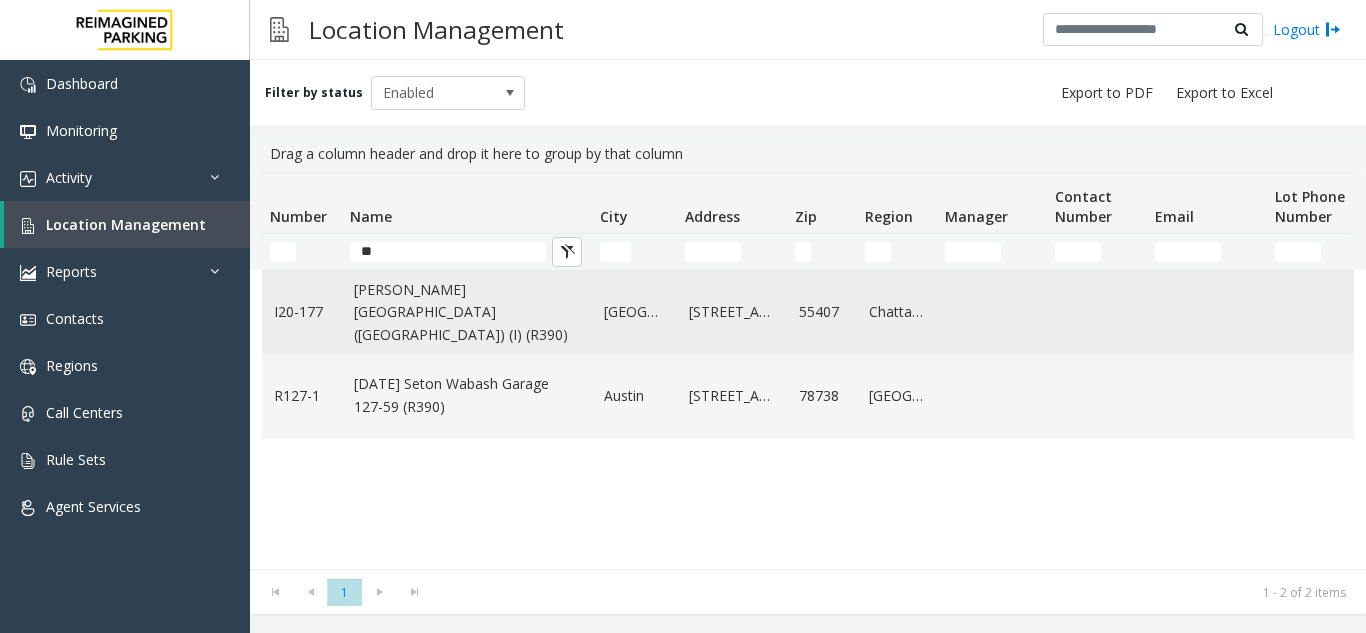 click on "[PERSON_NAME][GEOGRAPHIC_DATA] ([GEOGRAPHIC_DATA]) (I) (R390)" 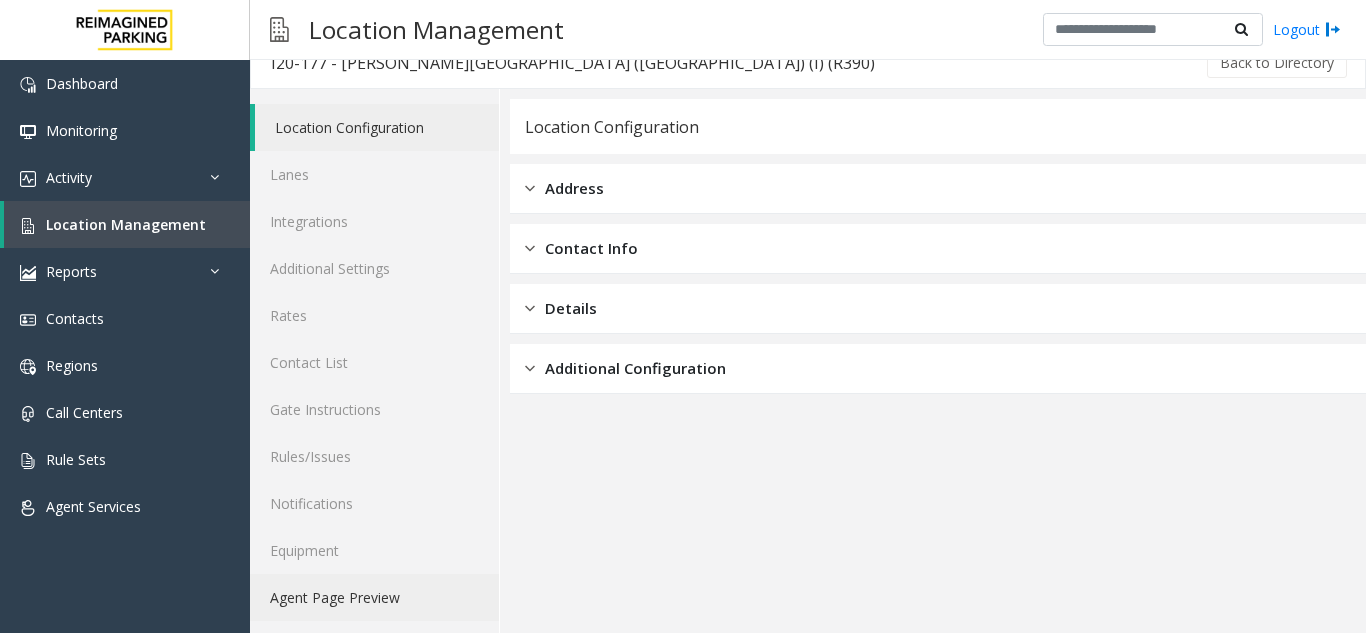 scroll, scrollTop: 26, scrollLeft: 0, axis: vertical 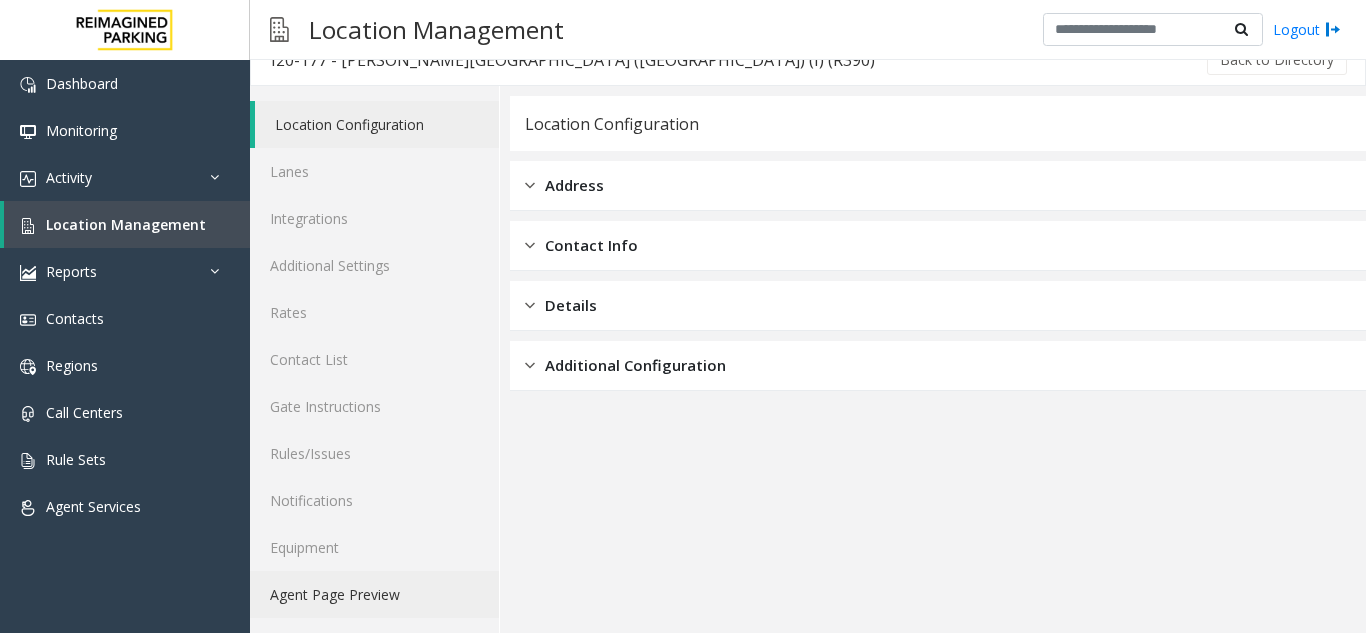 click on "Agent Page Preview" 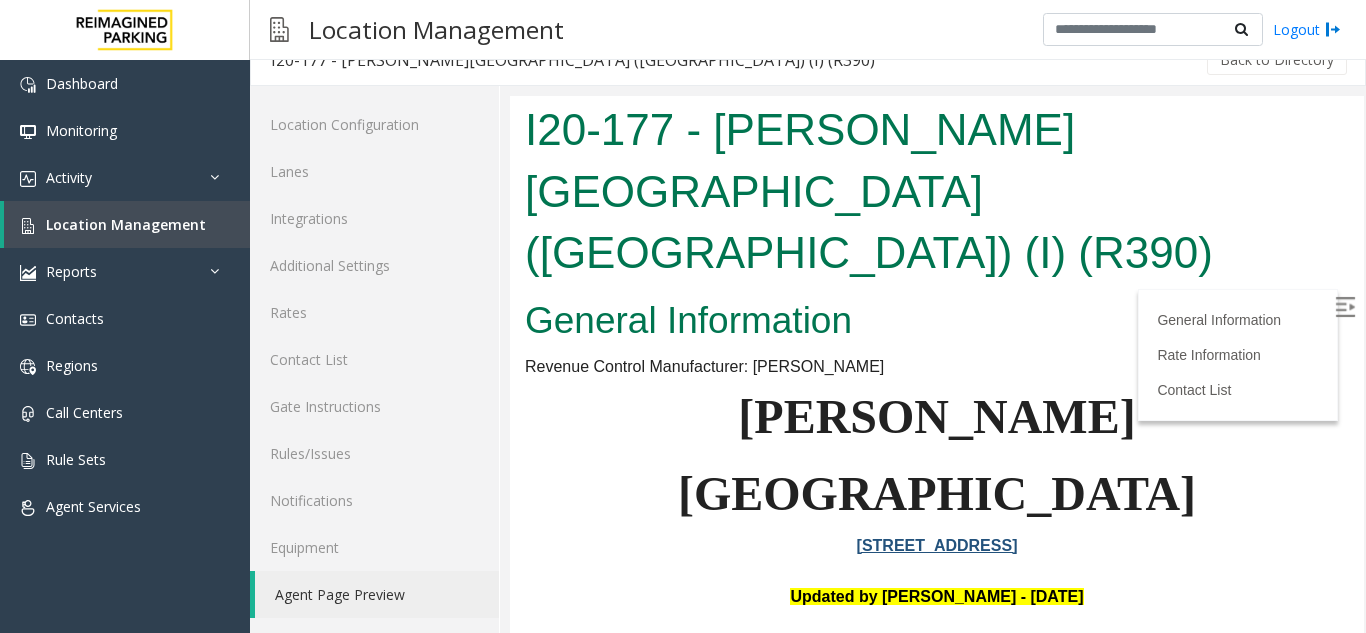 scroll, scrollTop: 0, scrollLeft: 0, axis: both 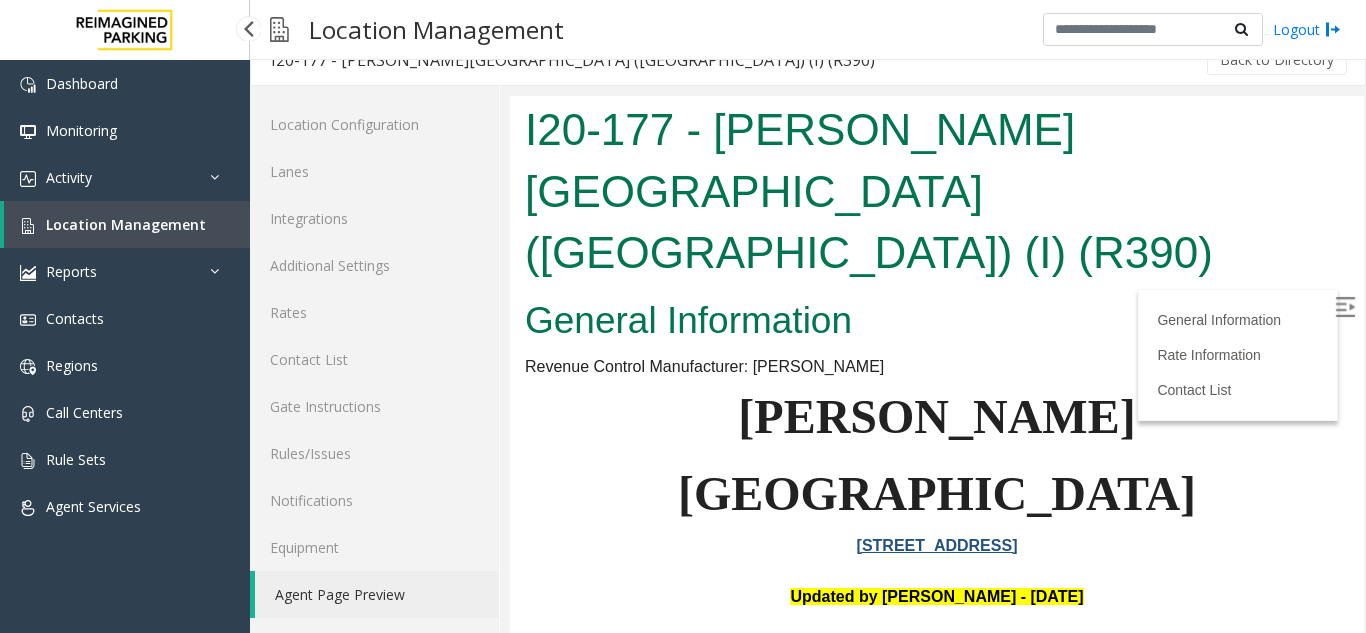 click on "Location Management" at bounding box center (126, 224) 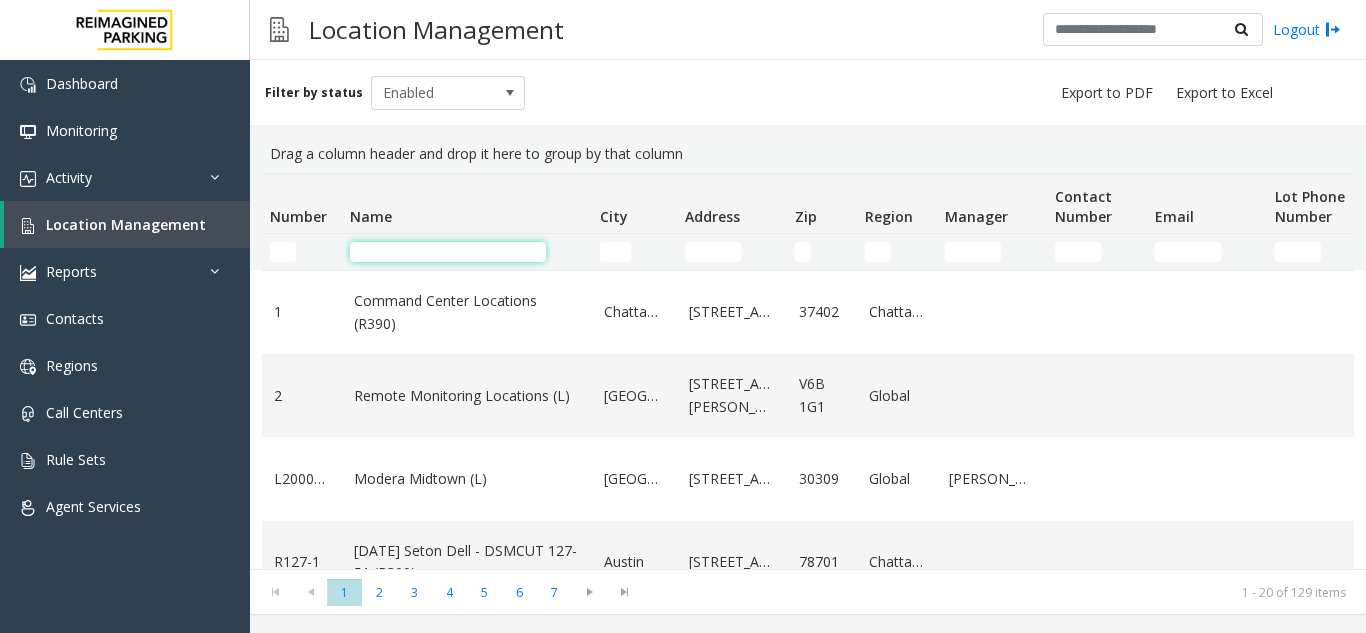 click 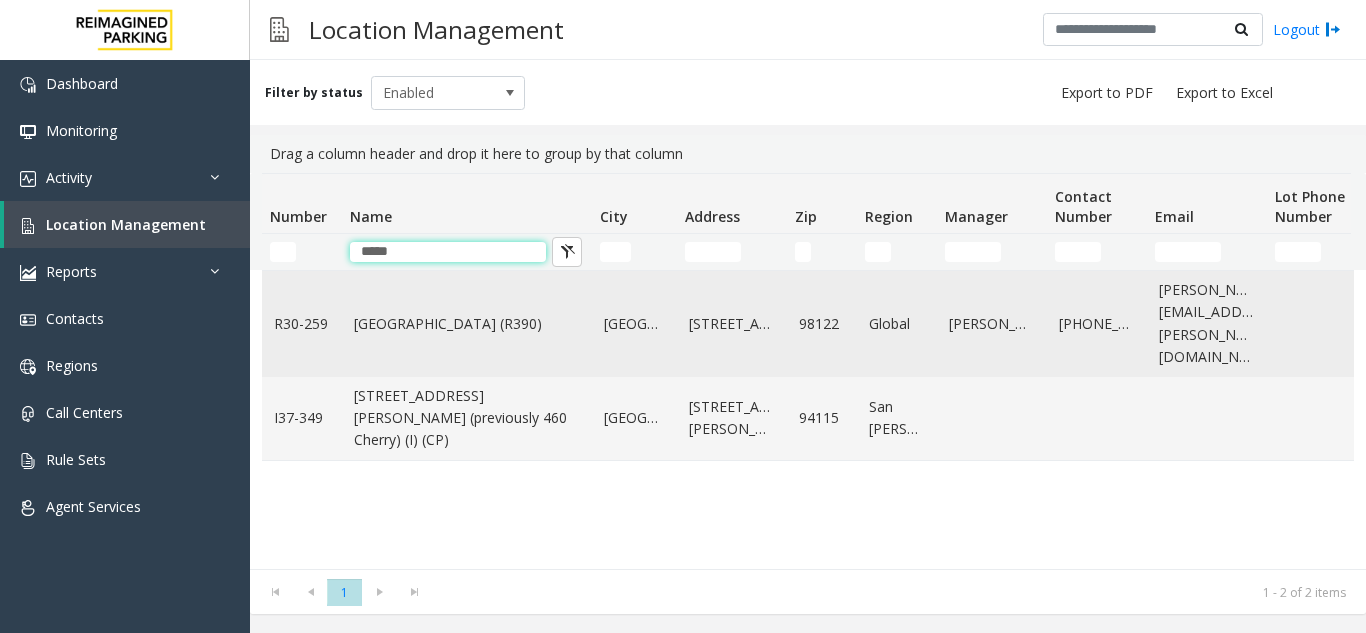 type on "*****" 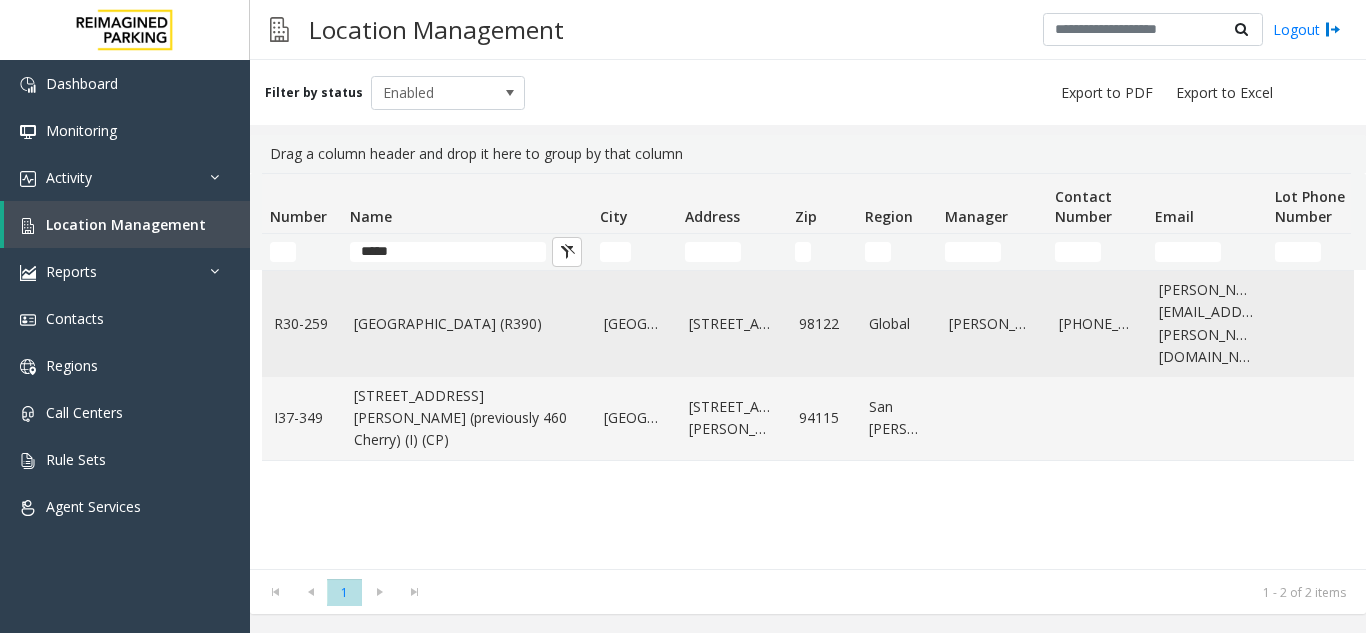 click on "[GEOGRAPHIC_DATA] (R390)" 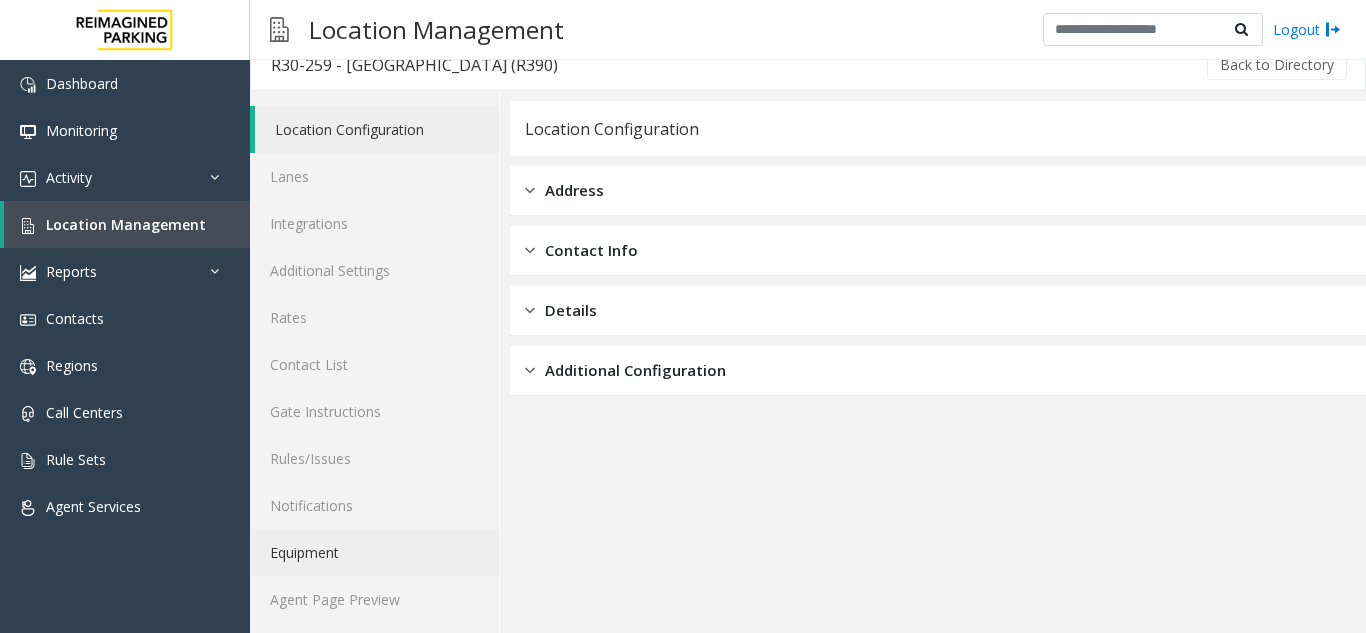 scroll, scrollTop: 26, scrollLeft: 0, axis: vertical 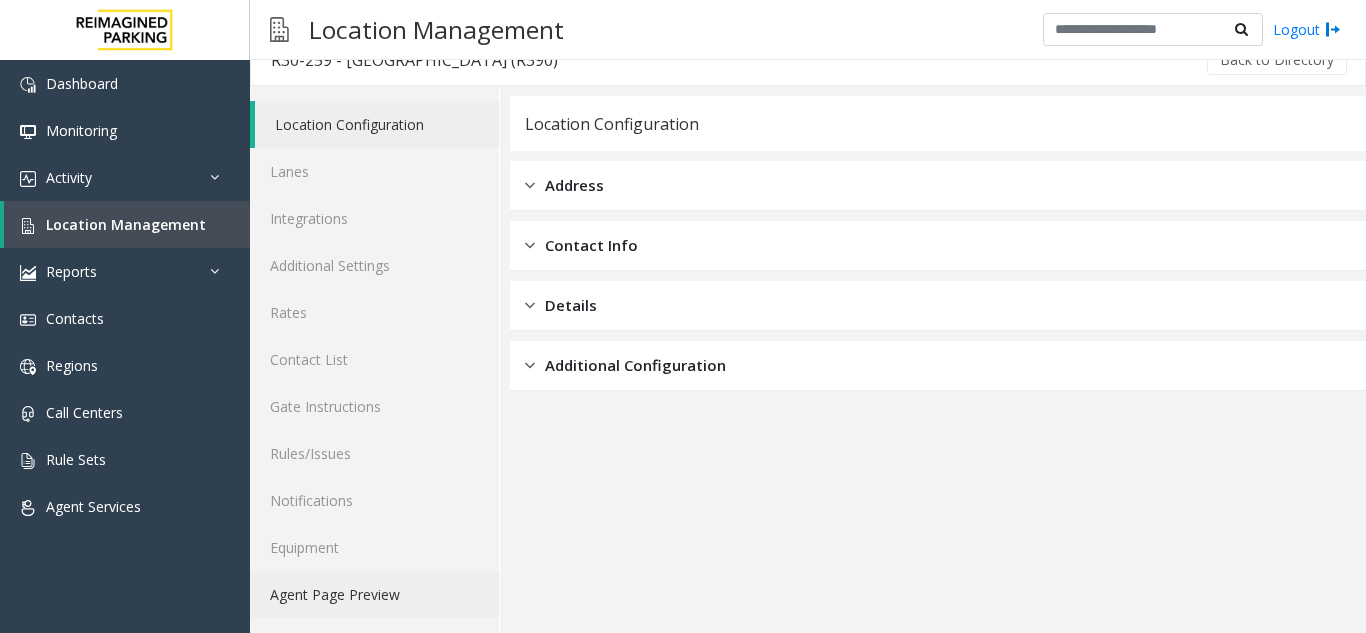click on "Agent Page Preview" 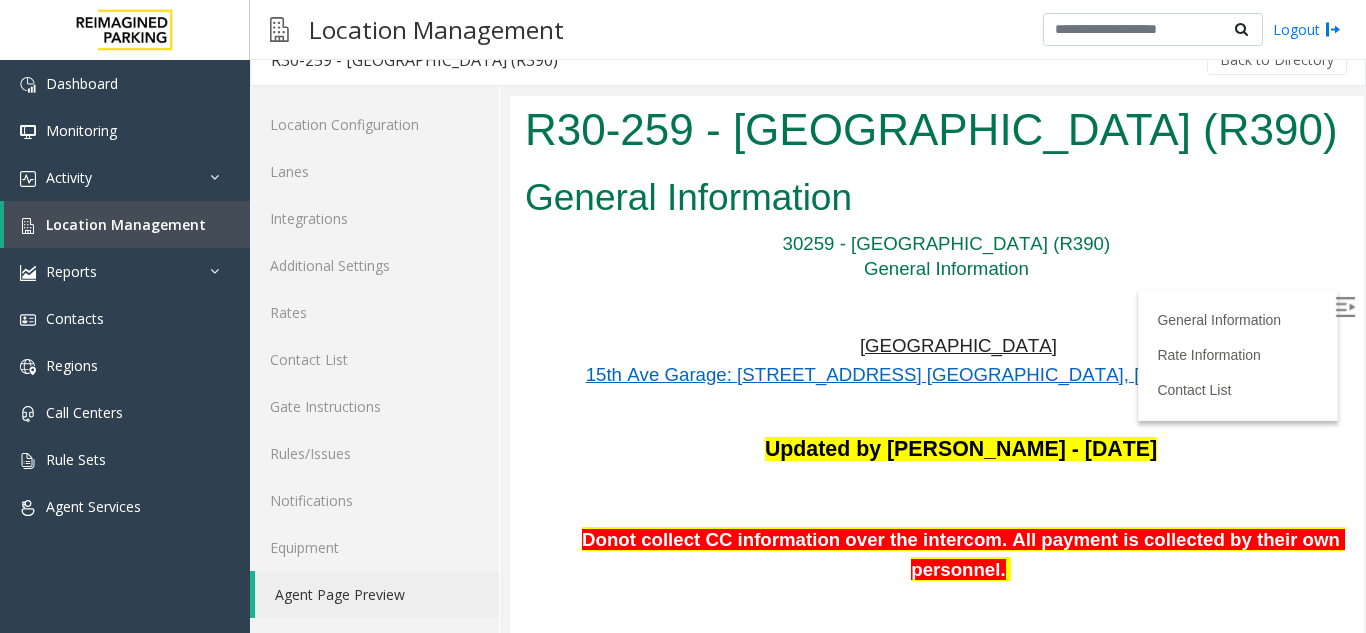 scroll, scrollTop: 0, scrollLeft: 0, axis: both 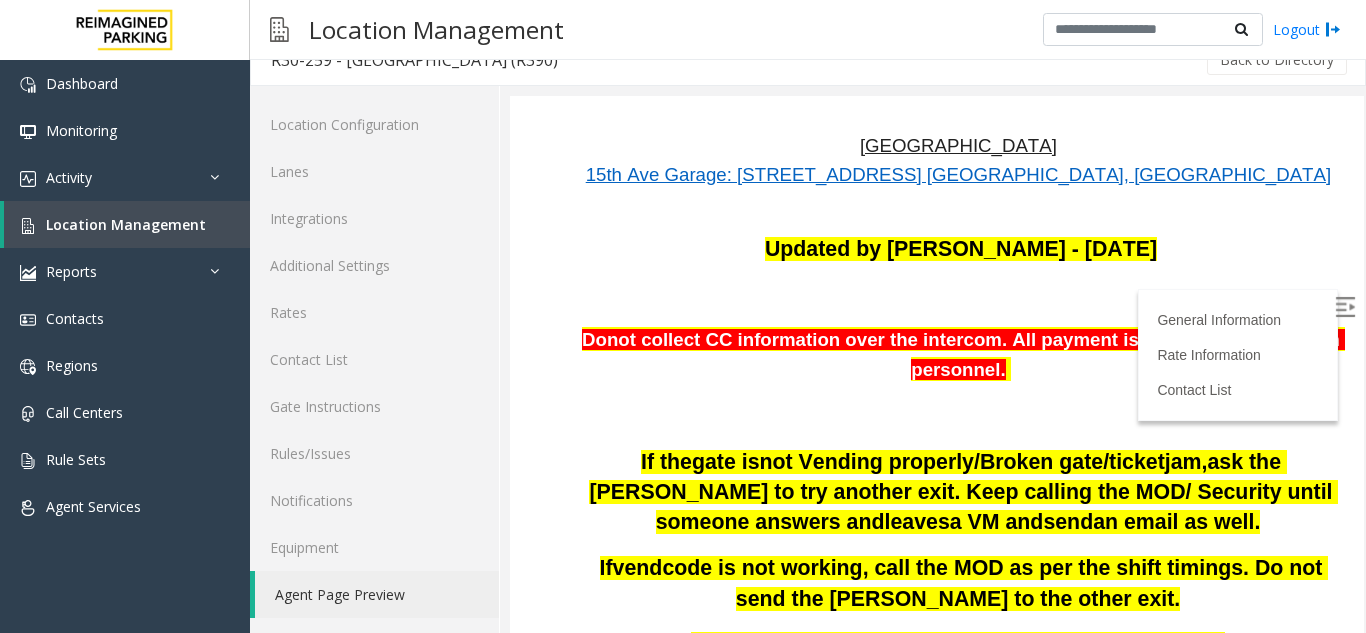 click at bounding box center [961, 205] 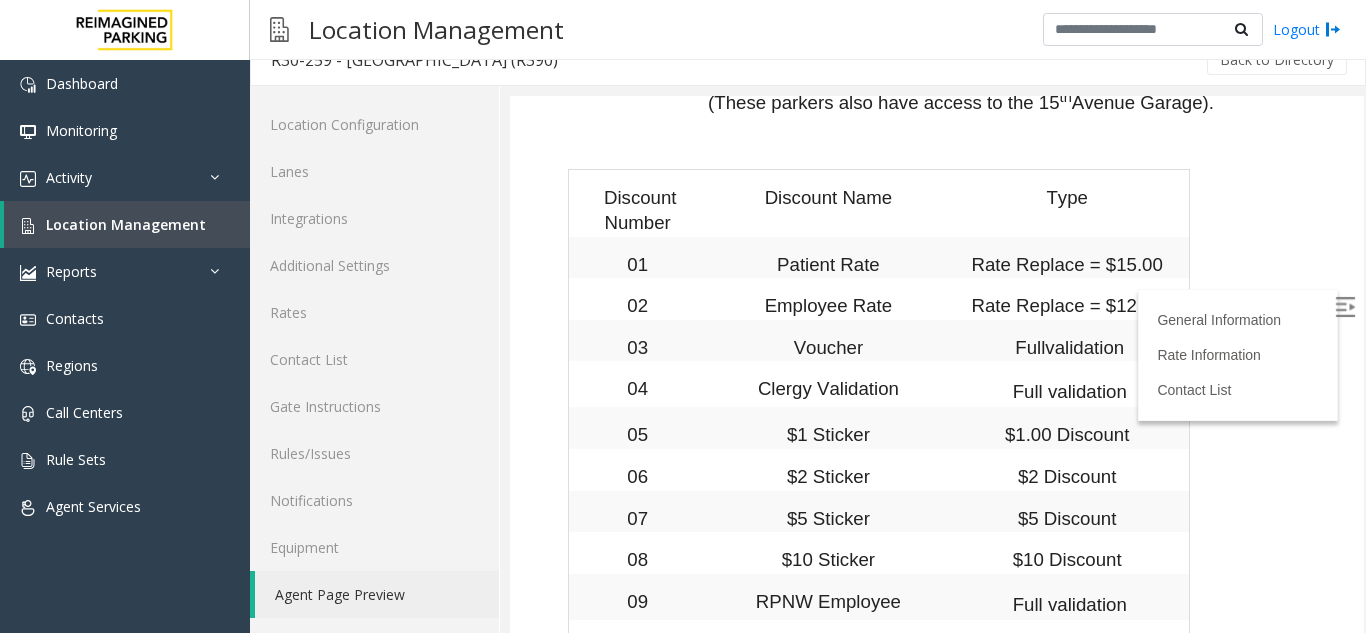scroll, scrollTop: 745, scrollLeft: 0, axis: vertical 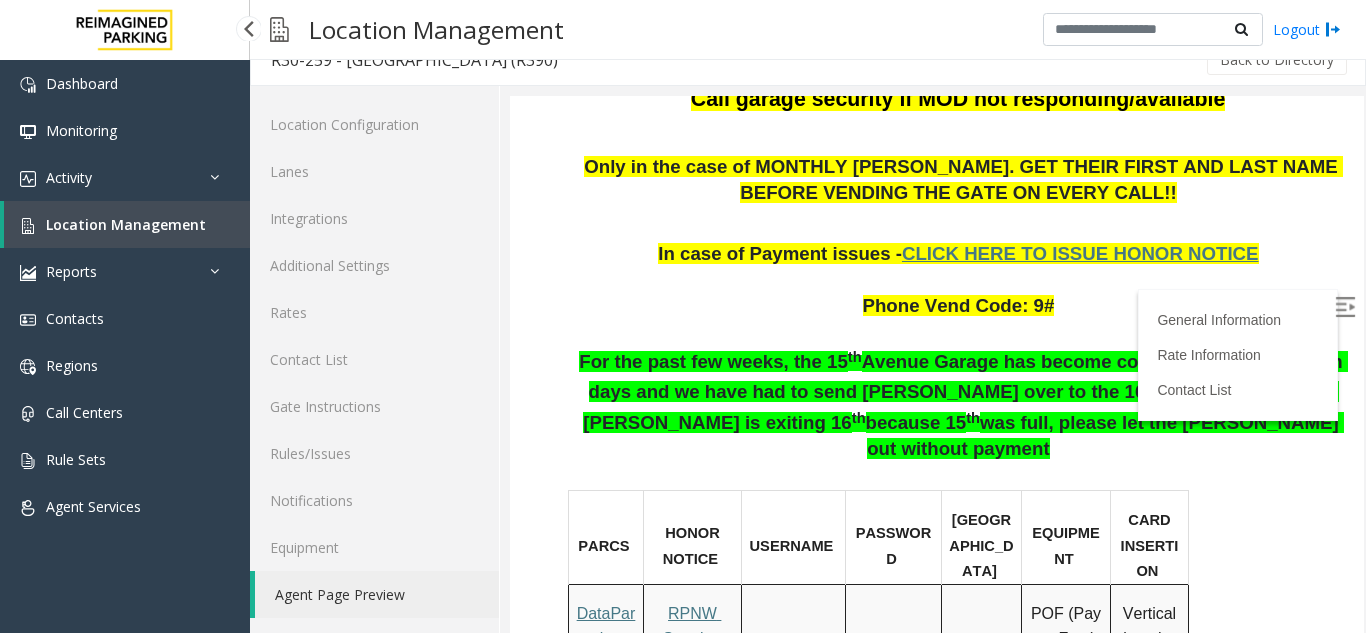 click on "Location Management" at bounding box center (126, 224) 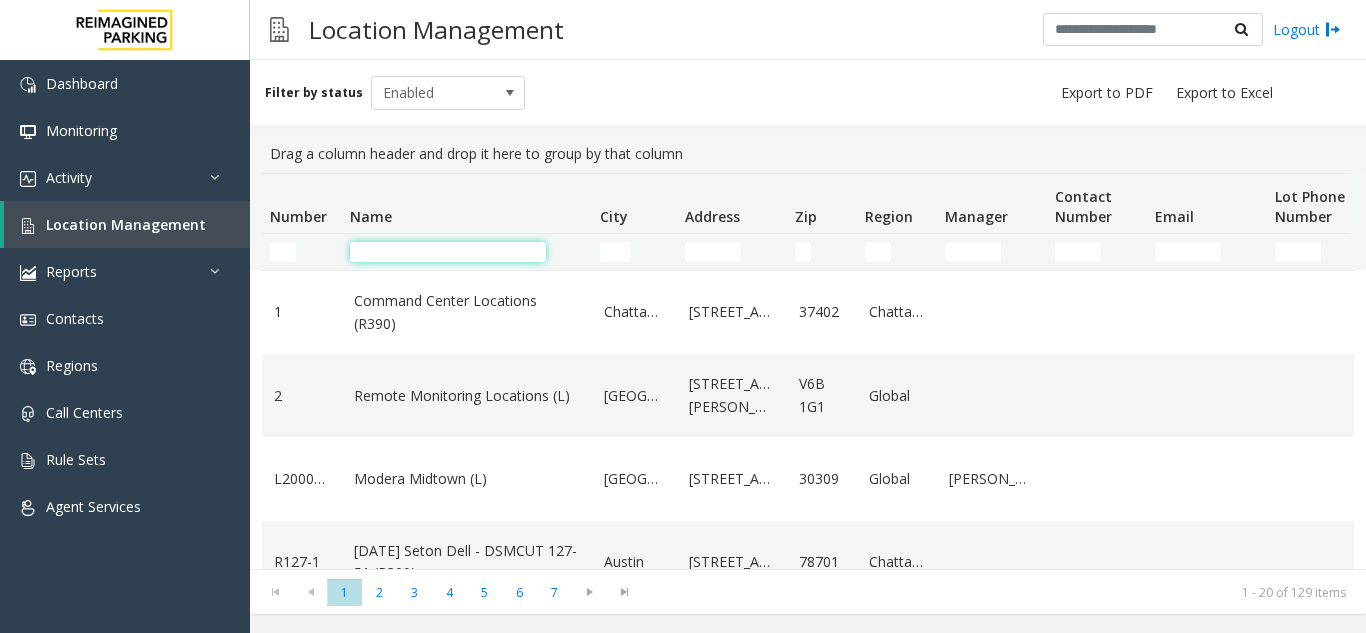 click 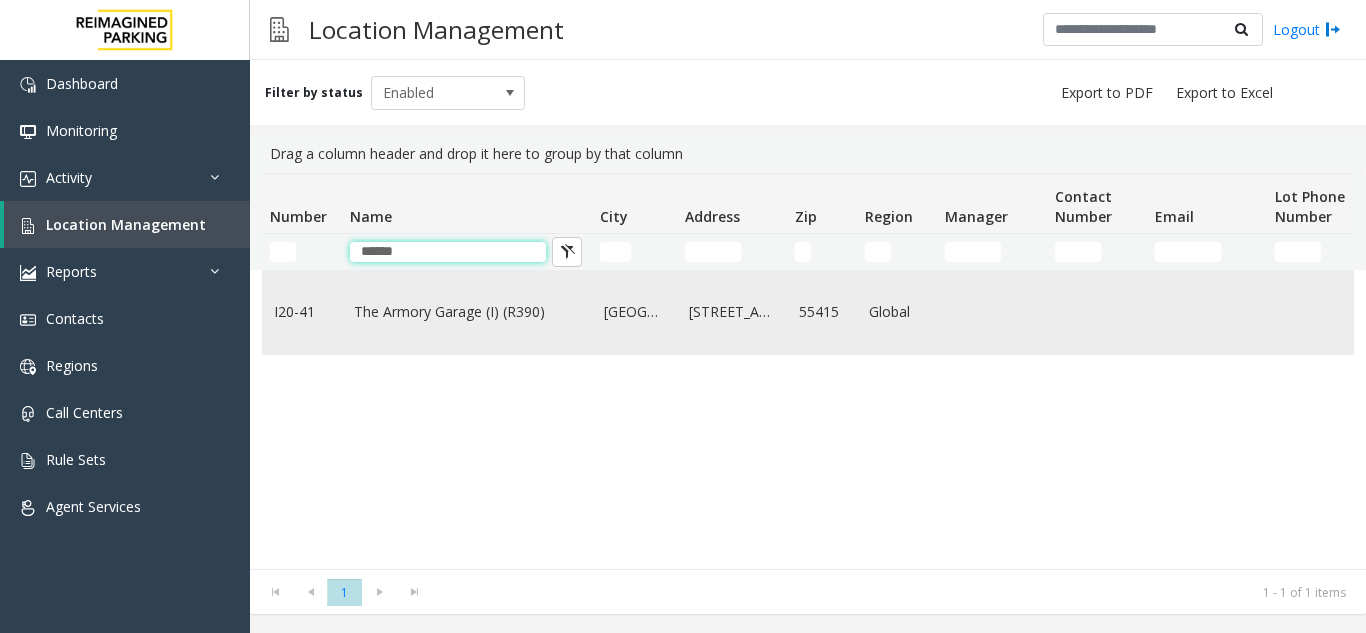 type on "******" 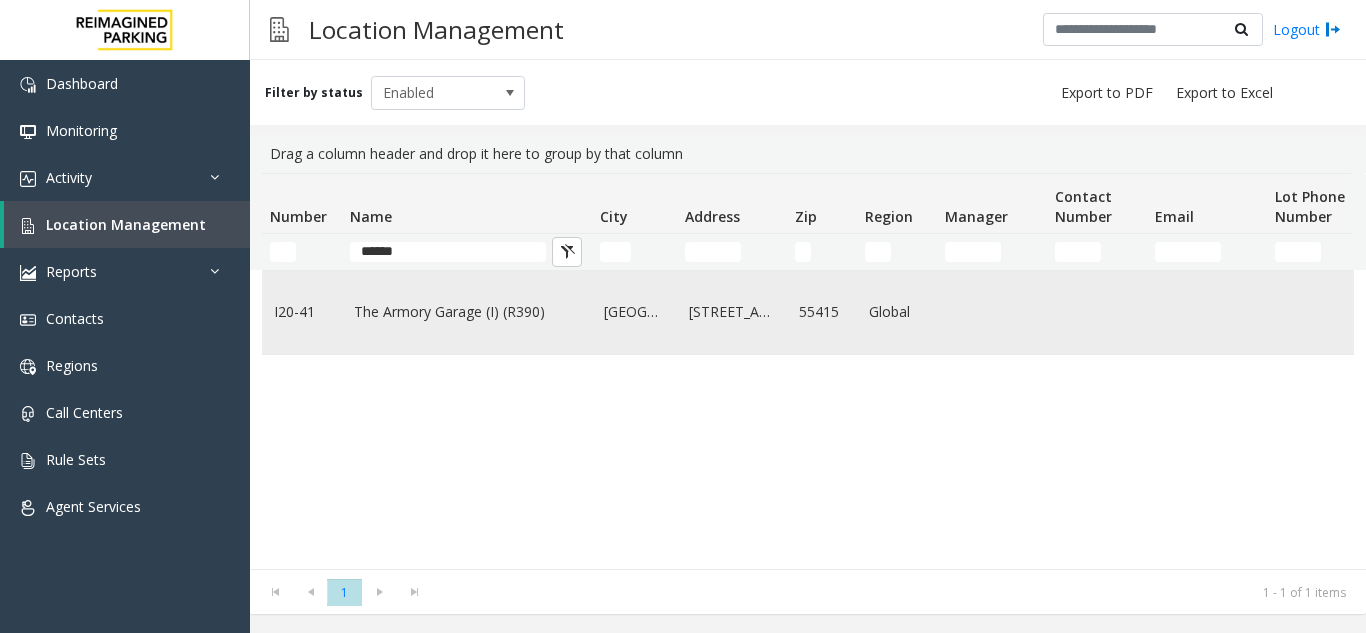 click on "The Armory Garage (I) (R390)" 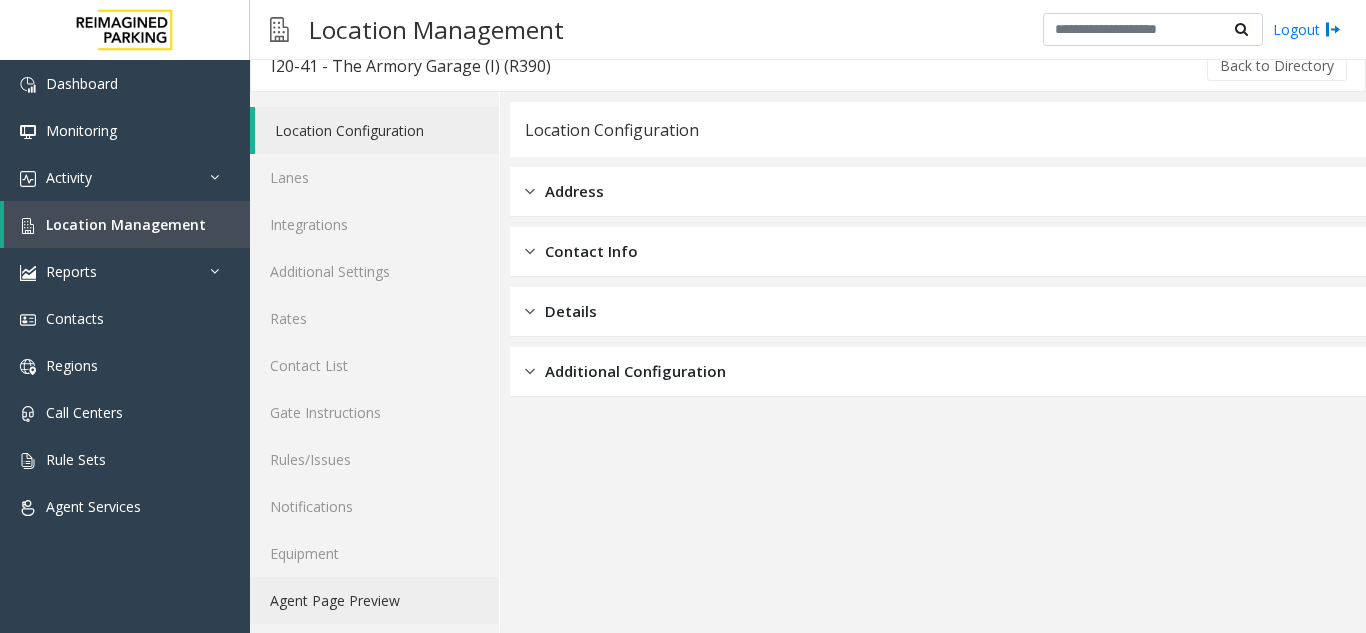 scroll, scrollTop: 26, scrollLeft: 0, axis: vertical 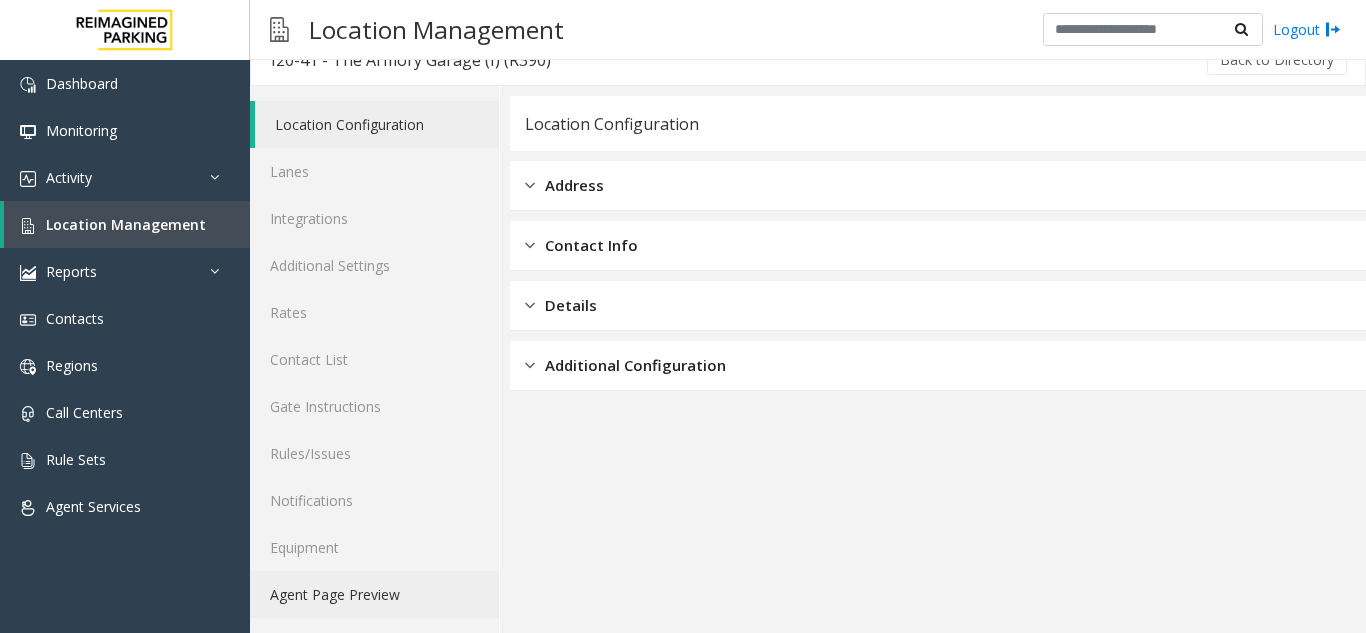click on "Agent Page Preview" 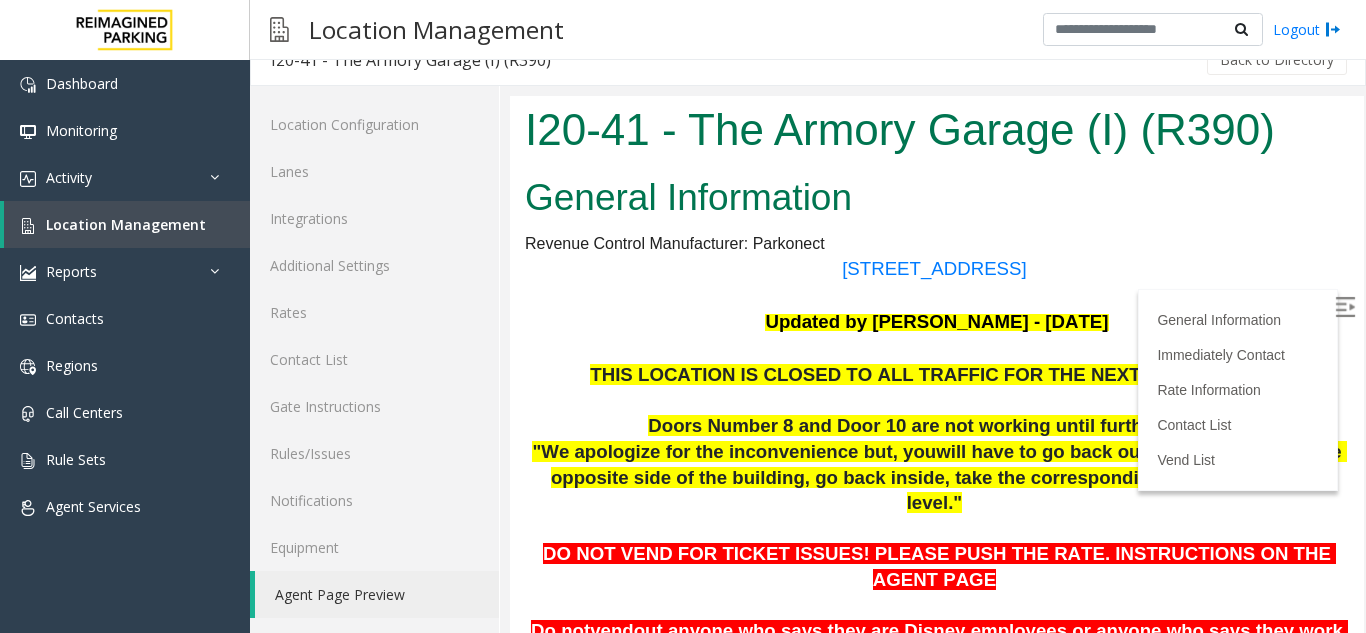 scroll, scrollTop: 0, scrollLeft: 0, axis: both 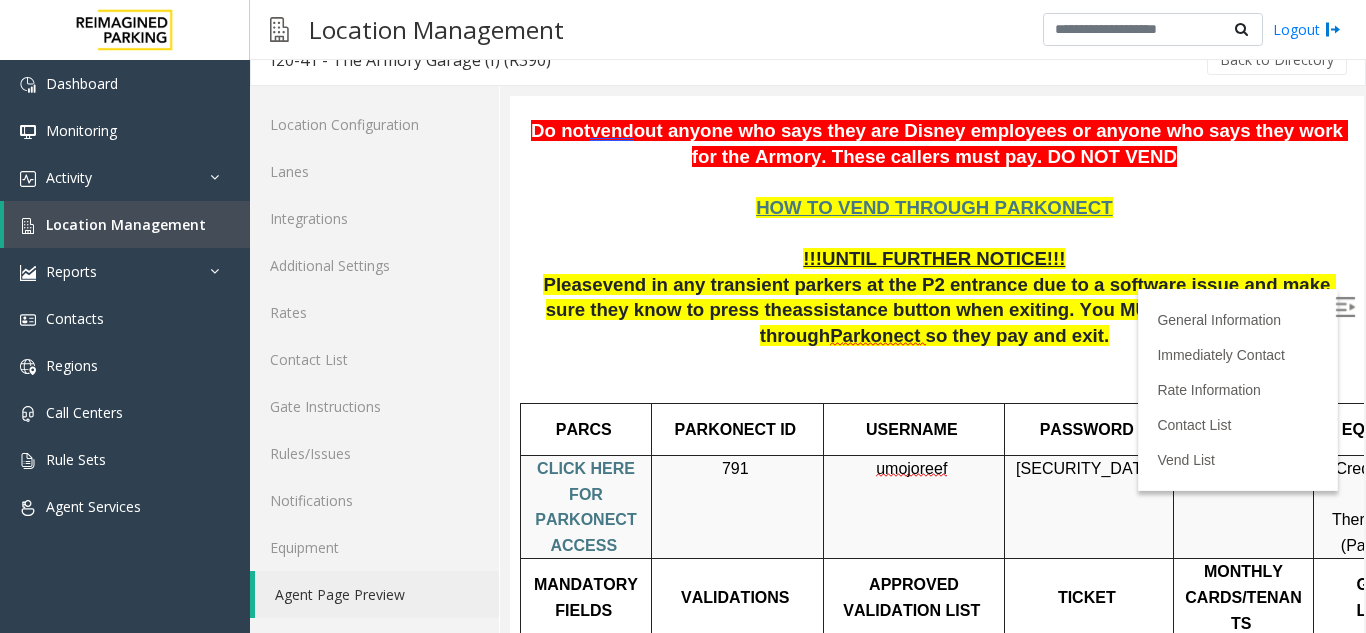 click at bounding box center [1345, 307] 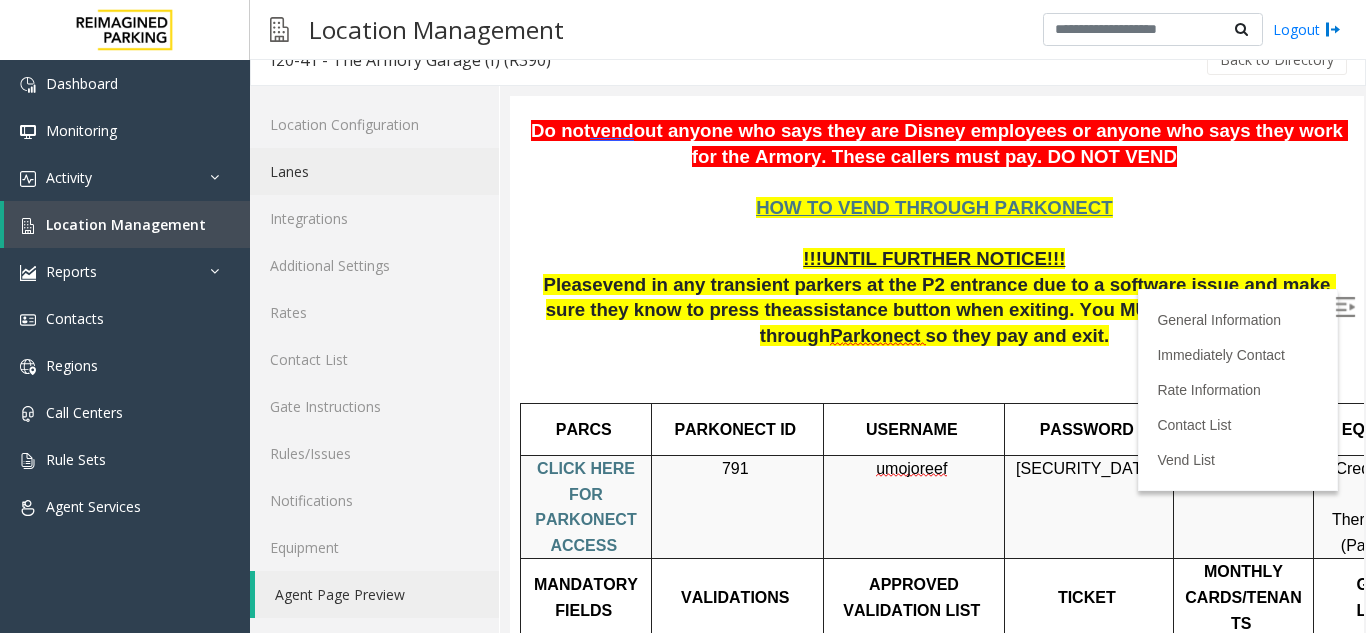 click on "Lanes" 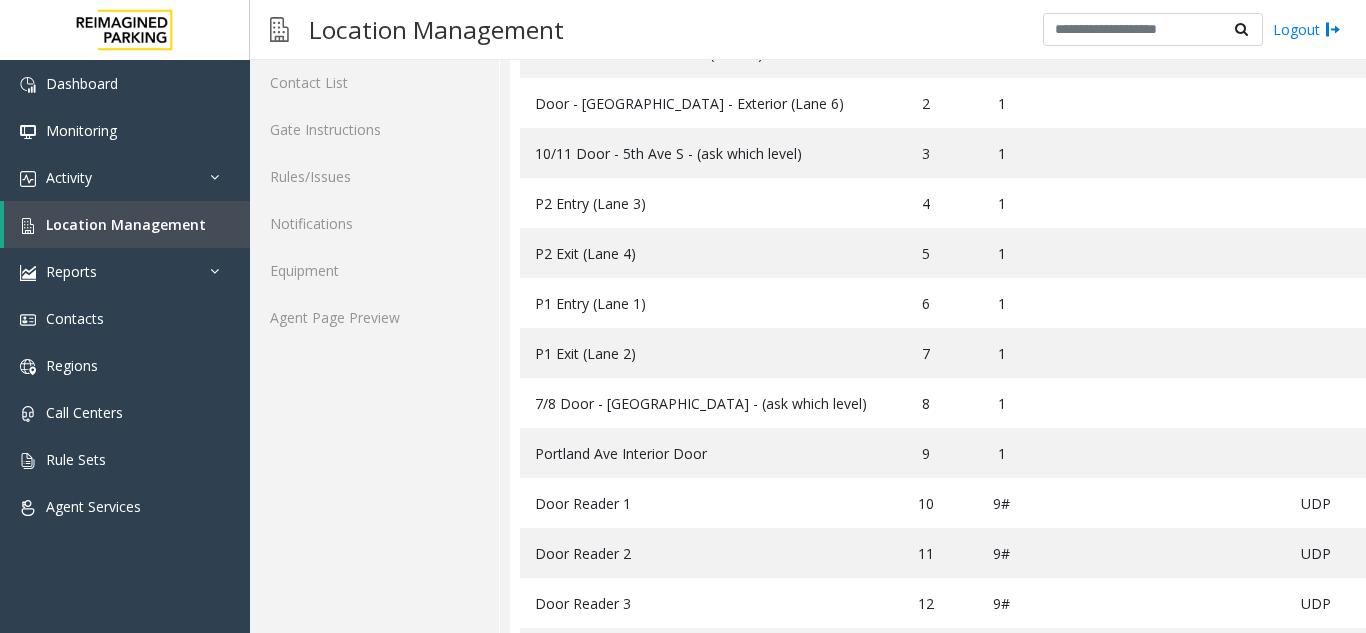 scroll, scrollTop: 203, scrollLeft: 0, axis: vertical 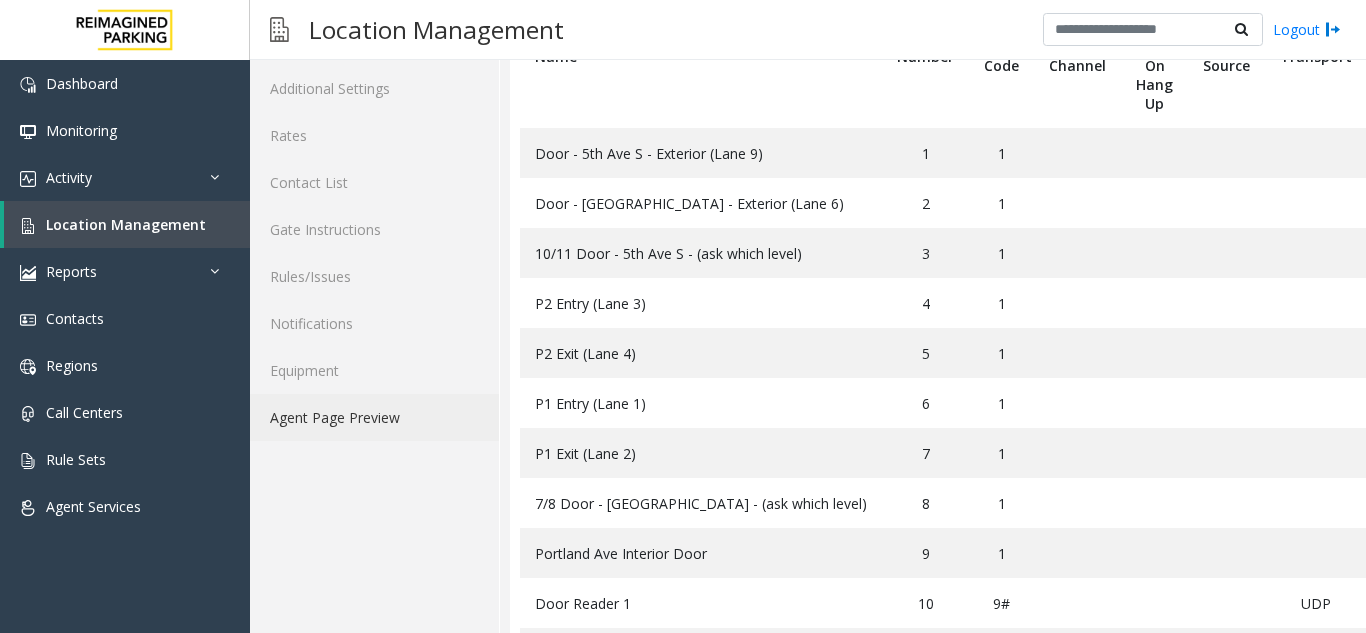 click on "Agent Page Preview" 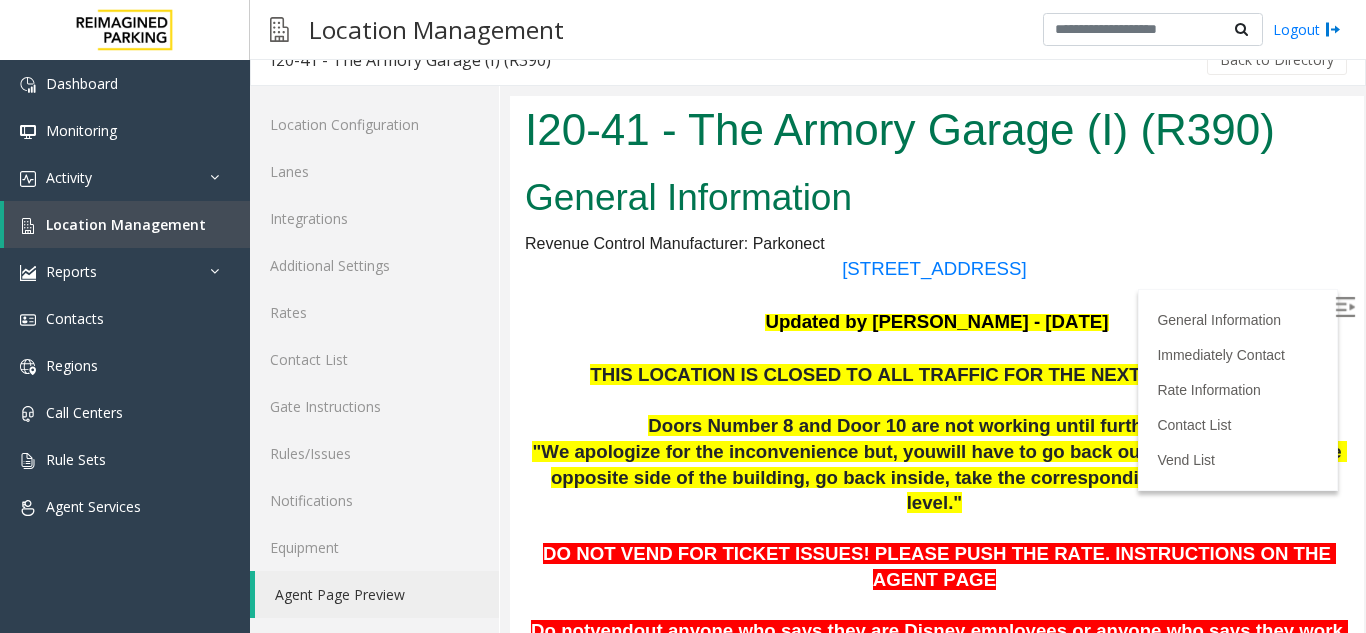 scroll, scrollTop: 0, scrollLeft: 0, axis: both 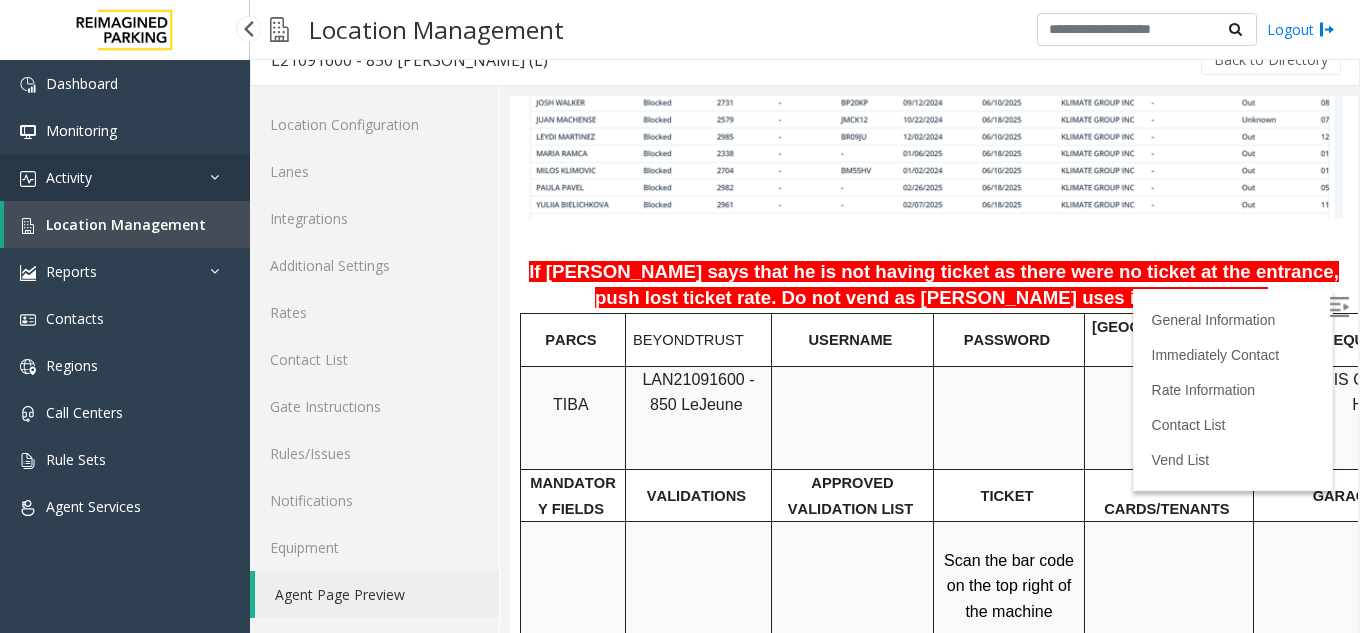 click on "Activity" at bounding box center (125, 177) 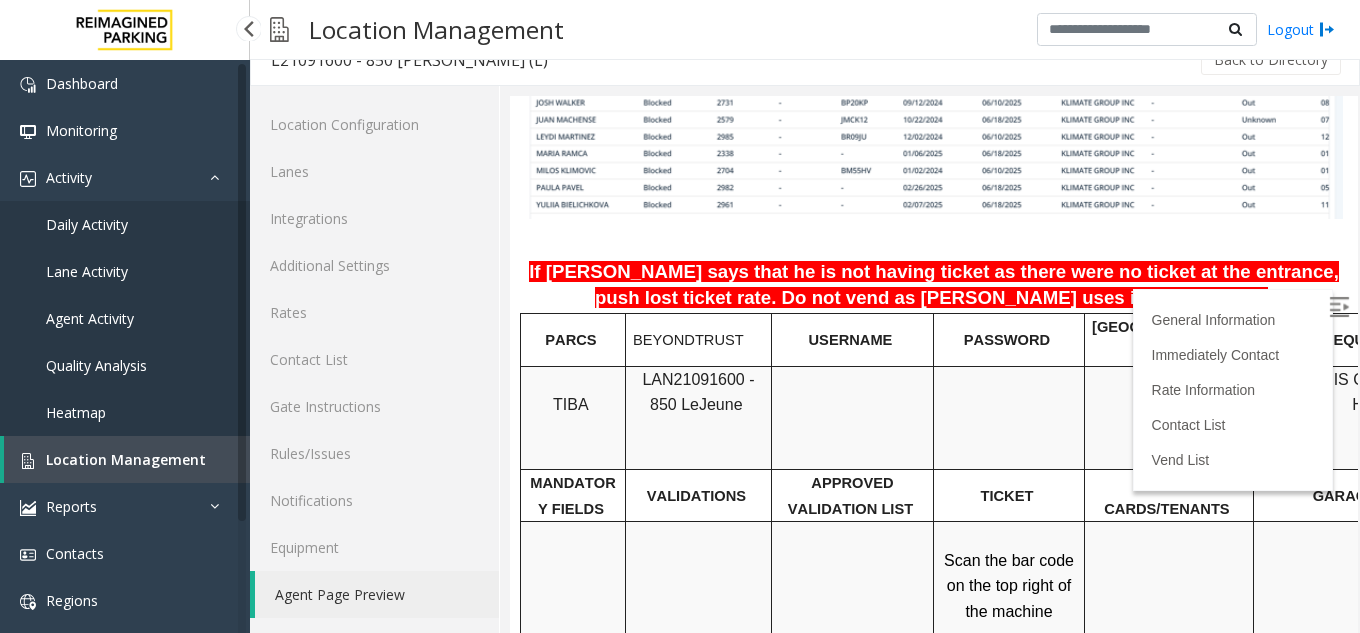 click on "Daily Activity" at bounding box center [87, 224] 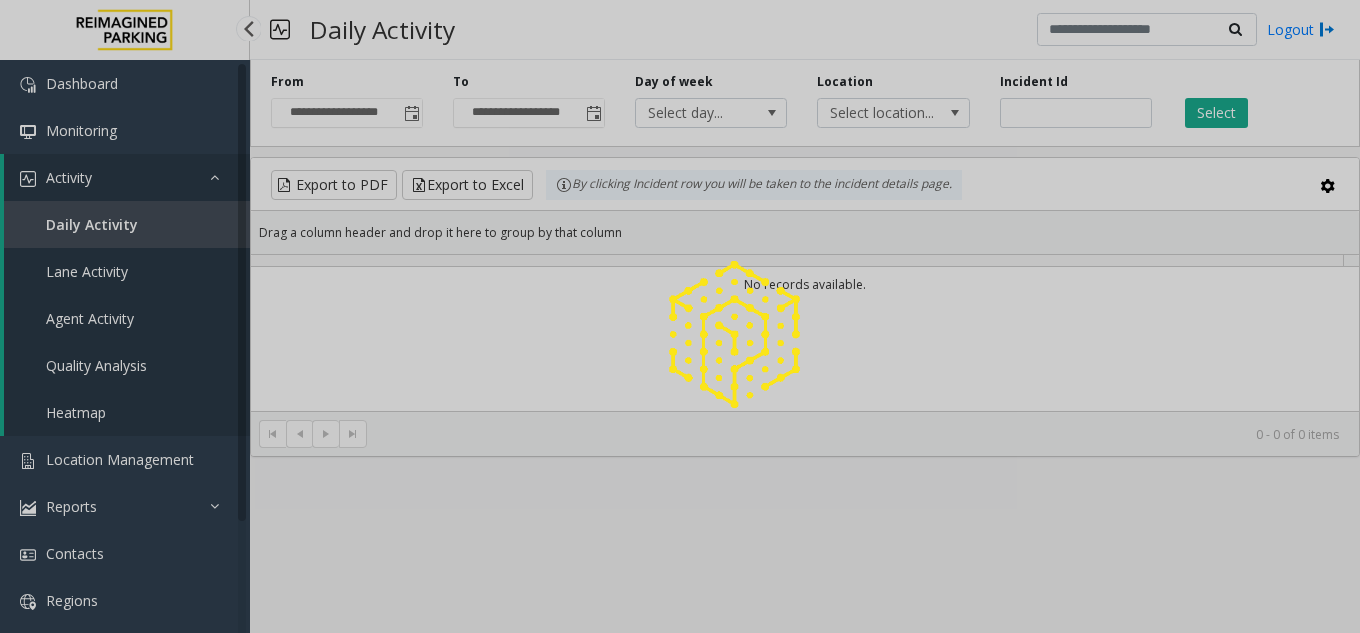 scroll, scrollTop: 0, scrollLeft: 0, axis: both 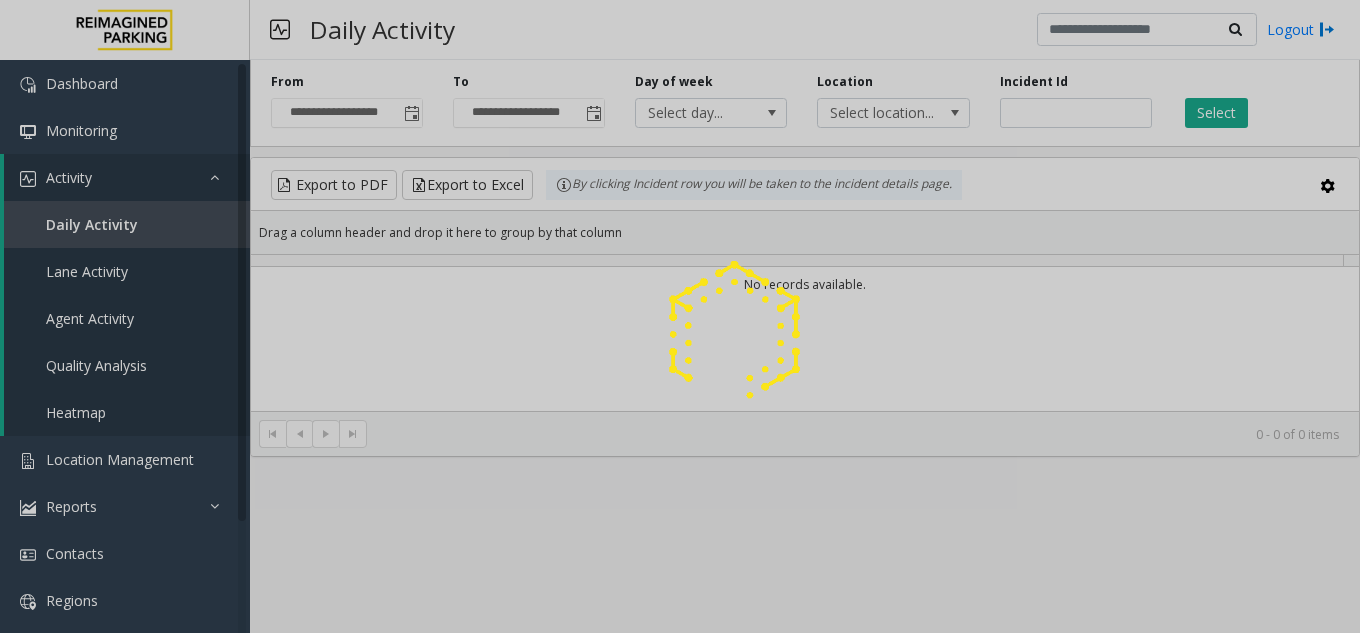click 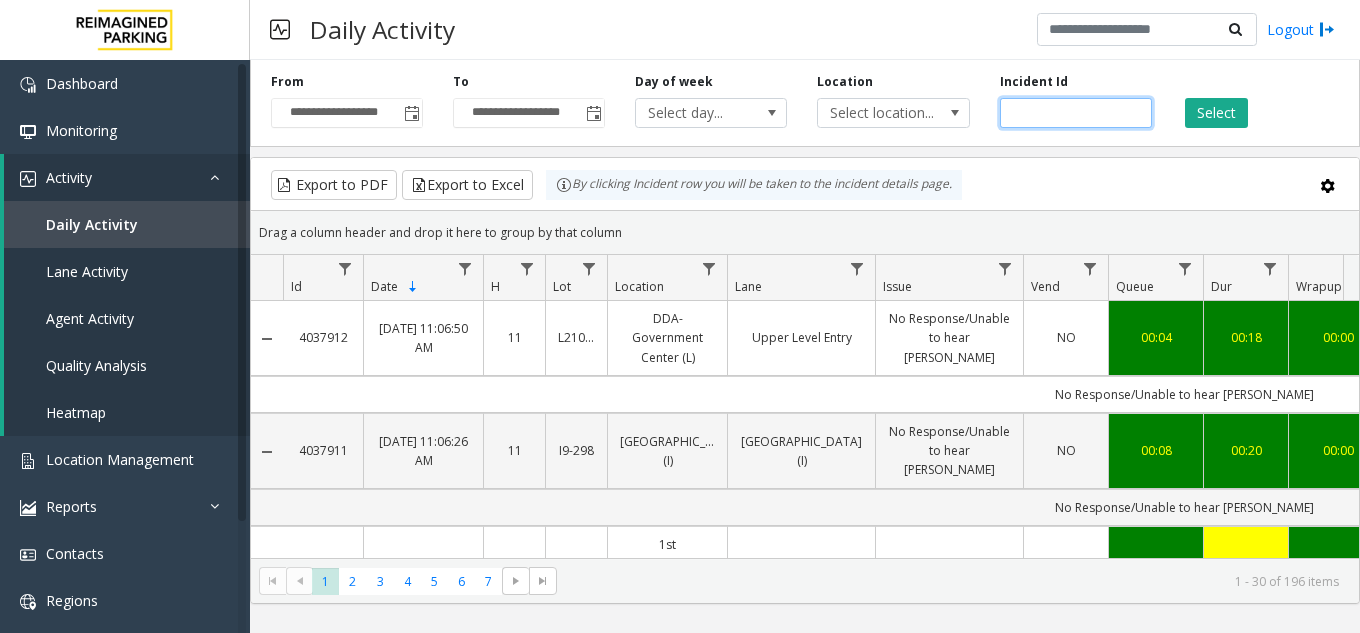 click 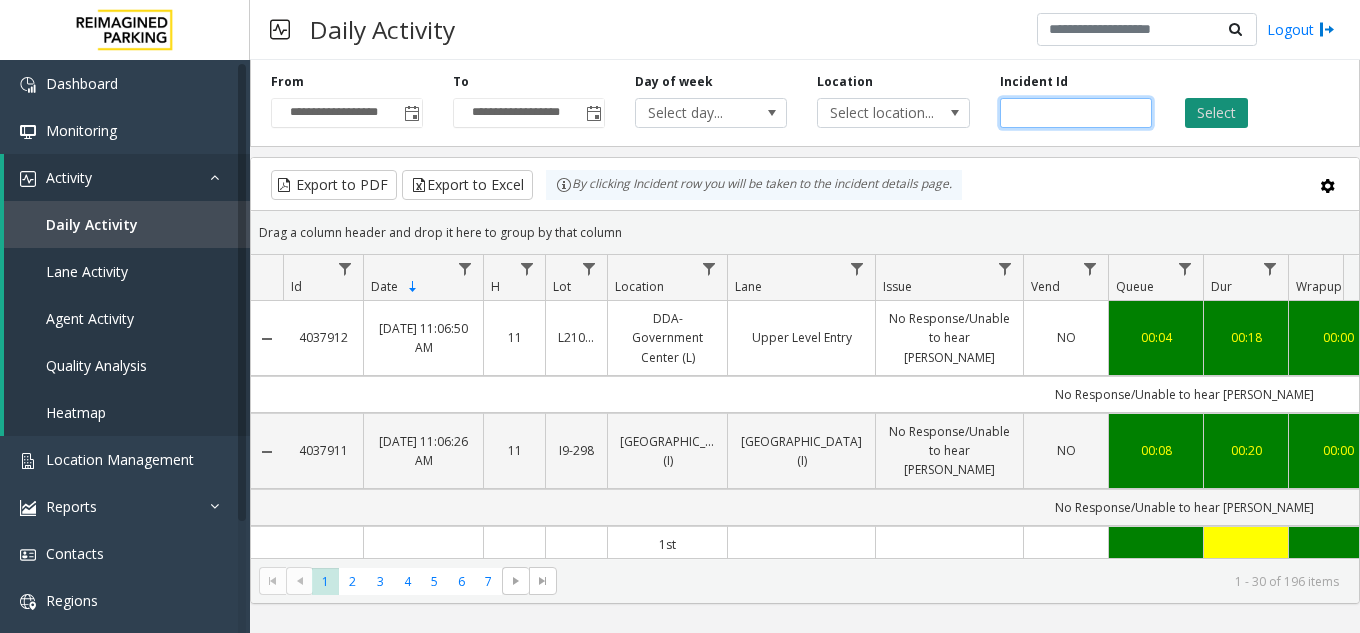type on "*******" 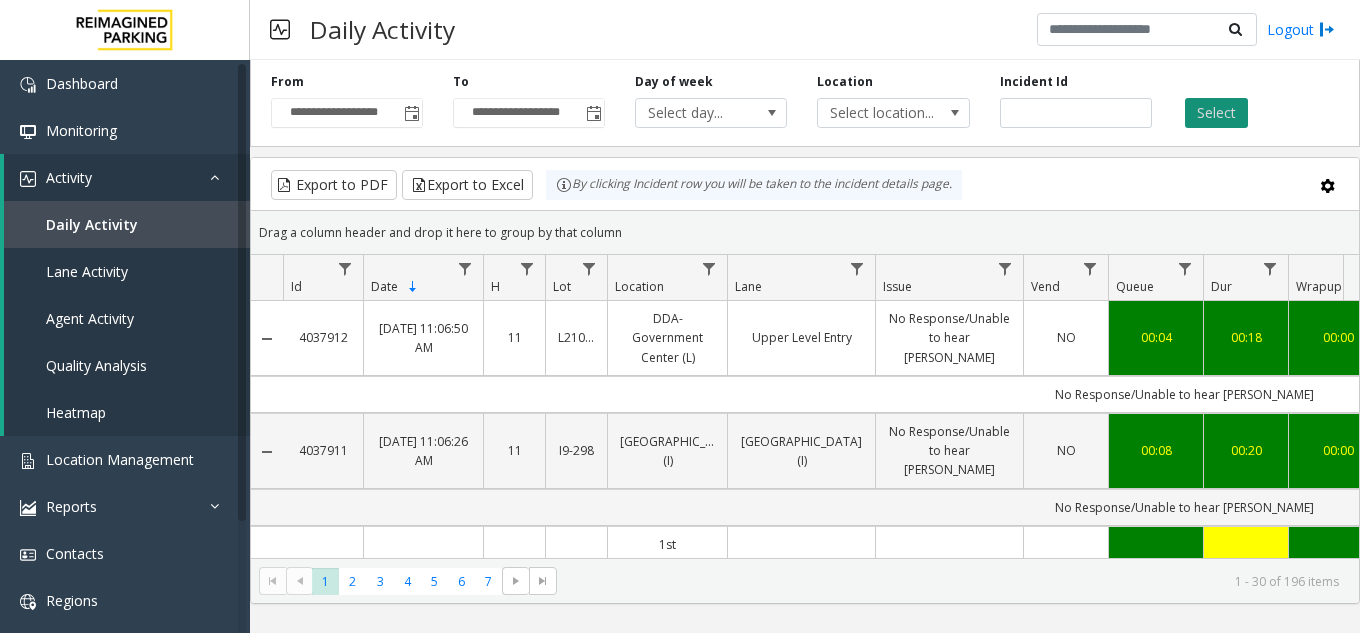 click on "Select" 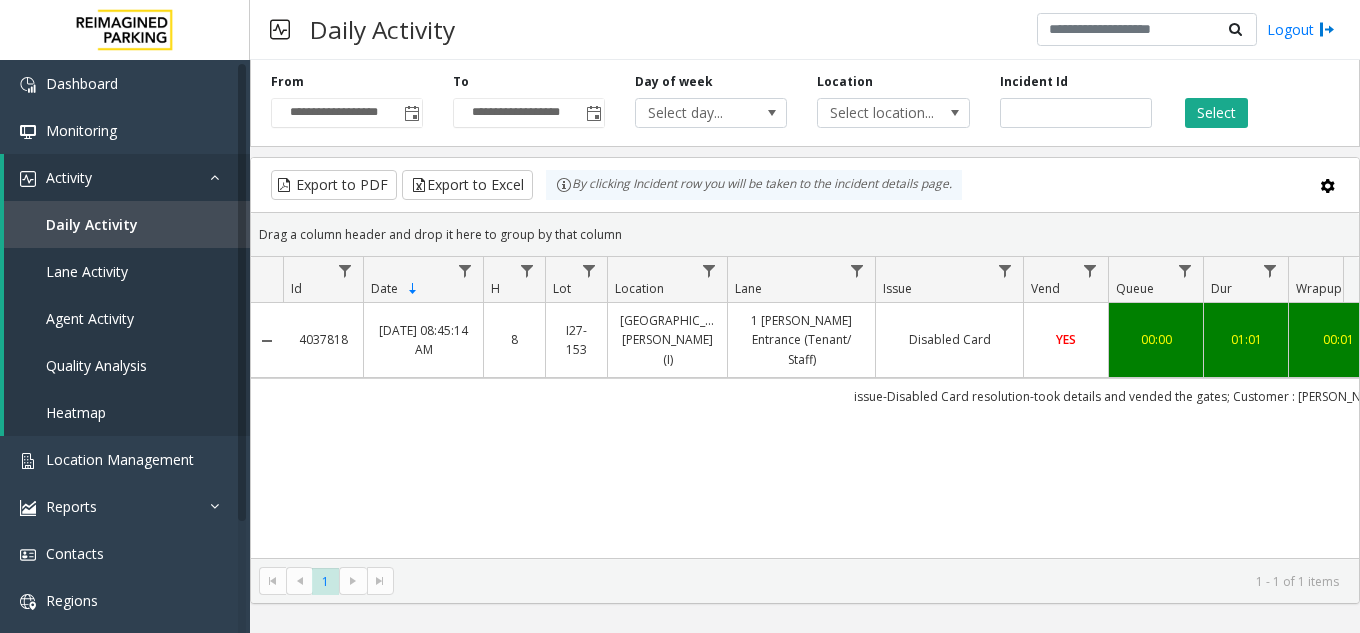 scroll, scrollTop: 0, scrollLeft: 3, axis: horizontal 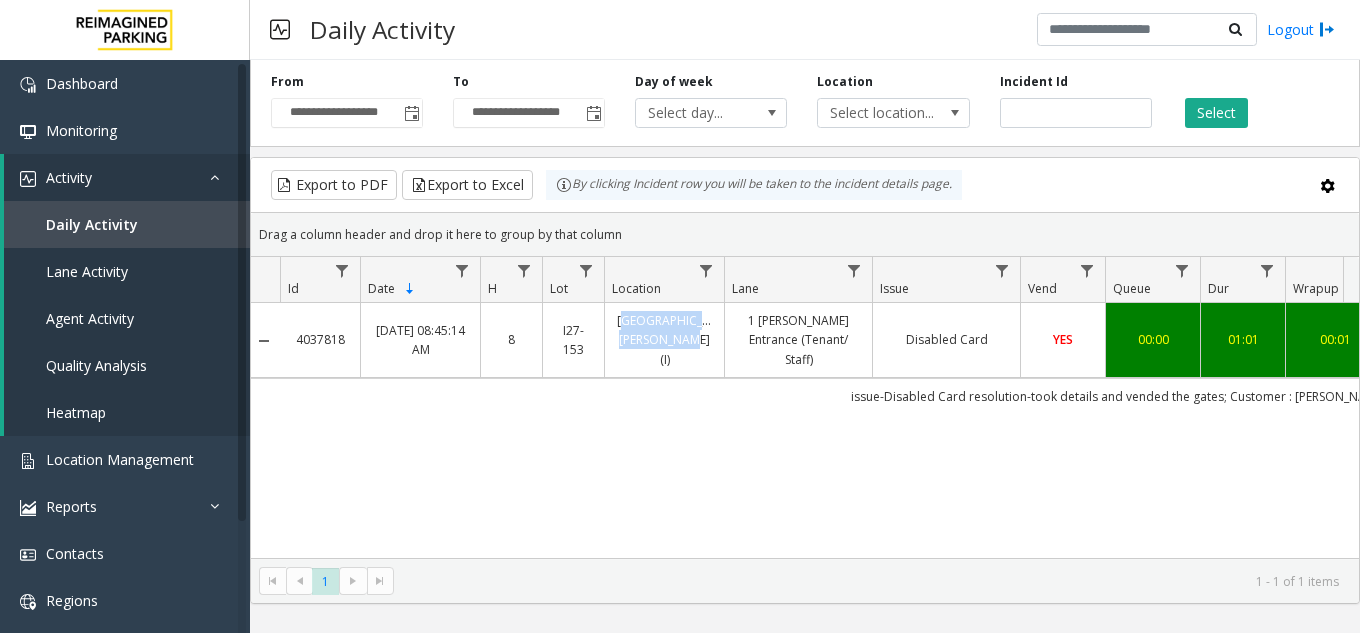 drag, startPoint x: 616, startPoint y: 321, endPoint x: 712, endPoint y: 341, distance: 98.0612 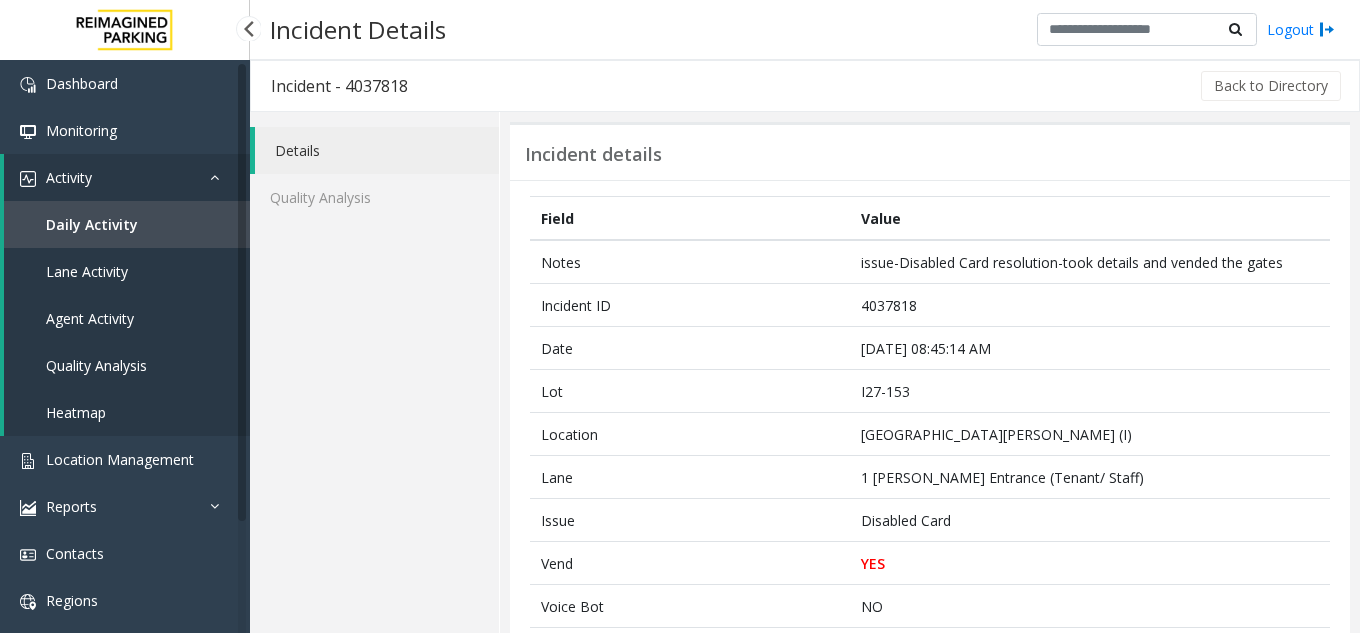 click on "Daily Activity" at bounding box center [127, 224] 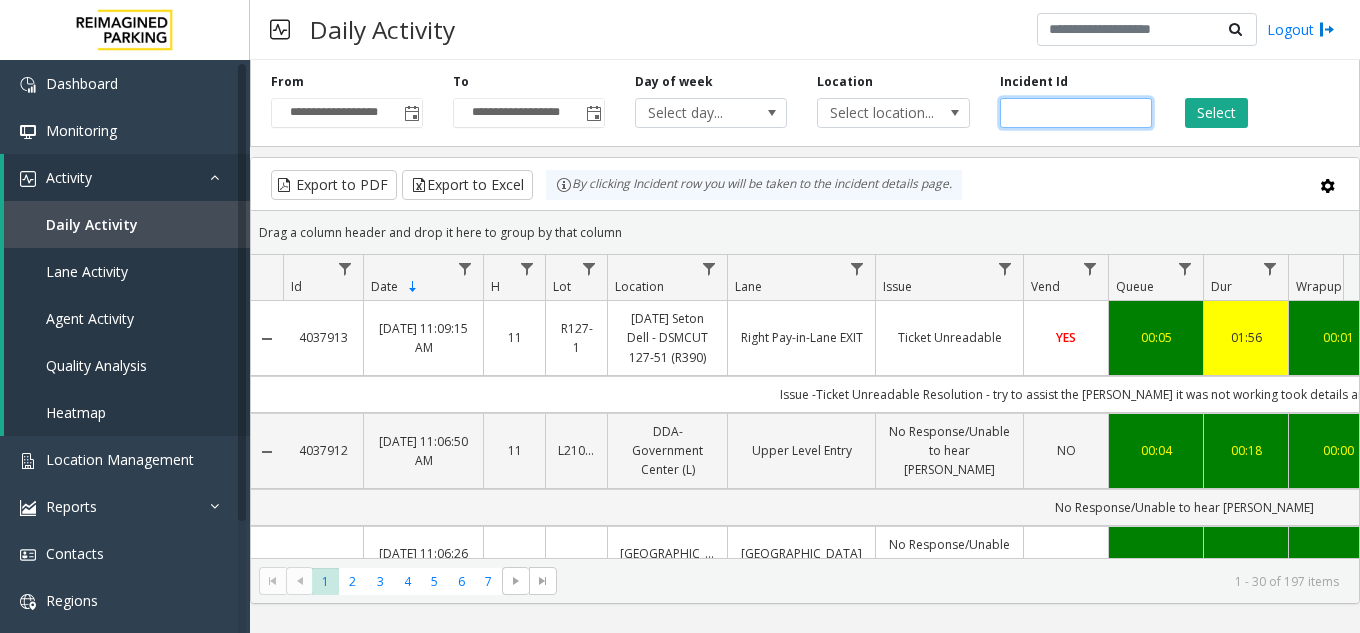 click 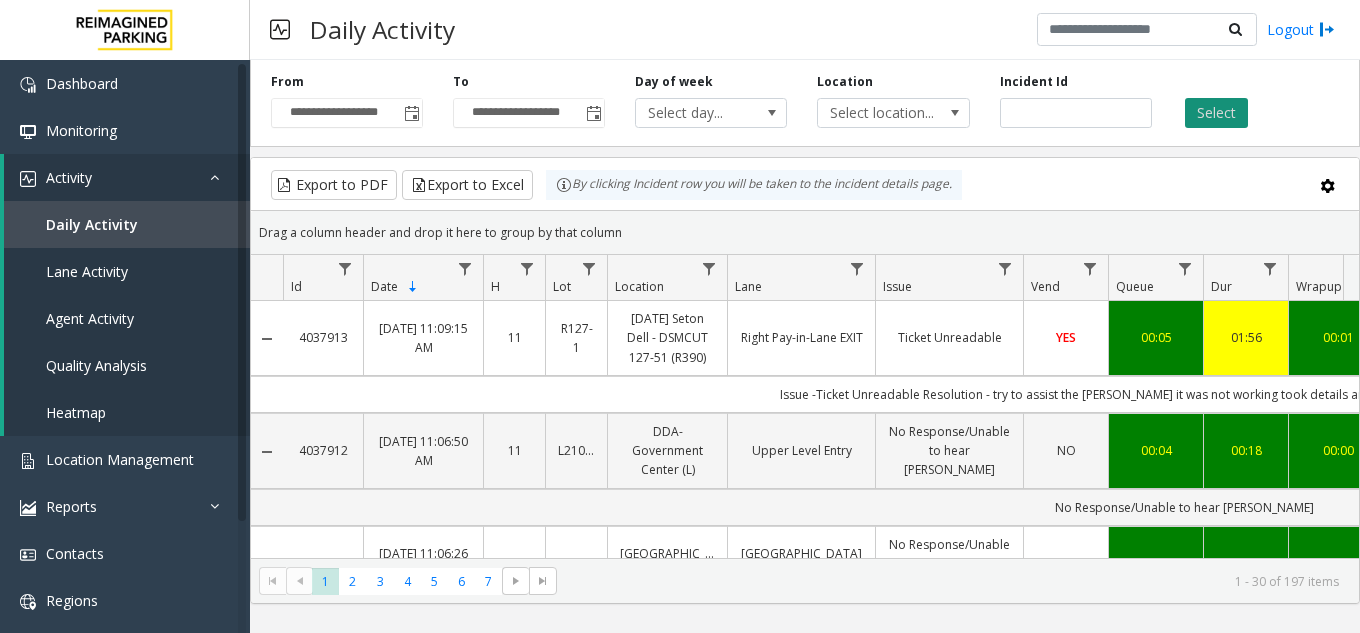 click on "Select" 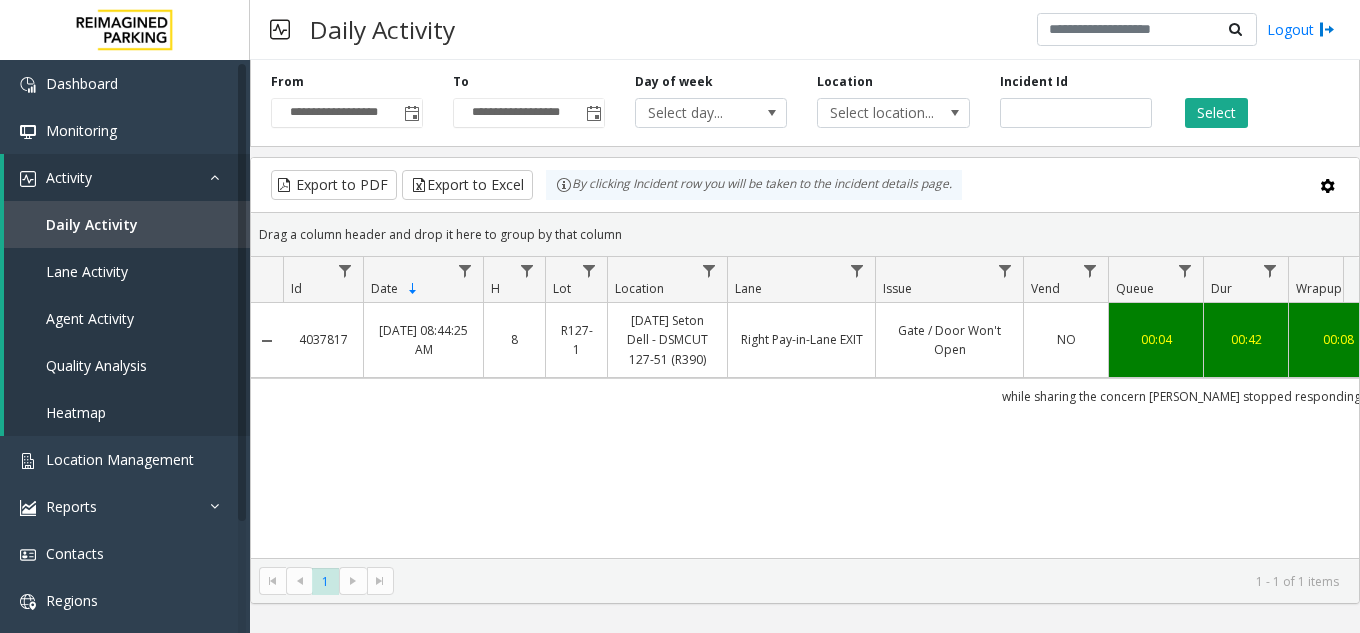 scroll, scrollTop: 0, scrollLeft: 83, axis: horizontal 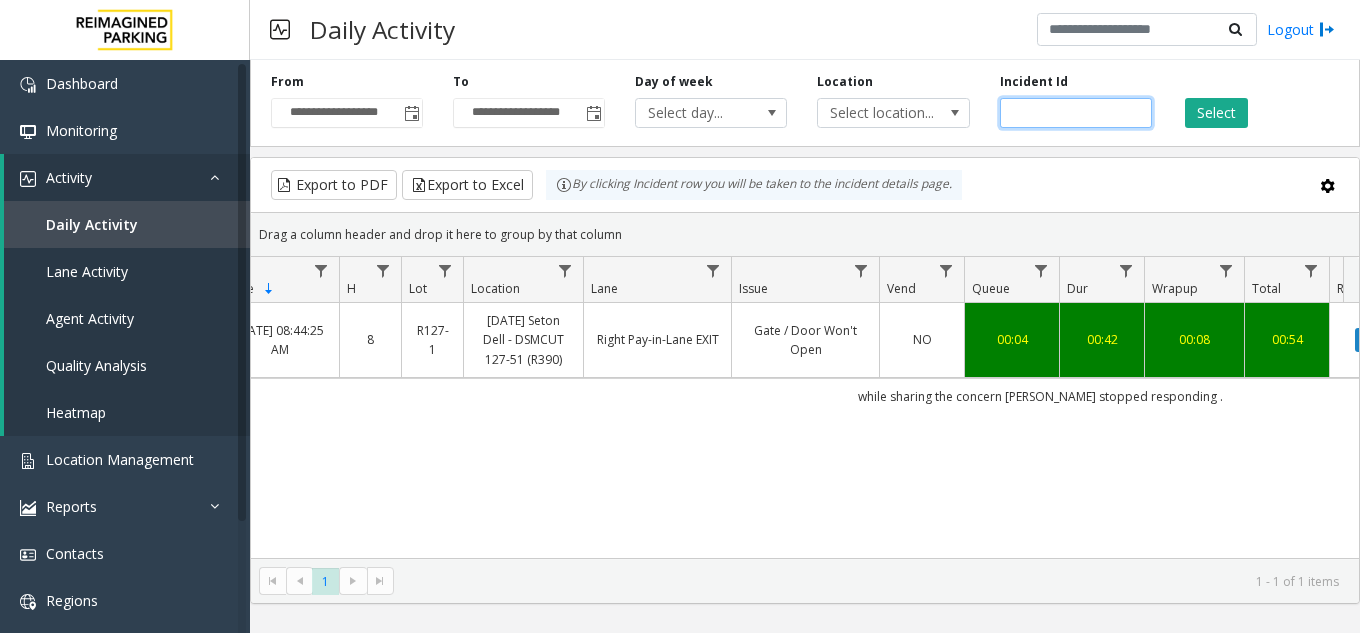 drag, startPoint x: 1054, startPoint y: 114, endPoint x: 1069, endPoint y: 123, distance: 17.492855 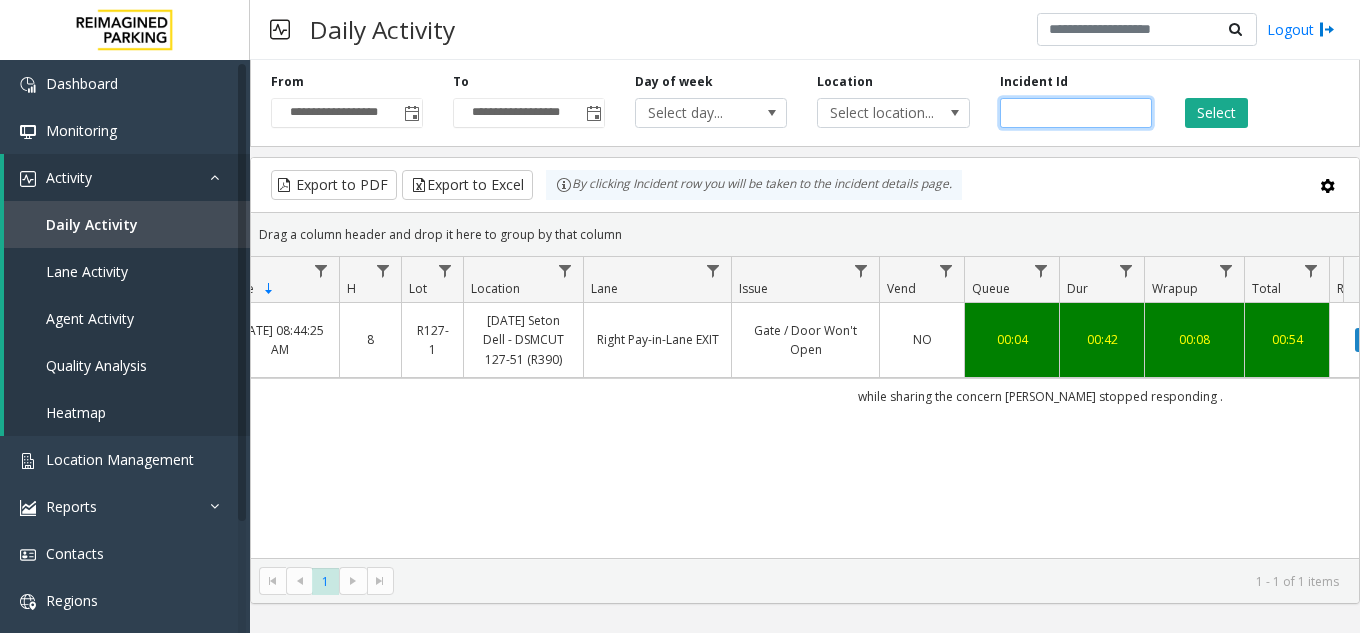type on "*******" 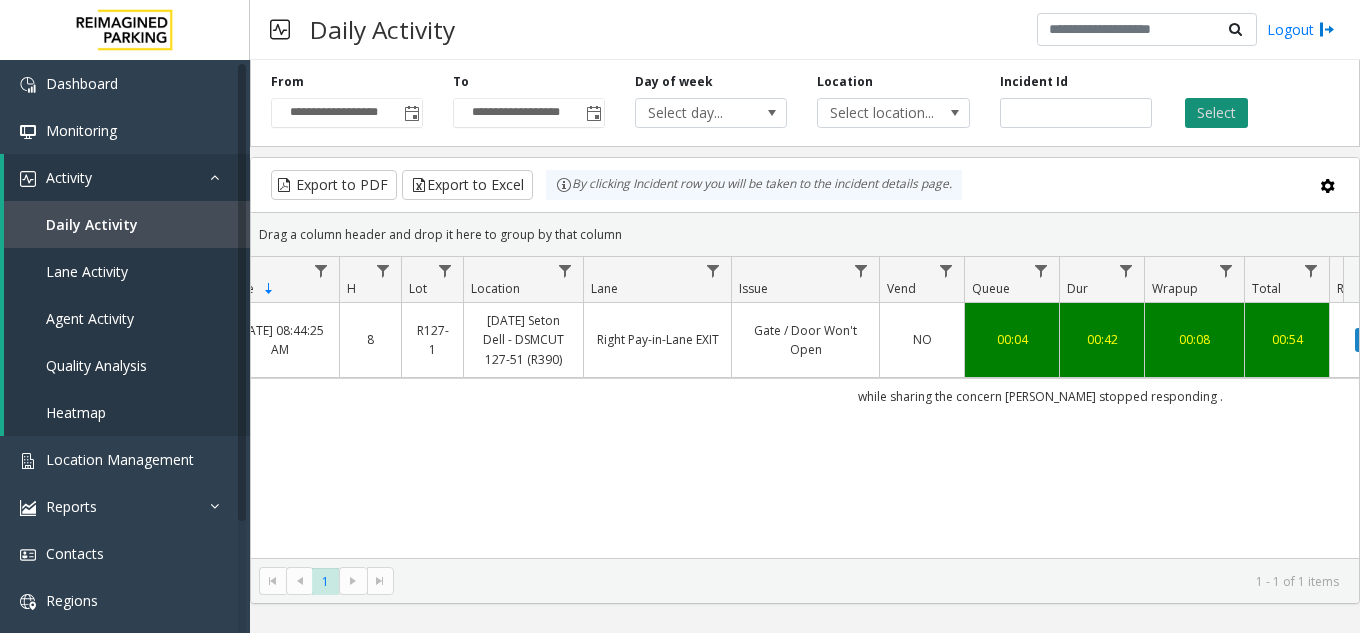click on "Select" 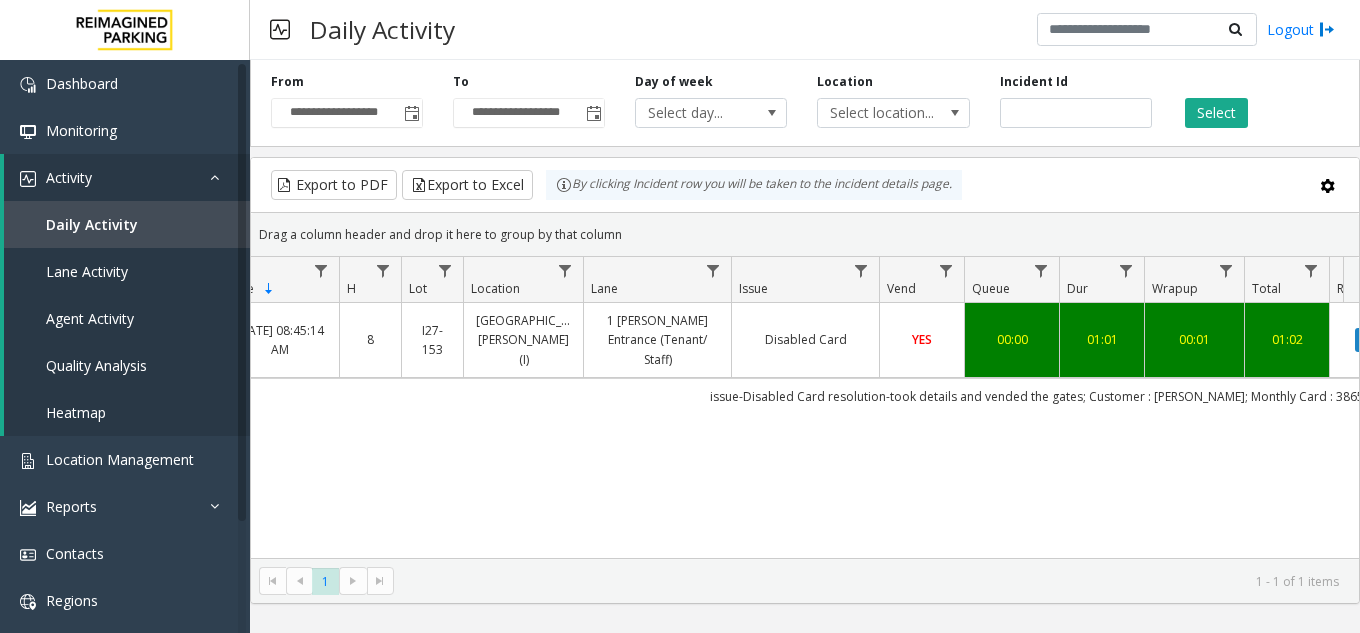 scroll, scrollTop: 0, scrollLeft: 170, axis: horizontal 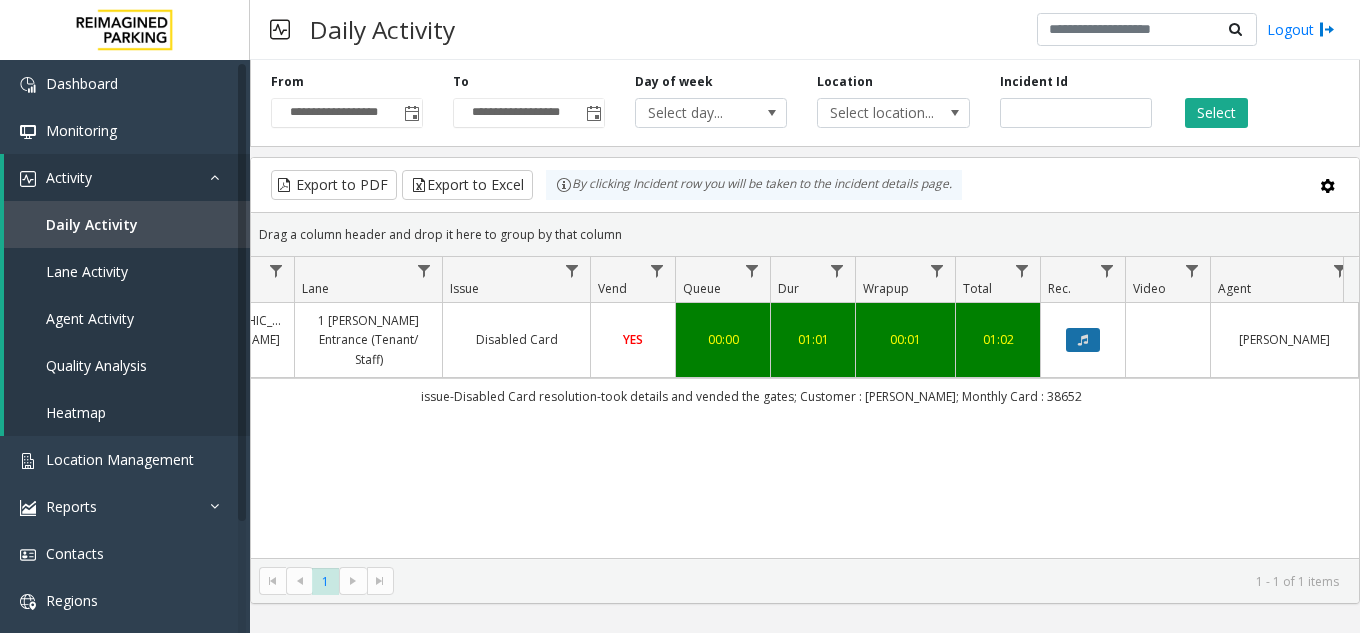 click 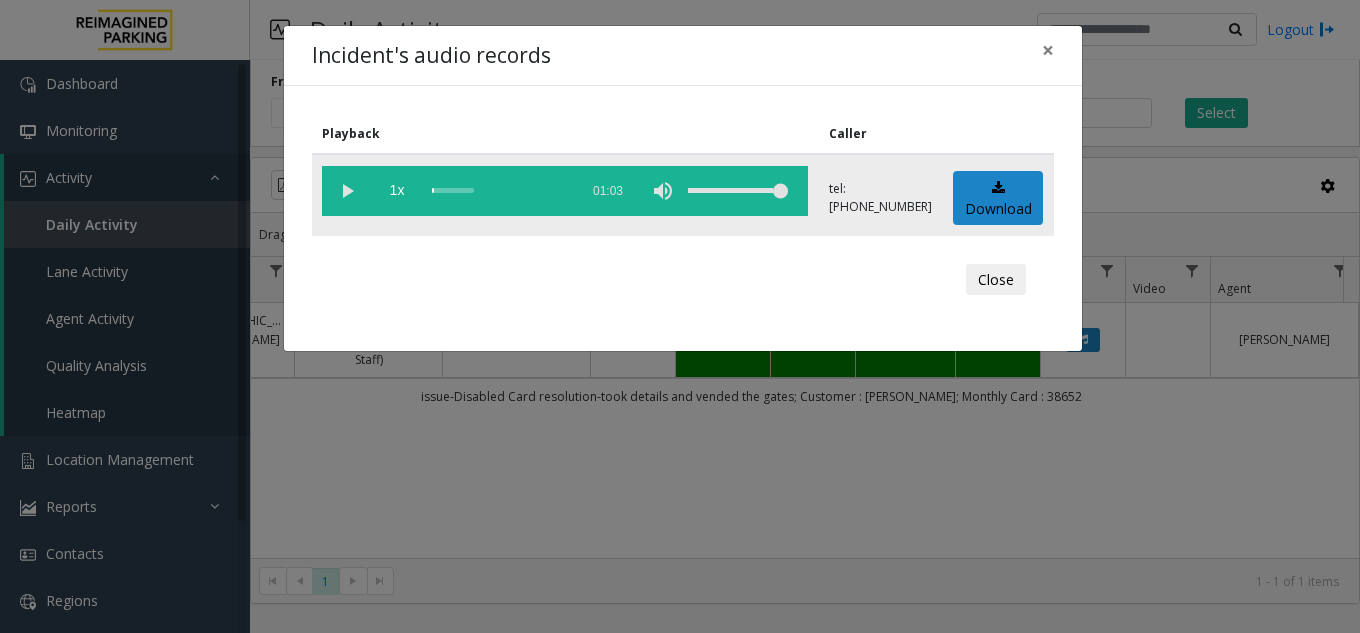 click 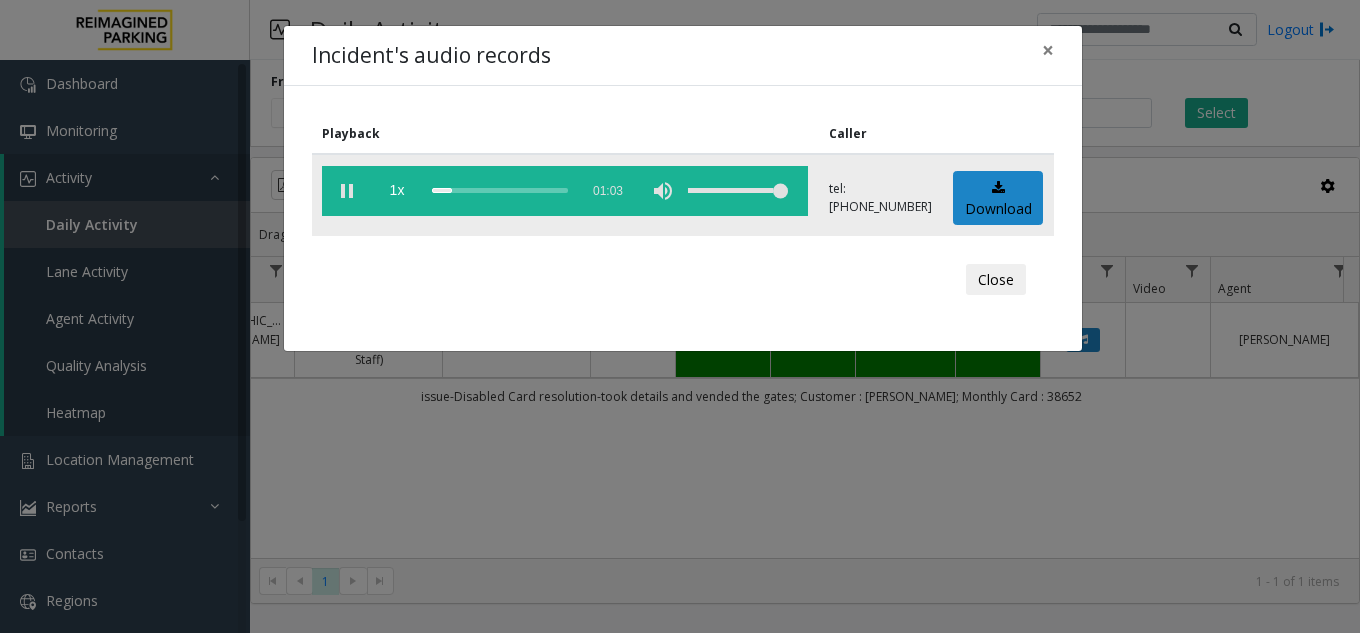 click 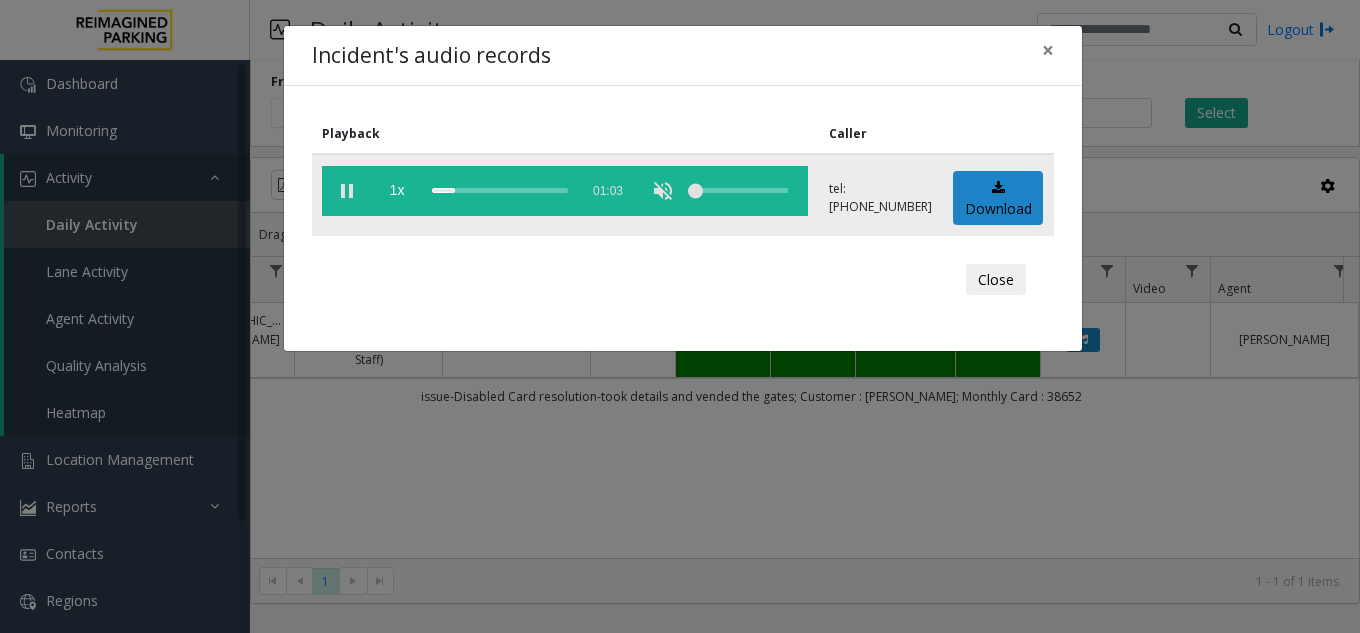 click 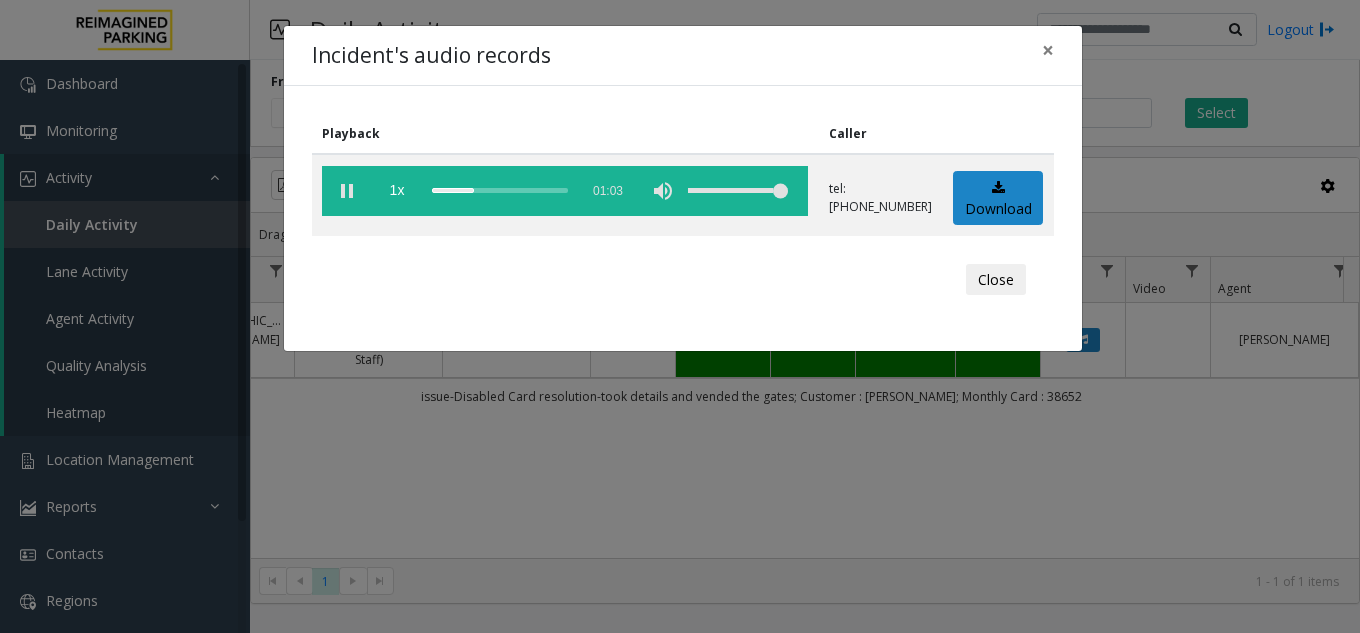 click on "Close" 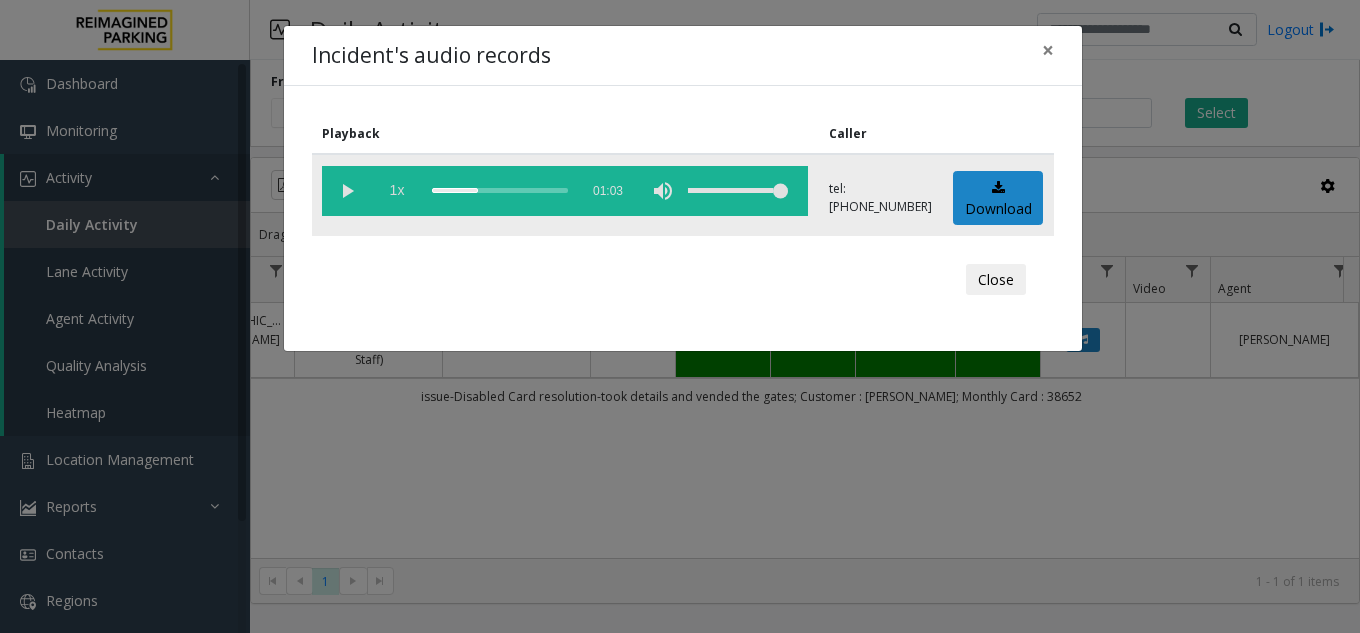 drag, startPoint x: 474, startPoint y: 191, endPoint x: 420, endPoint y: 199, distance: 54.589375 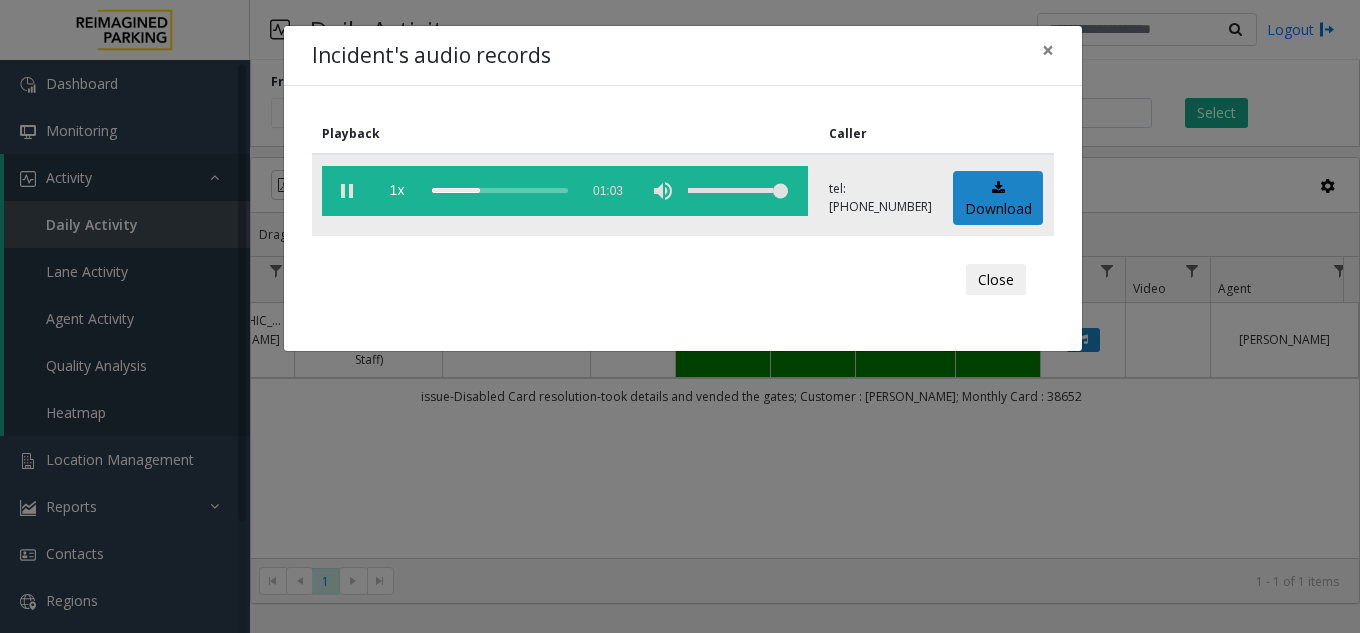 click 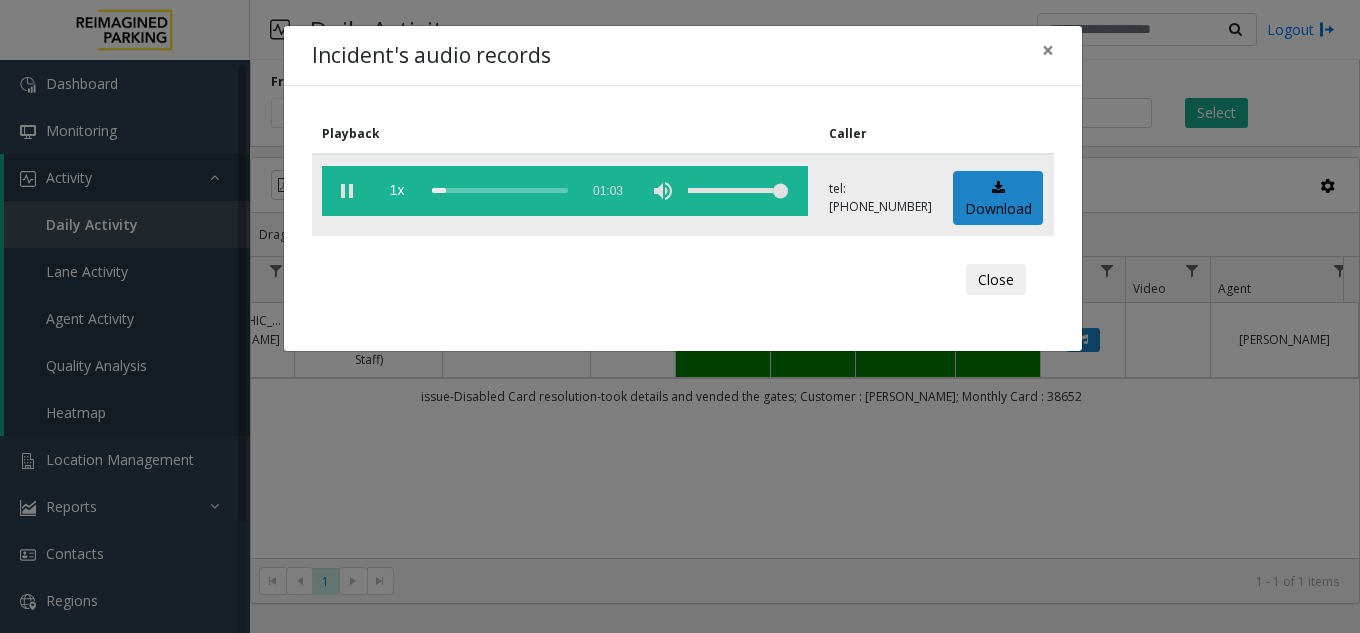 click 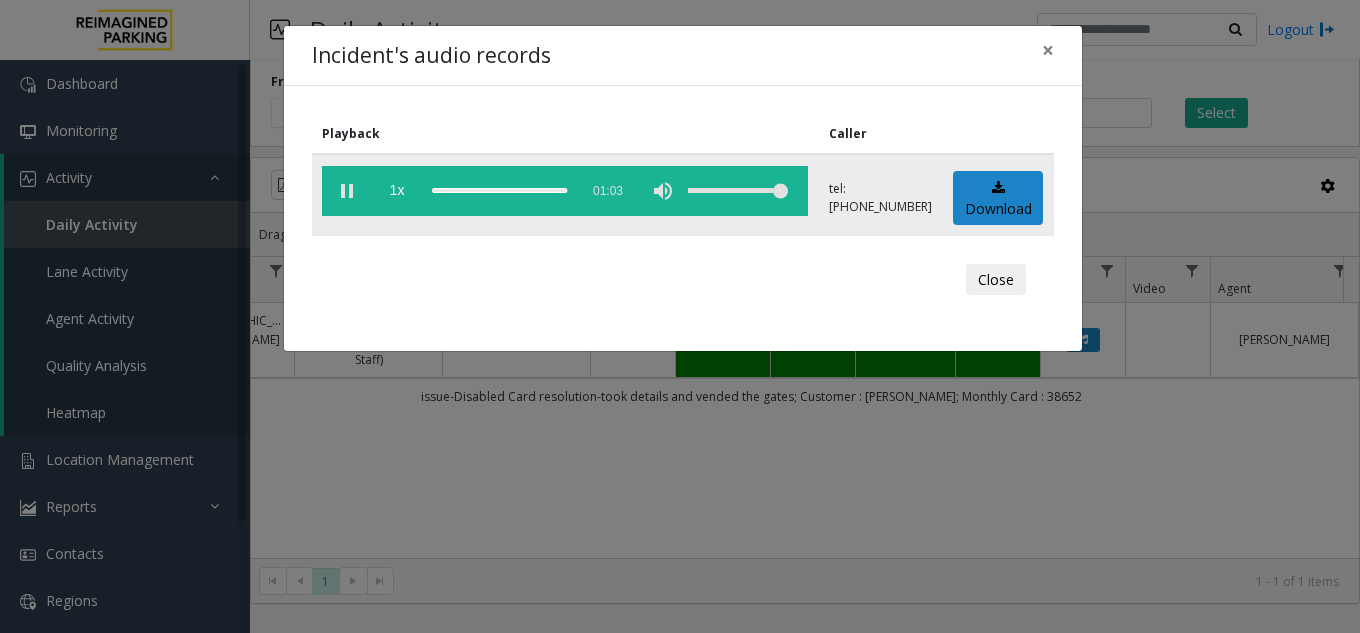 click 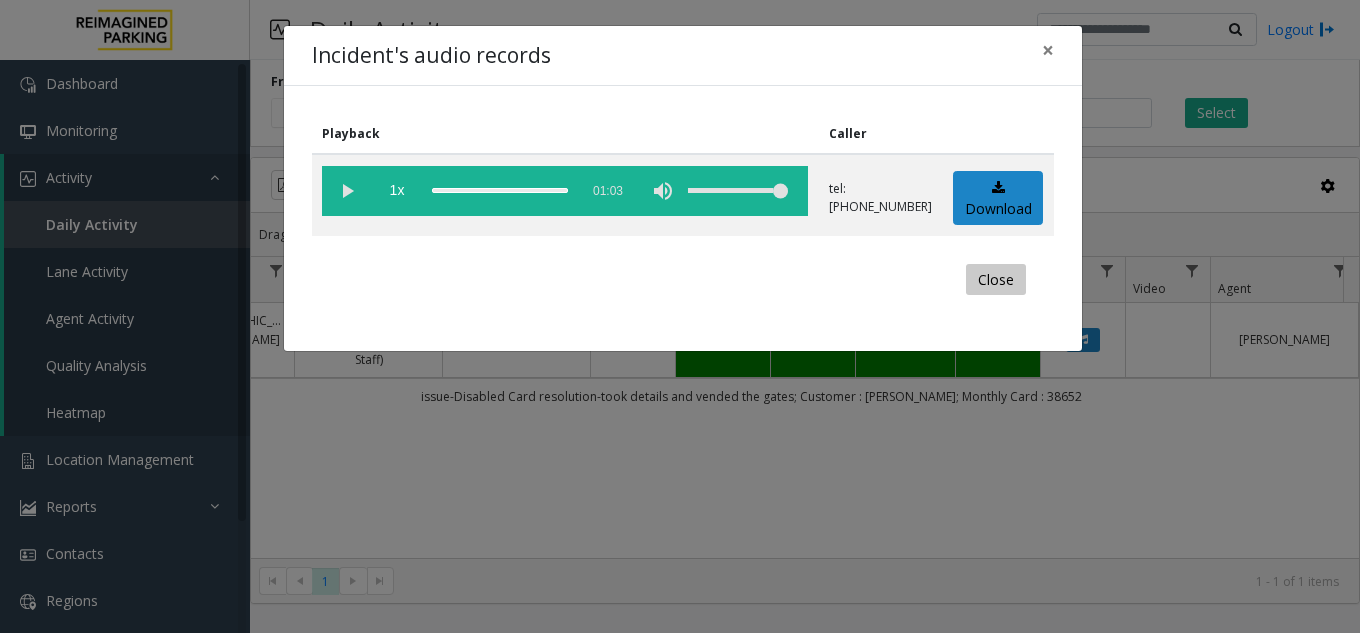 click on "Close" 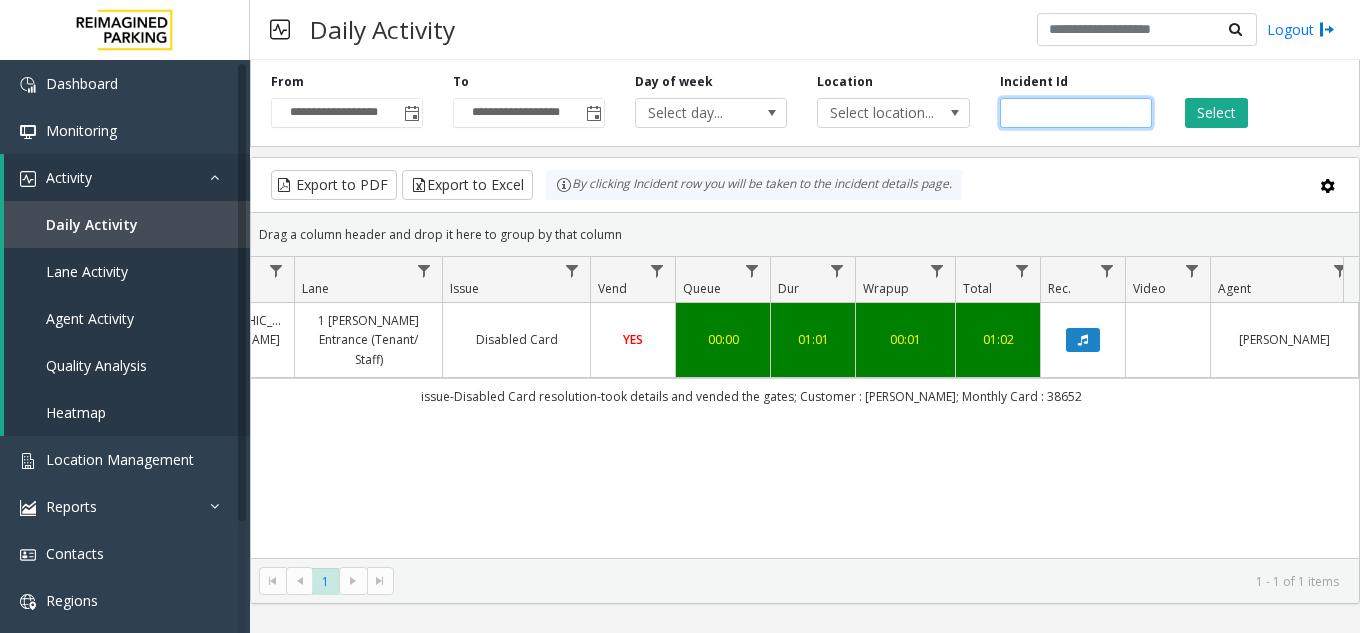 click on "*******" 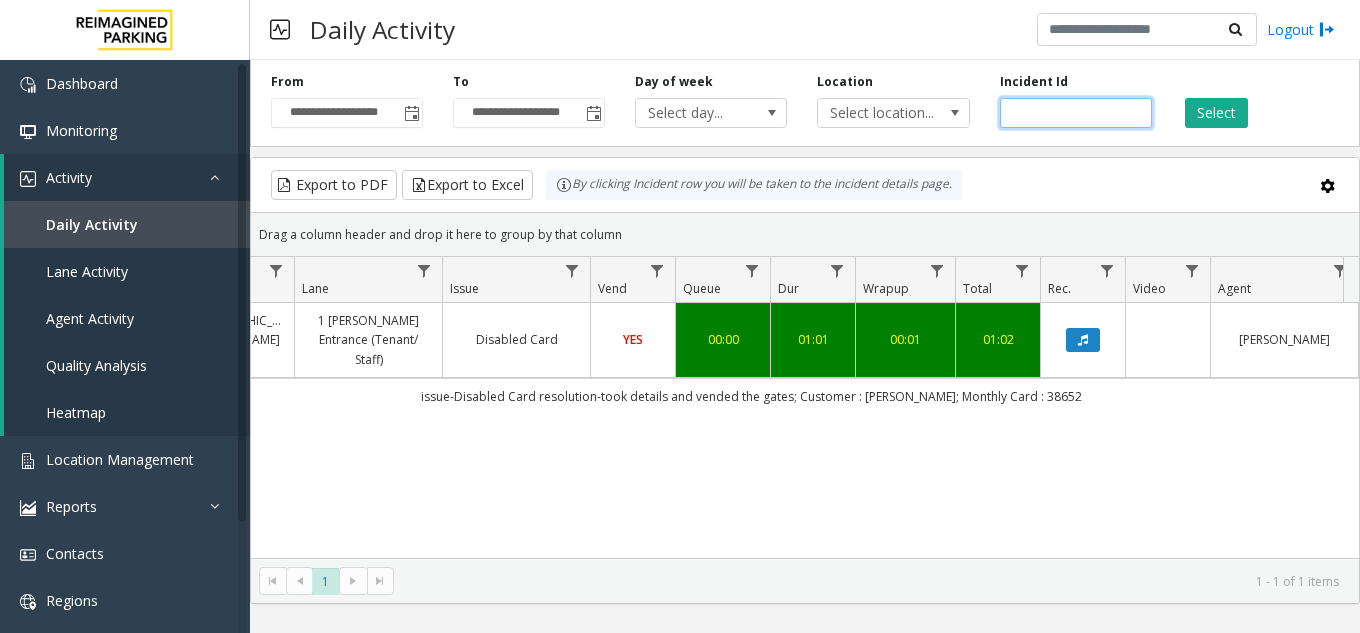 type 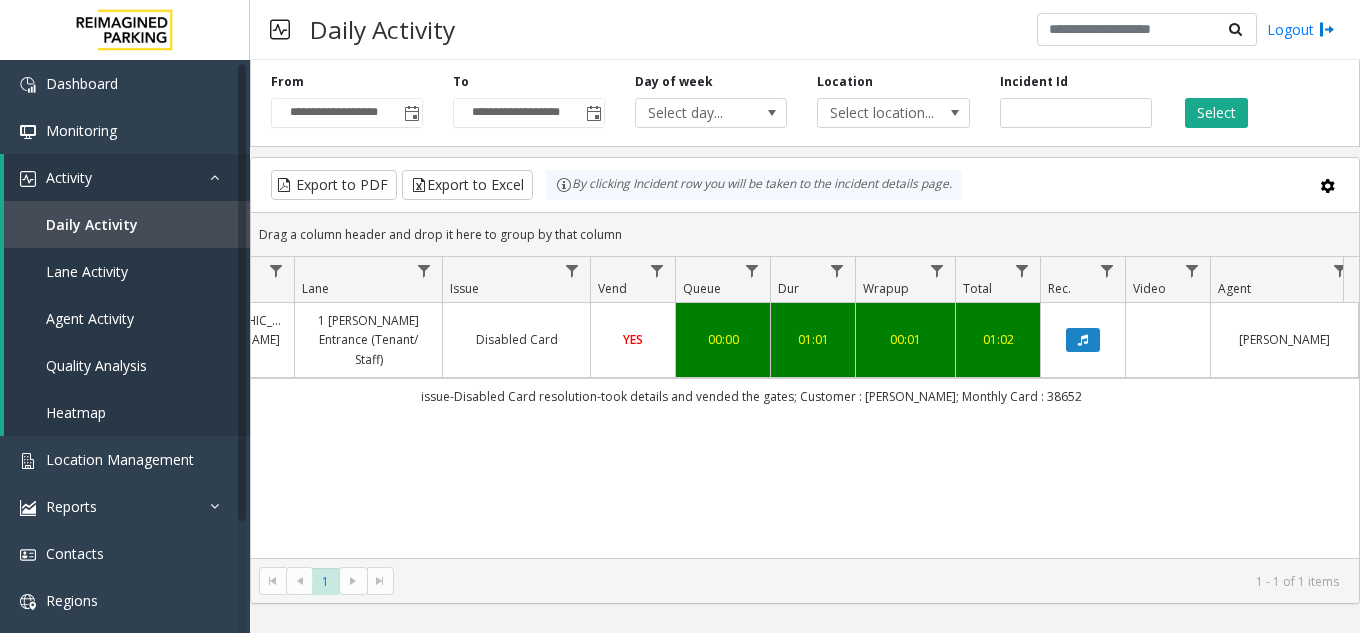 scroll, scrollTop: 0, scrollLeft: 591, axis: horizontal 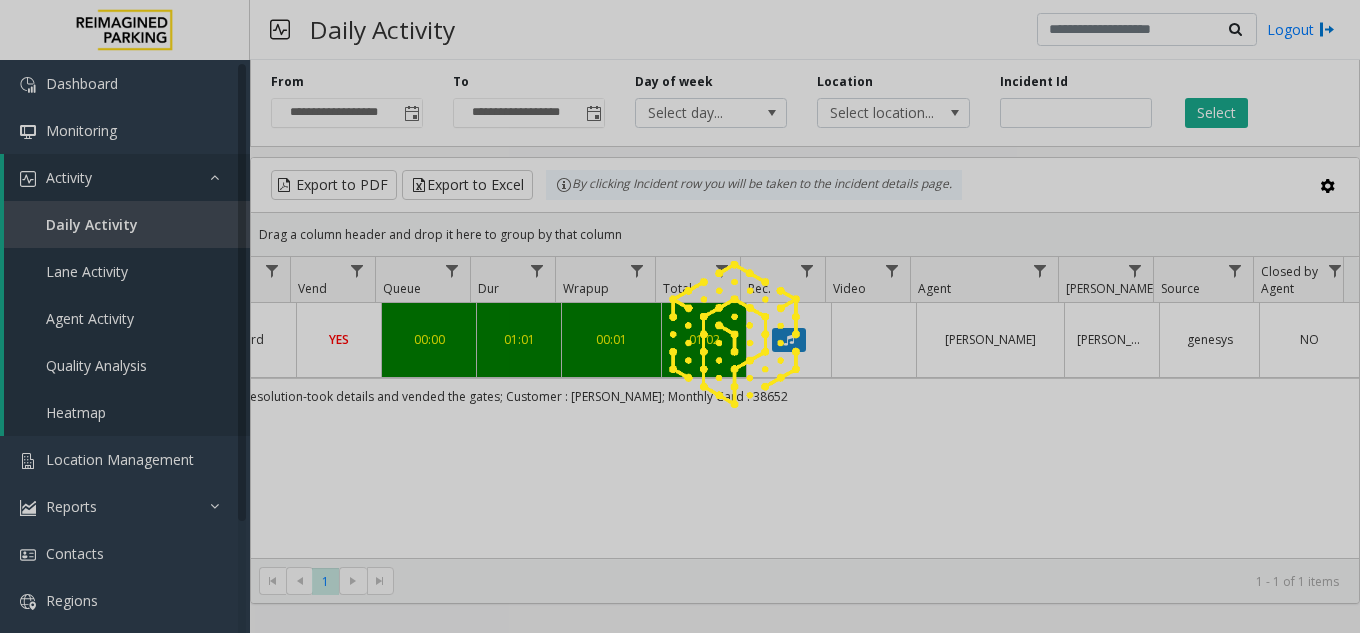 drag, startPoint x: 1039, startPoint y: 274, endPoint x: 1017, endPoint y: 297, distance: 31.827662 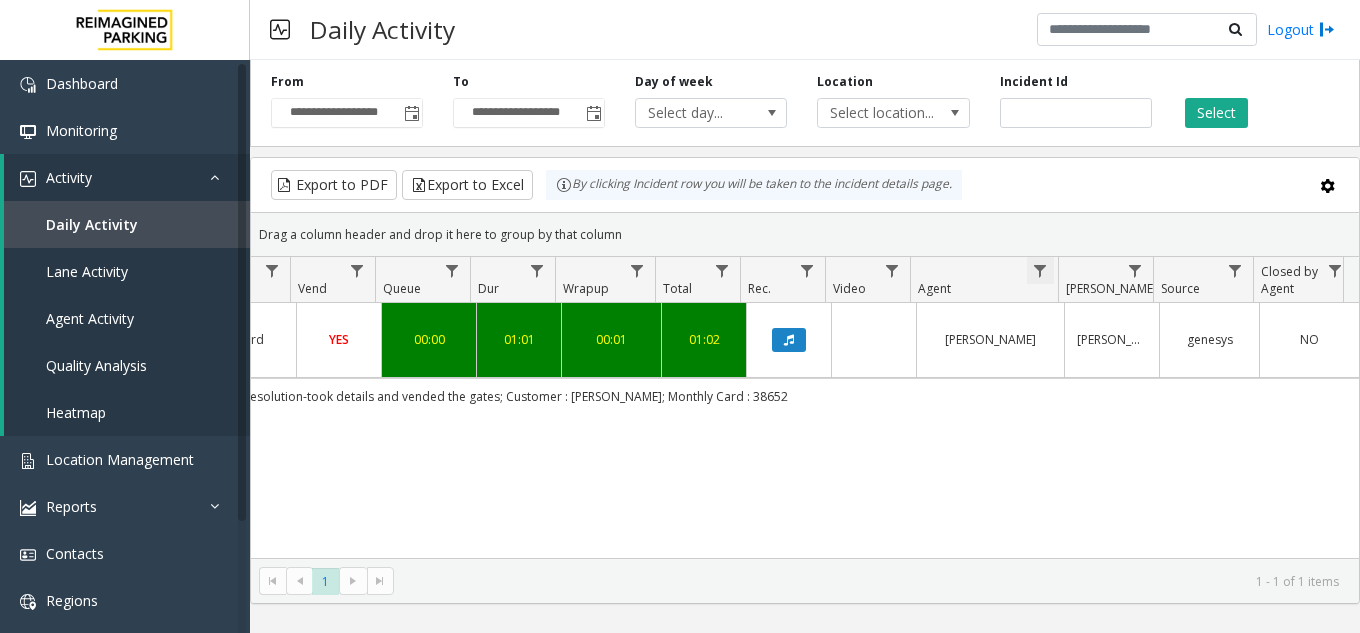 click 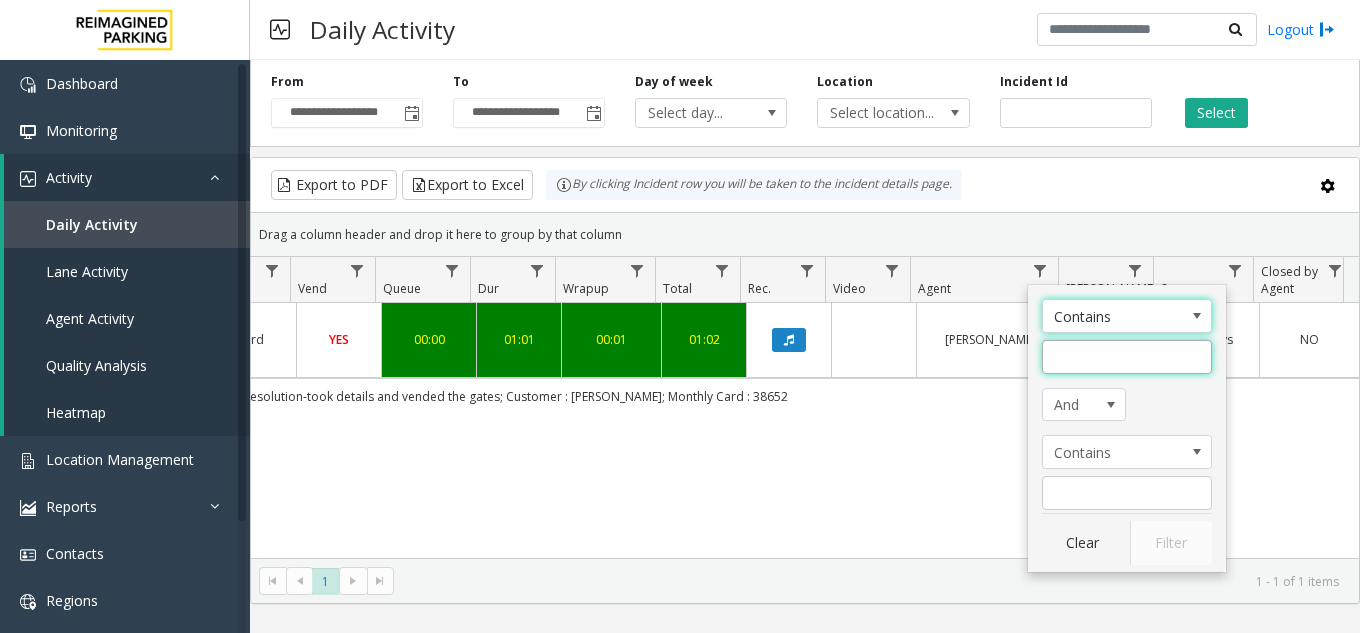 click 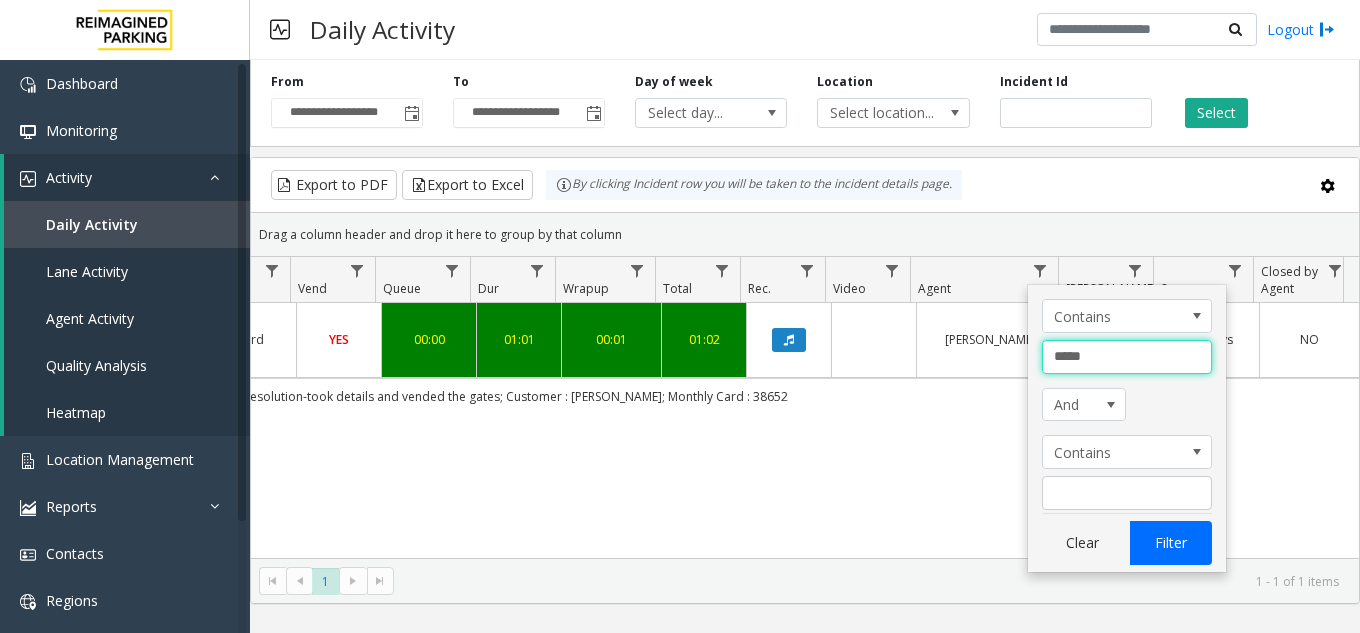 type on "*****" 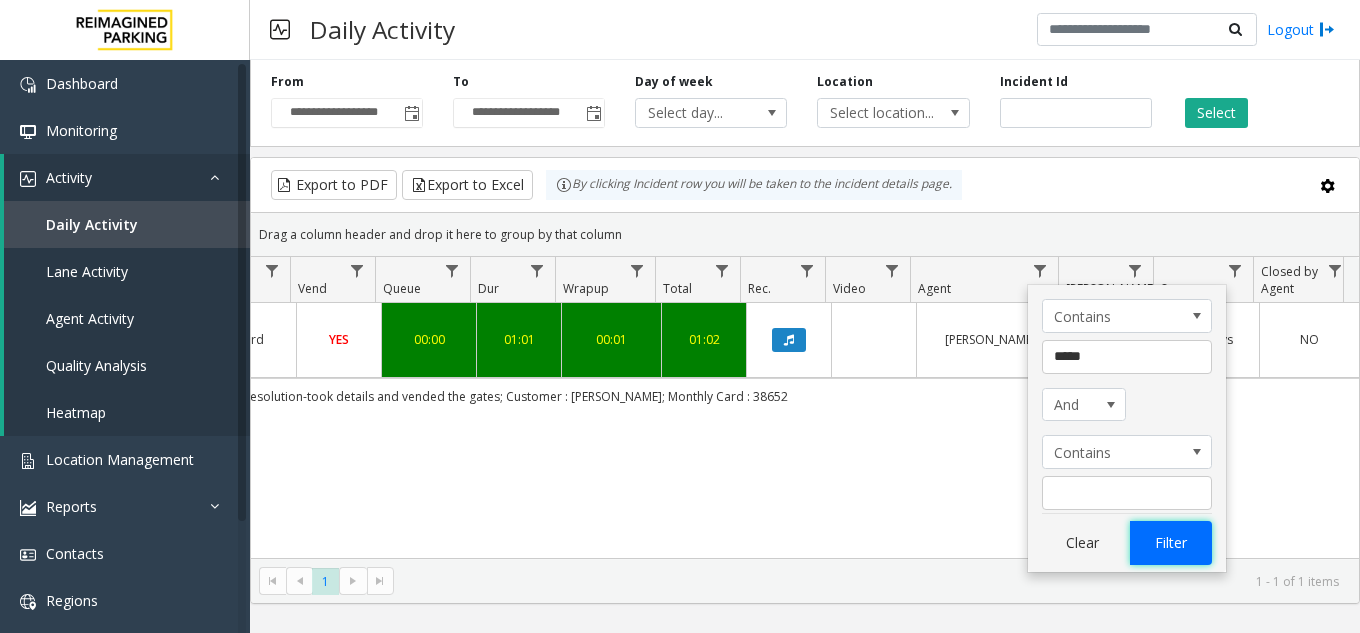 click on "Filter" 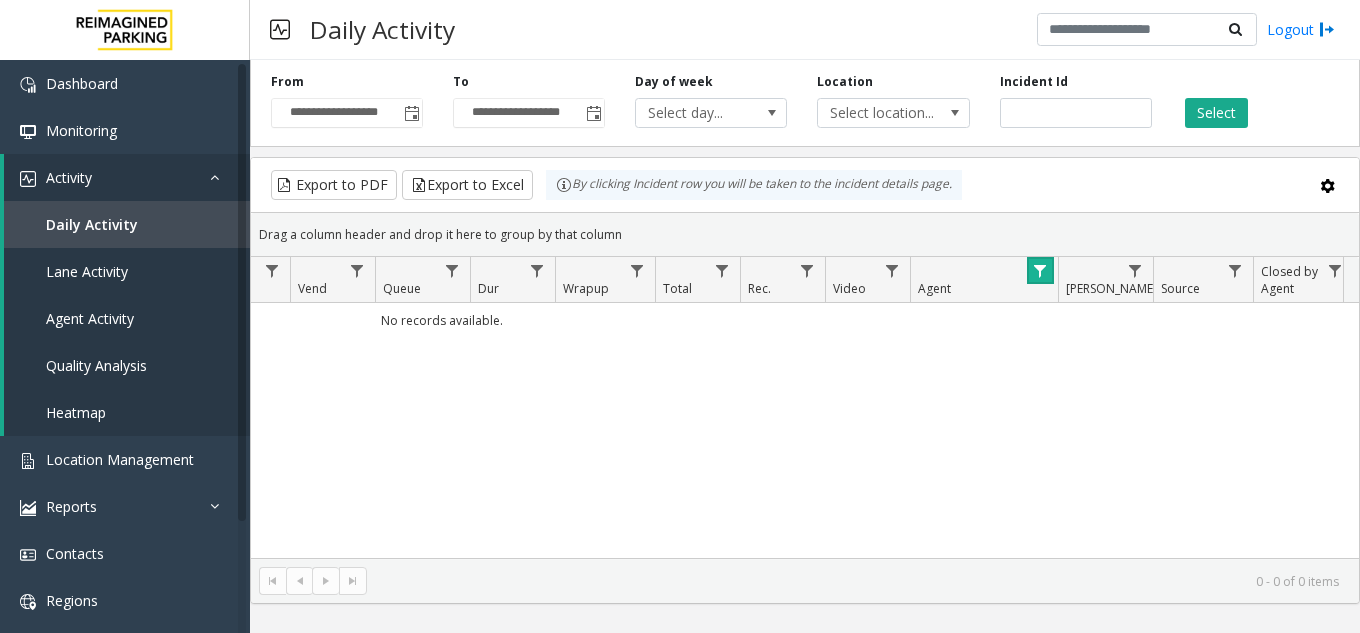 click 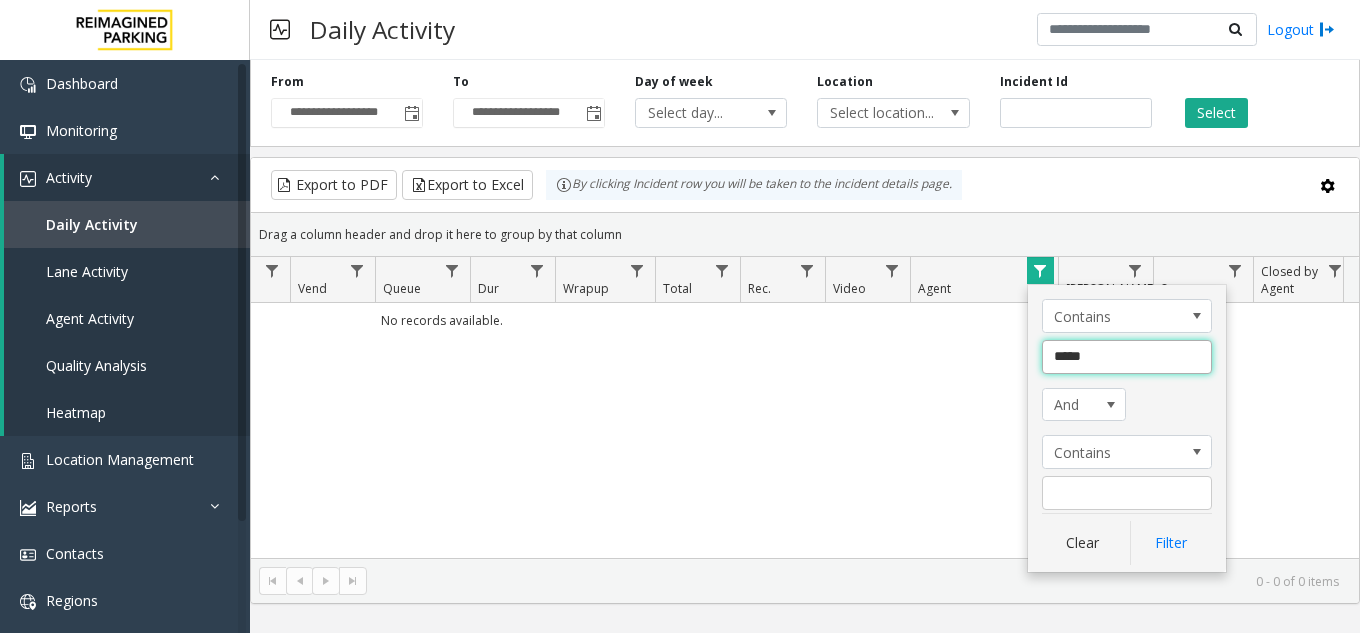 click on "*****" 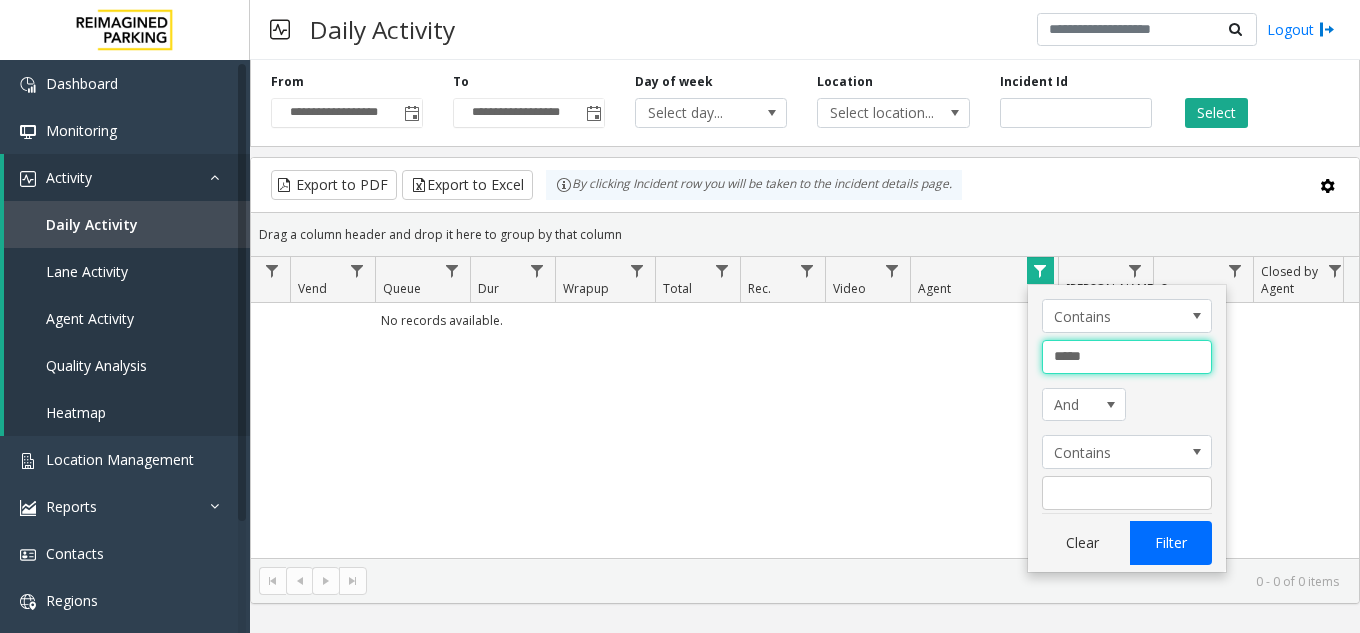 type on "*****" 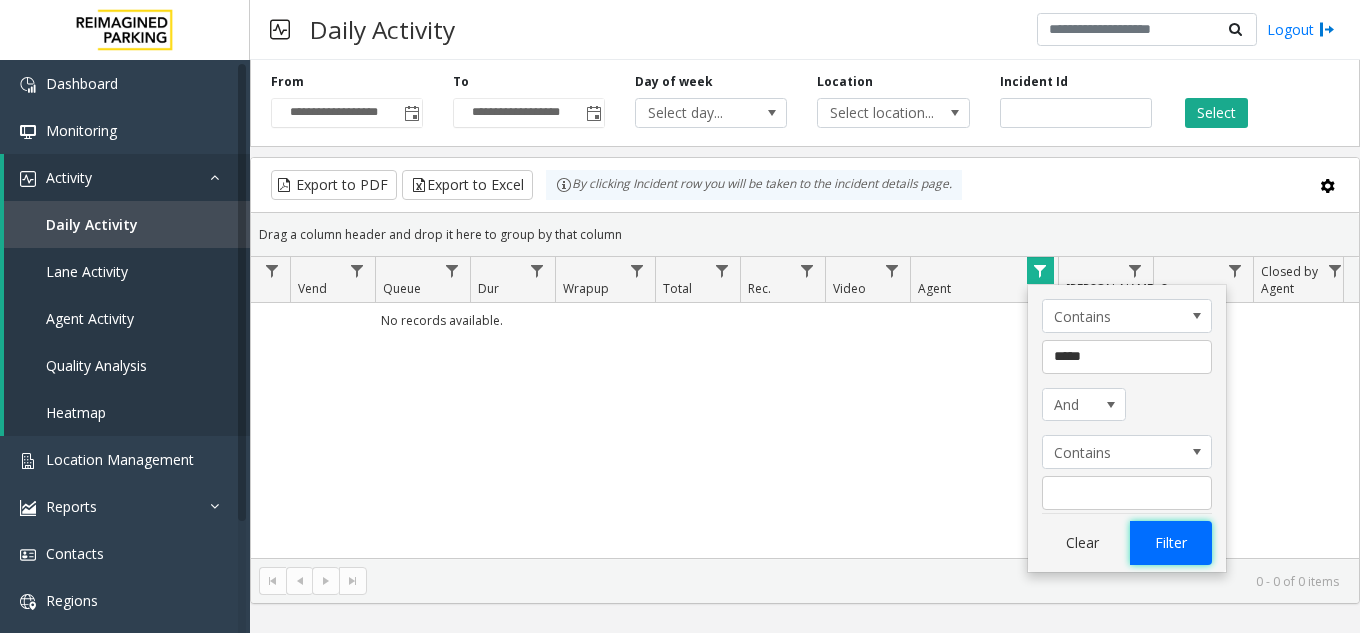 click on "Filter" 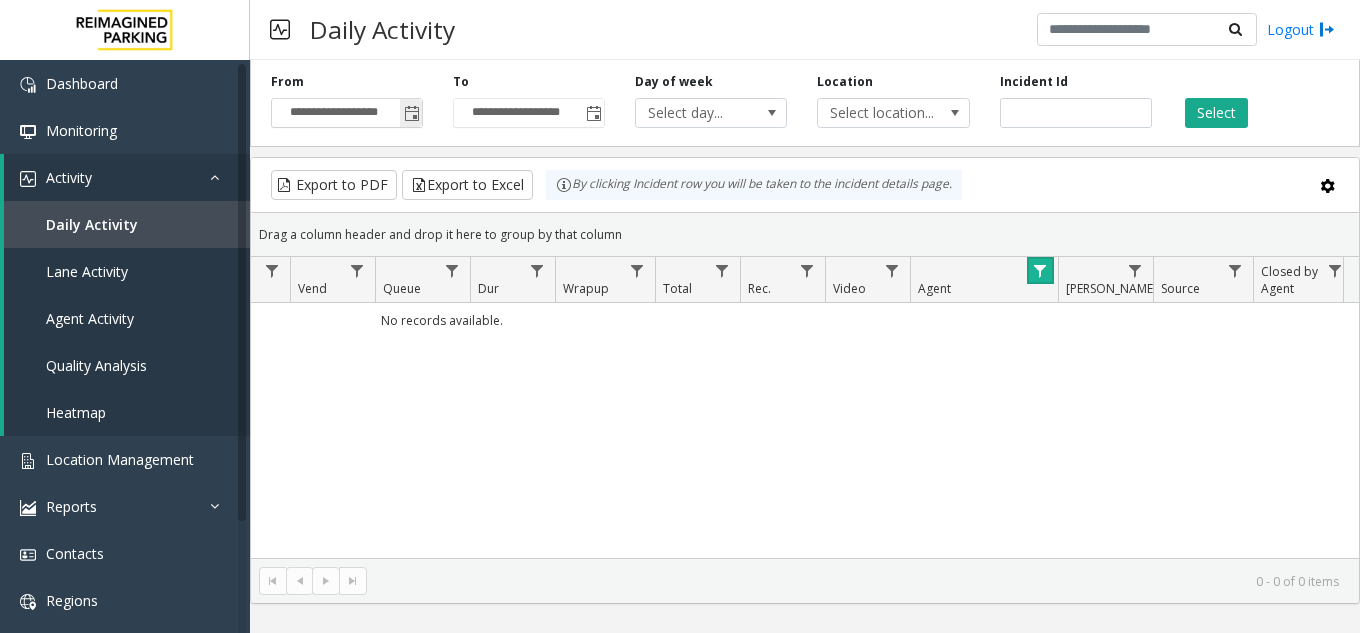 click 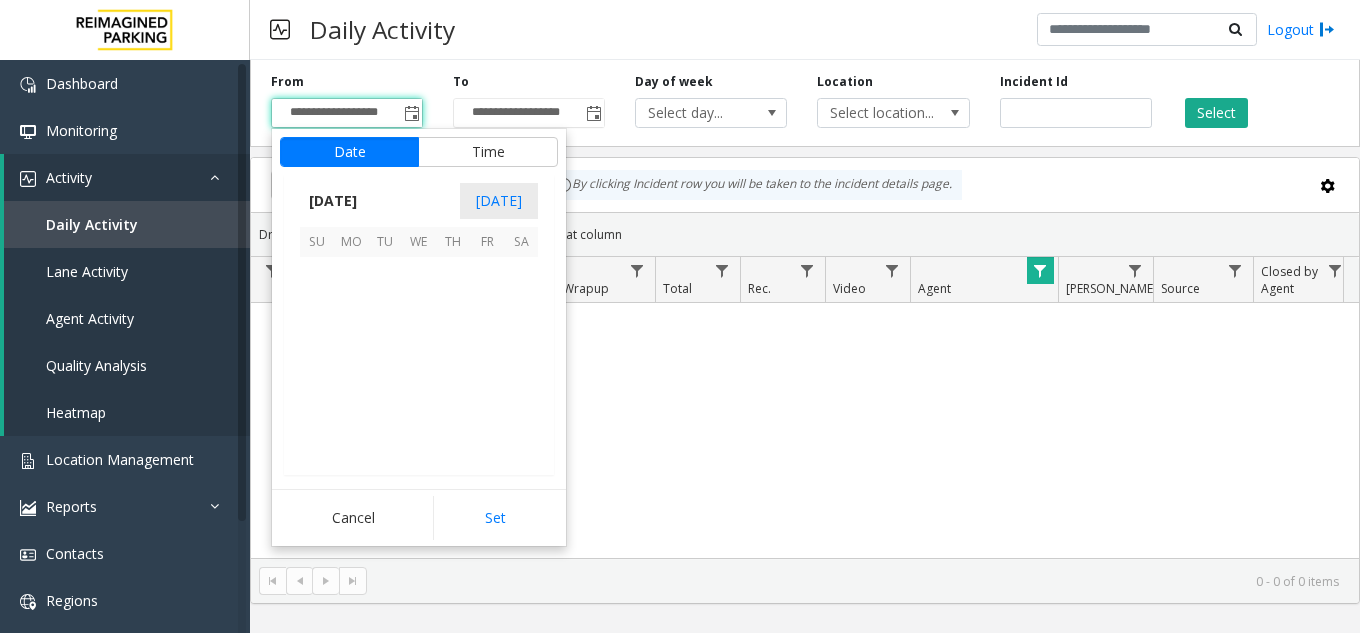 scroll, scrollTop: 358428, scrollLeft: 0, axis: vertical 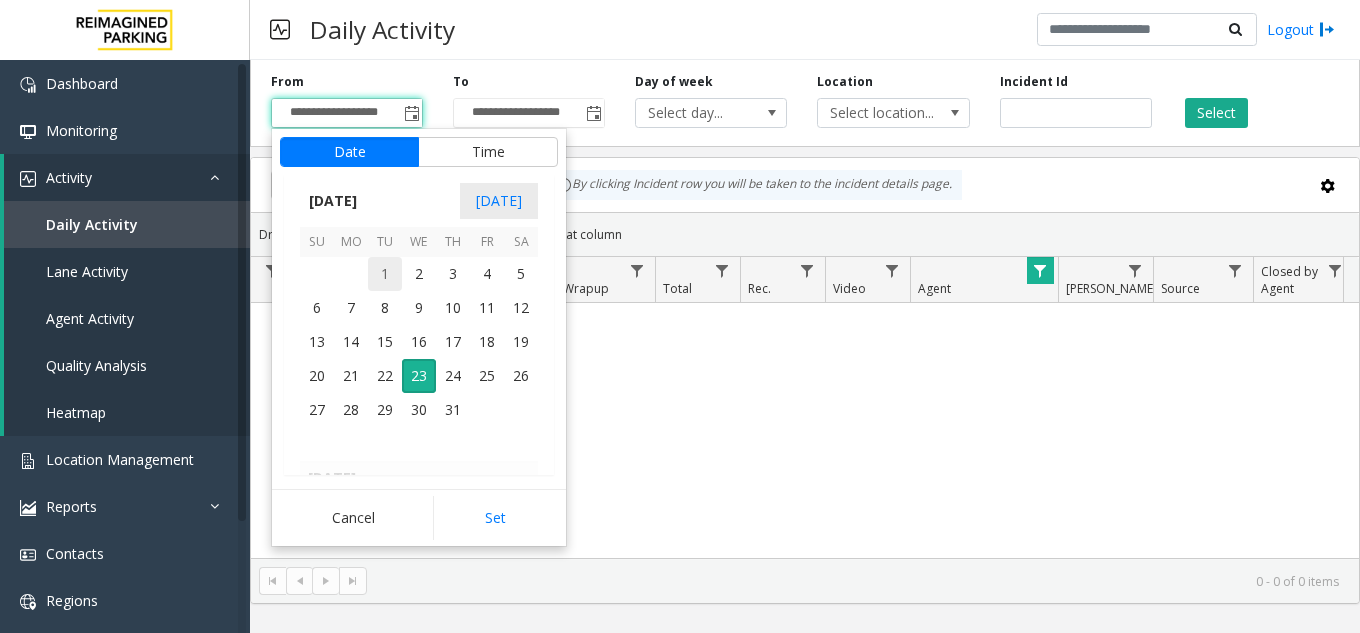 click on "1" at bounding box center (385, 274) 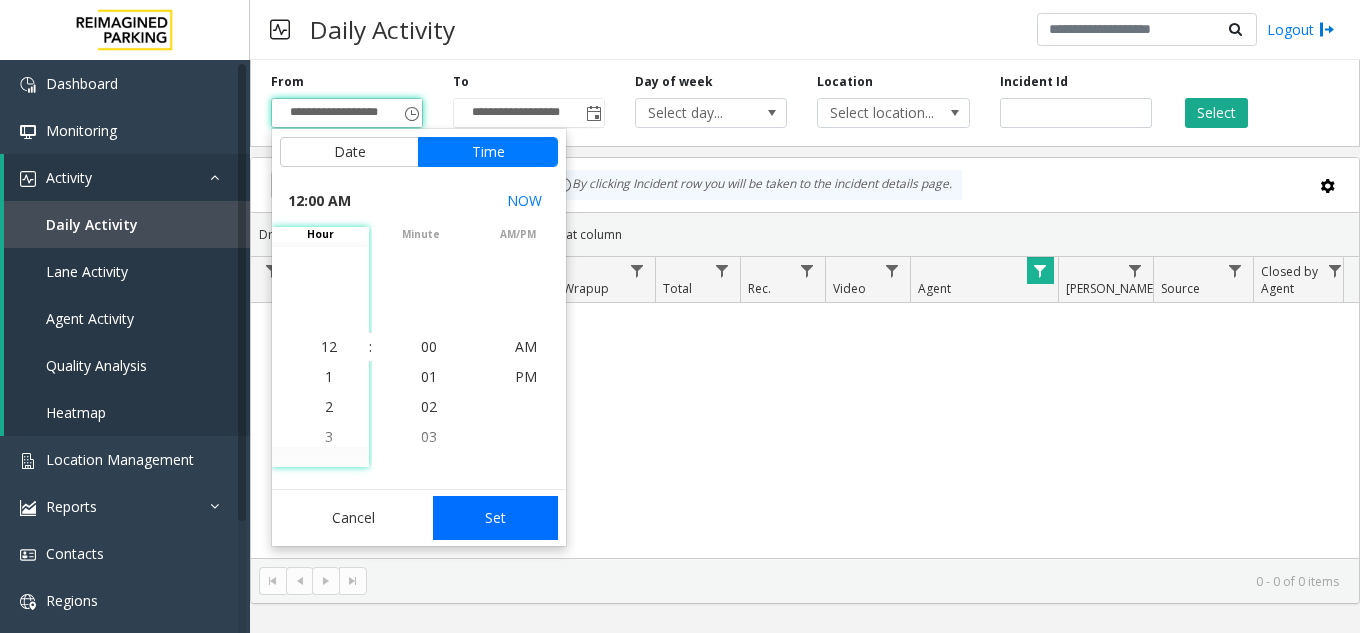 click on "Set" 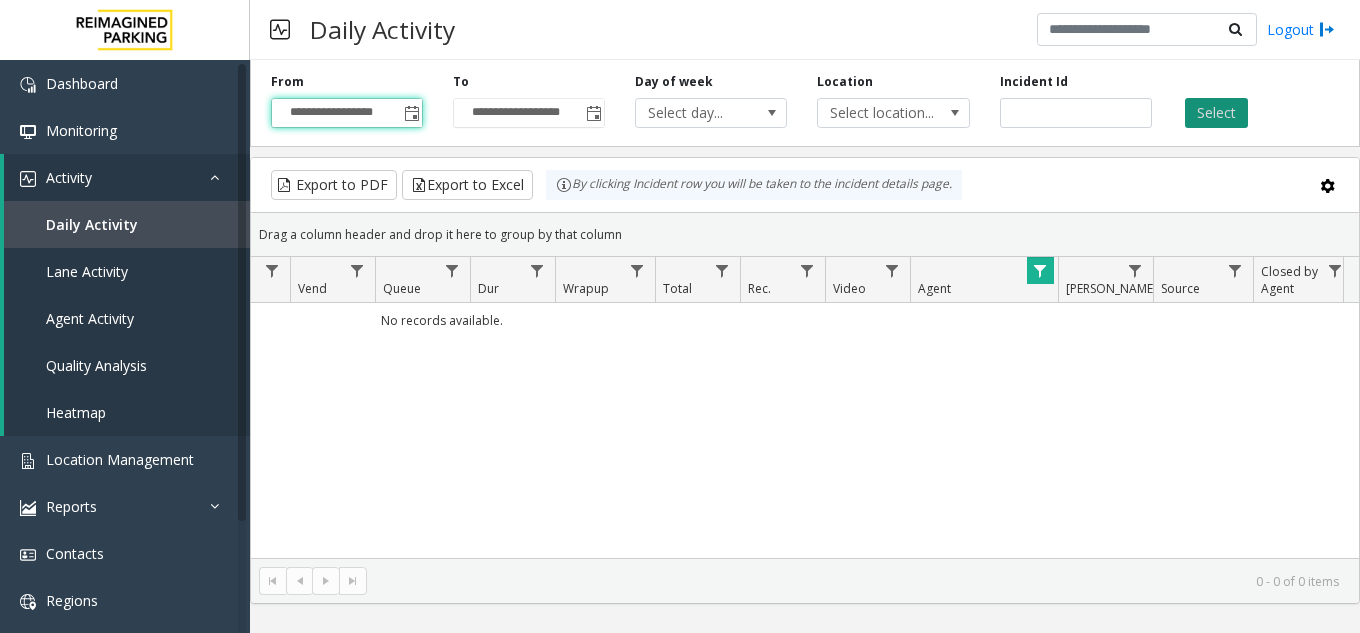 click on "Select" 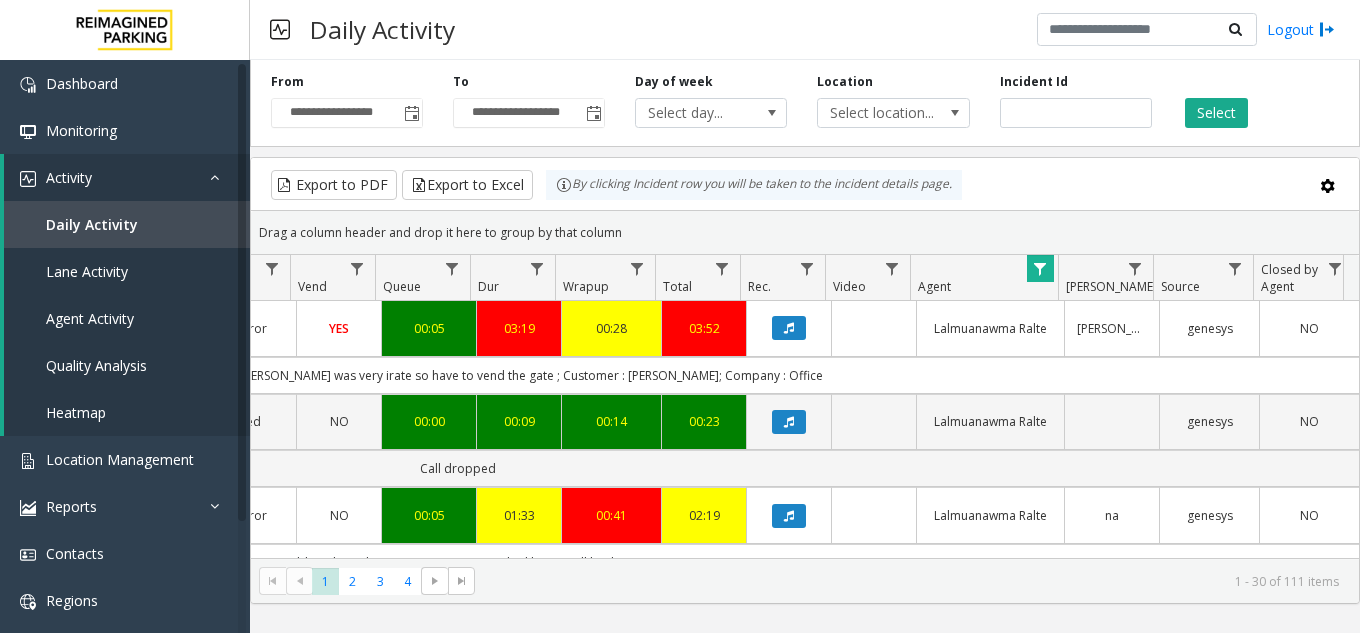 scroll, scrollTop: 0, scrollLeft: 683, axis: horizontal 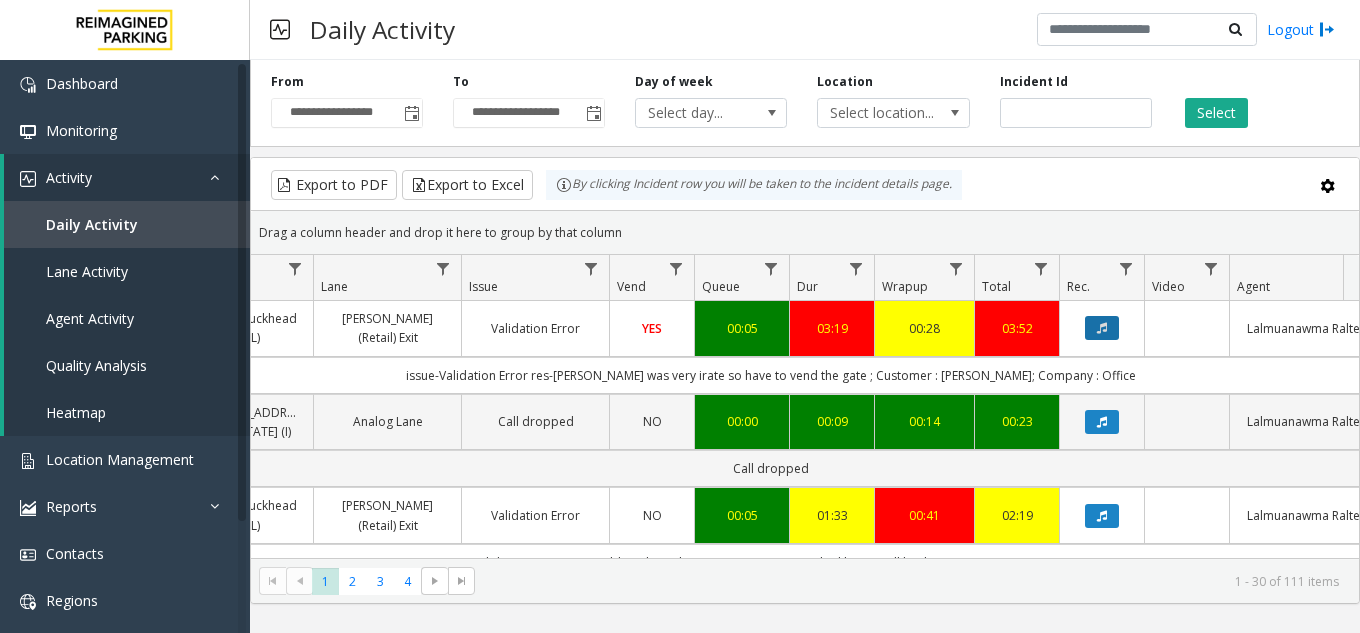 click 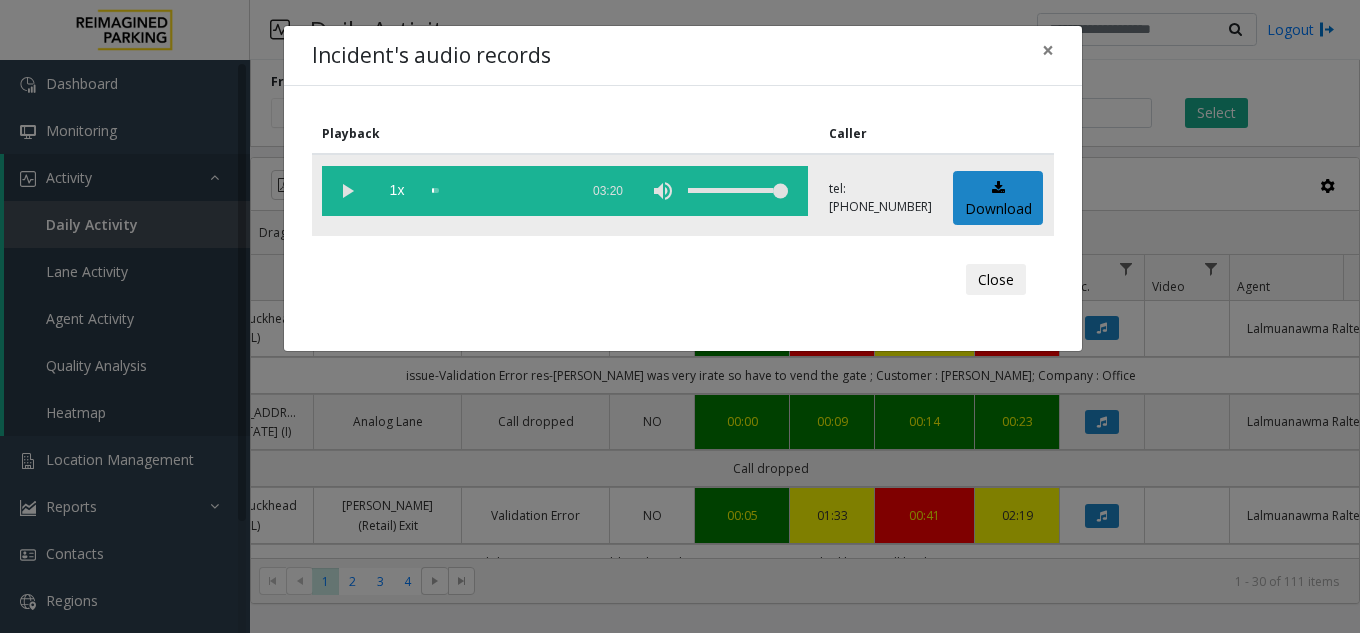 click 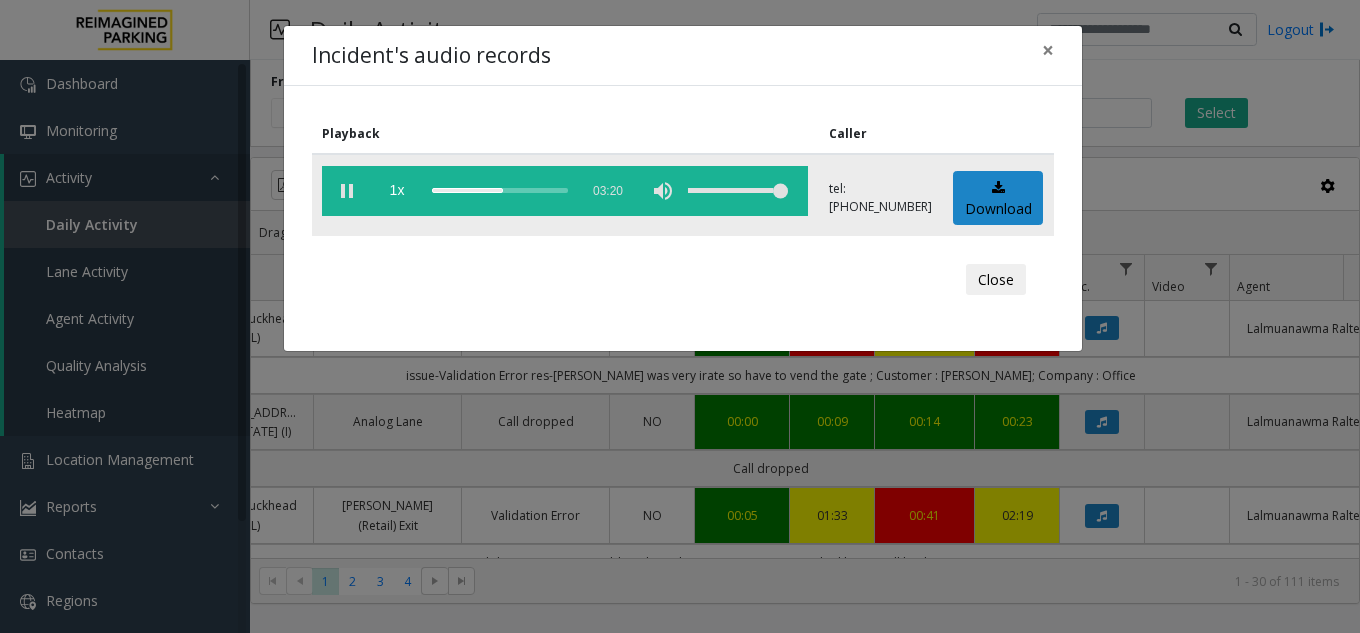 click 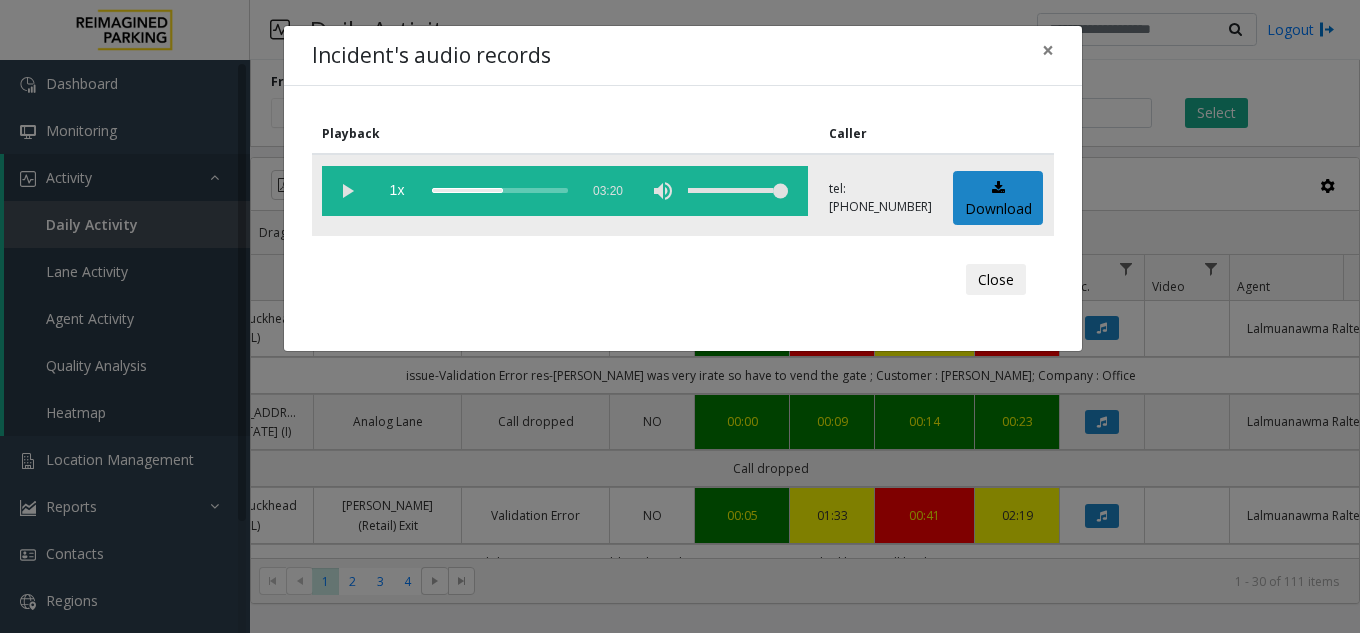 click 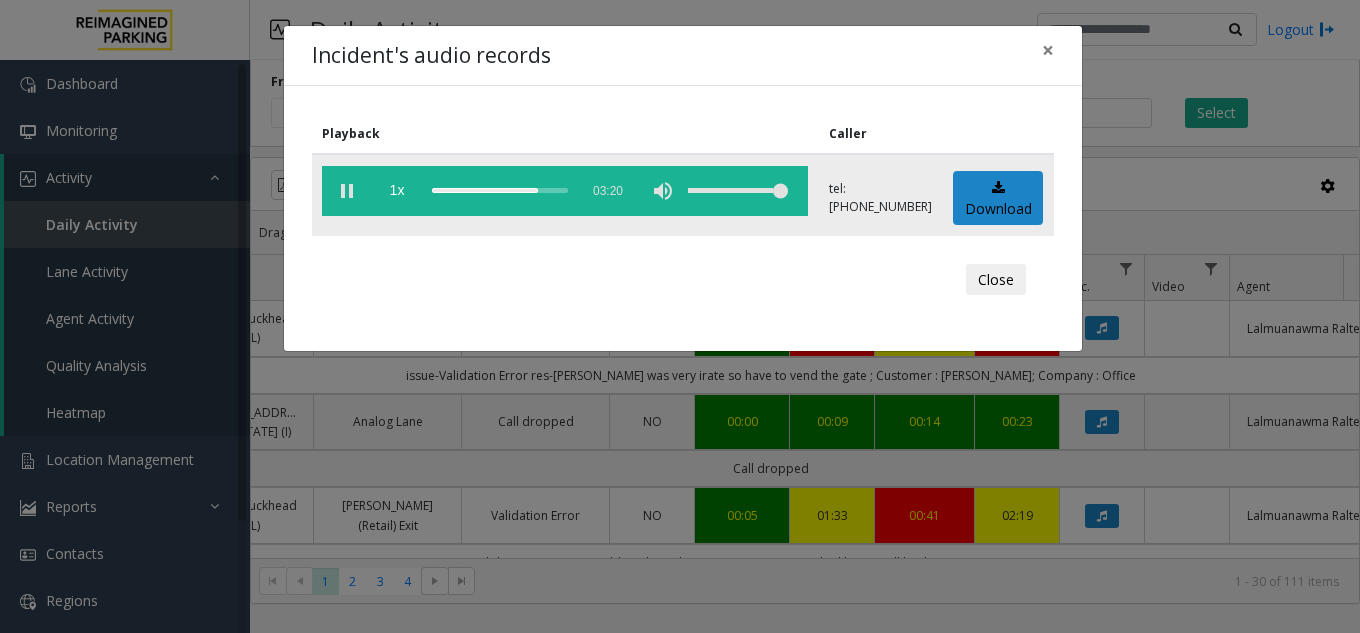 click 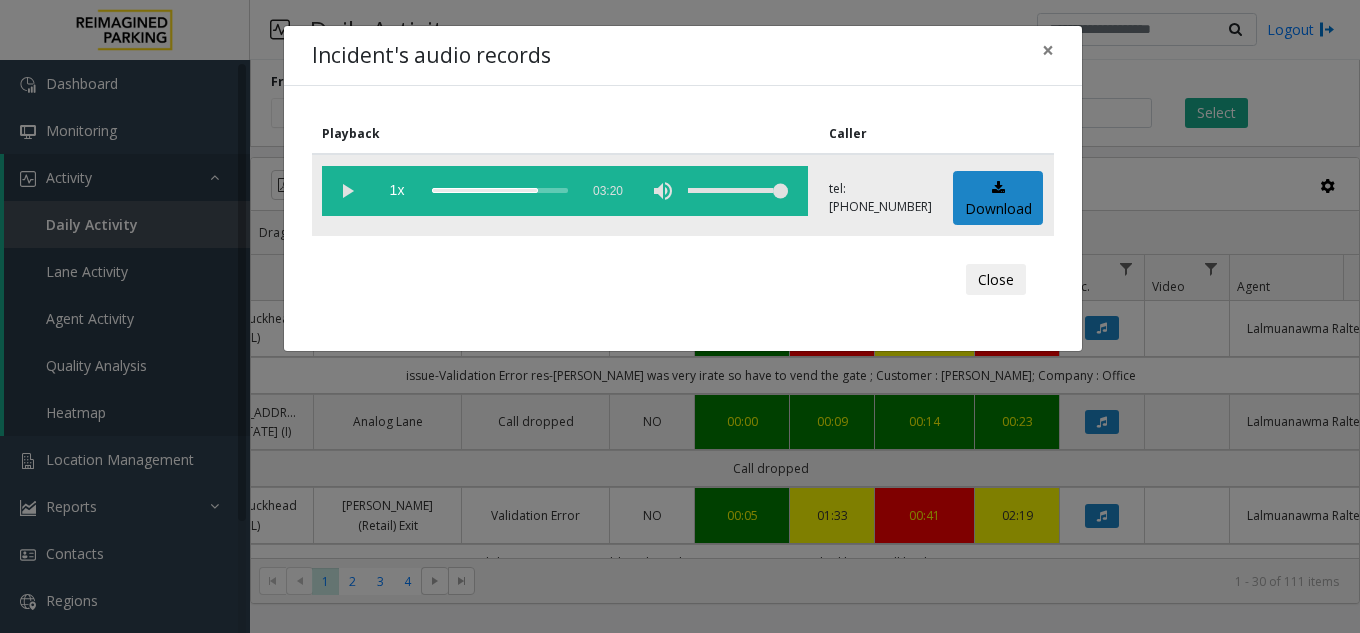 click 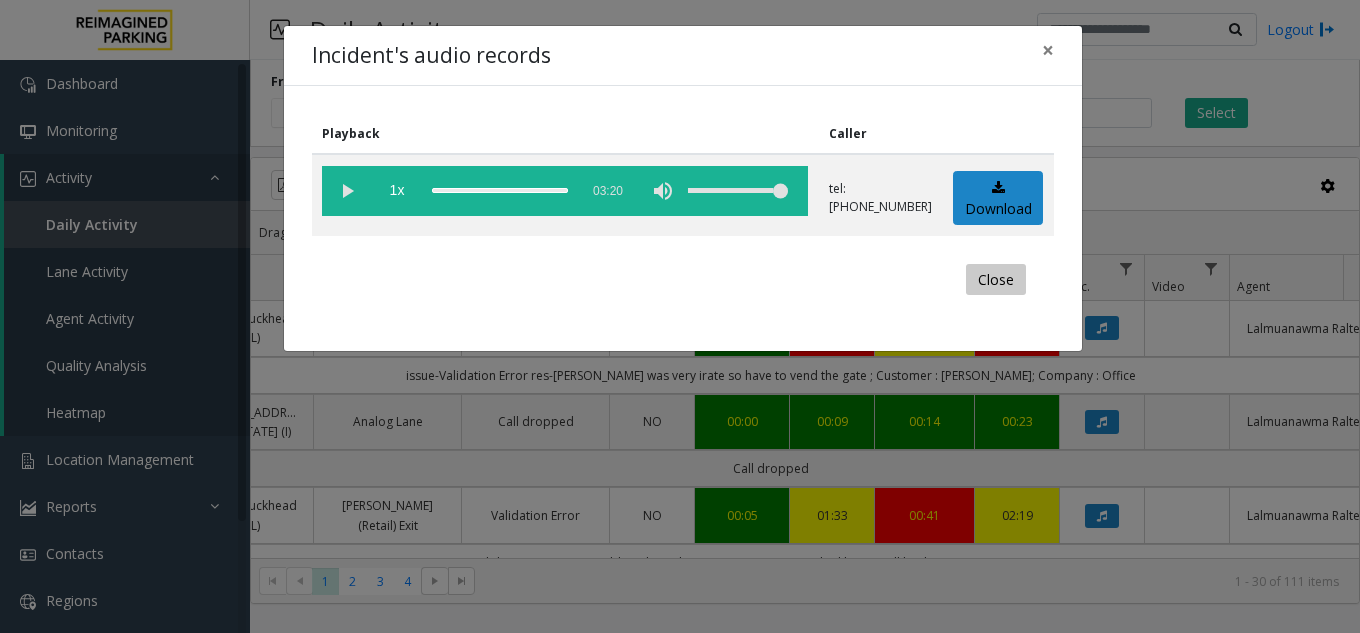 click on "Close" 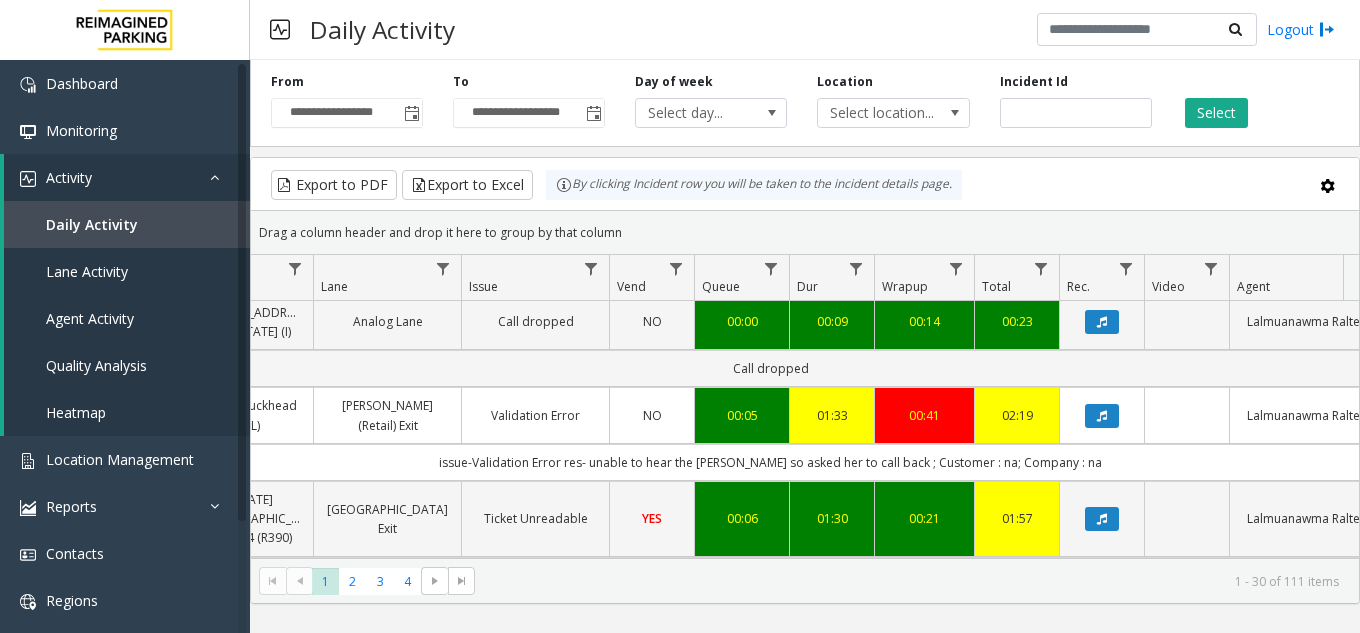 scroll, scrollTop: 0, scrollLeft: 414, axis: horizontal 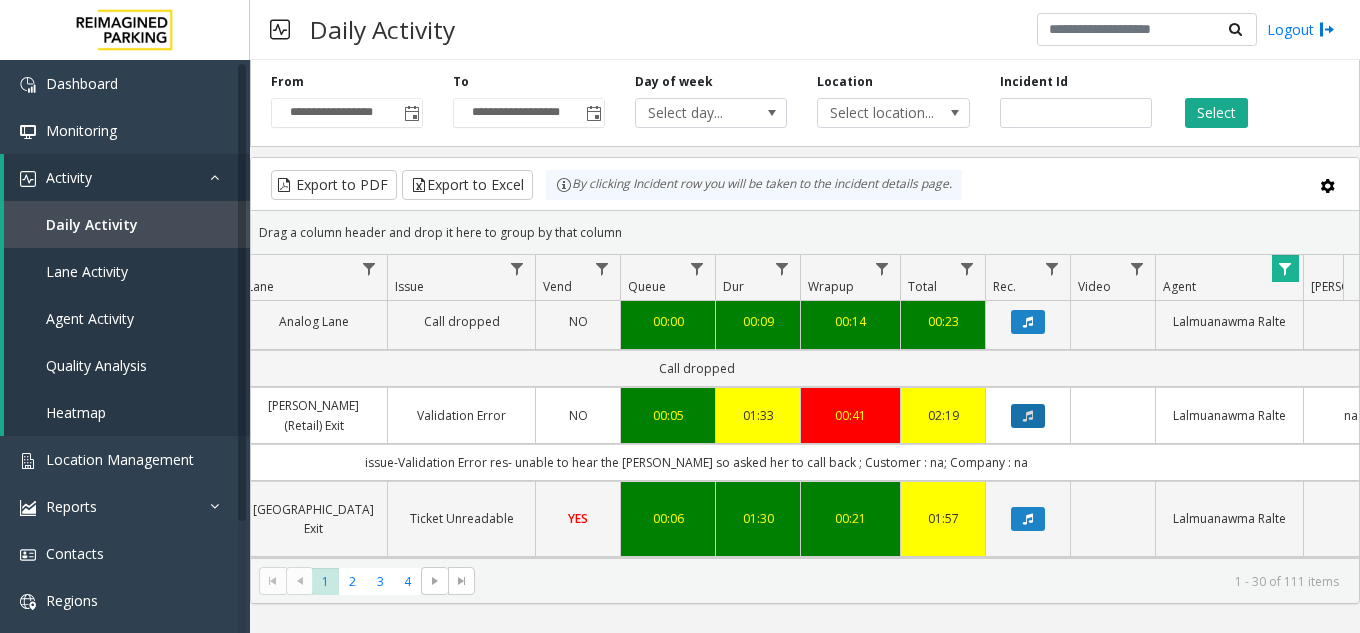 click 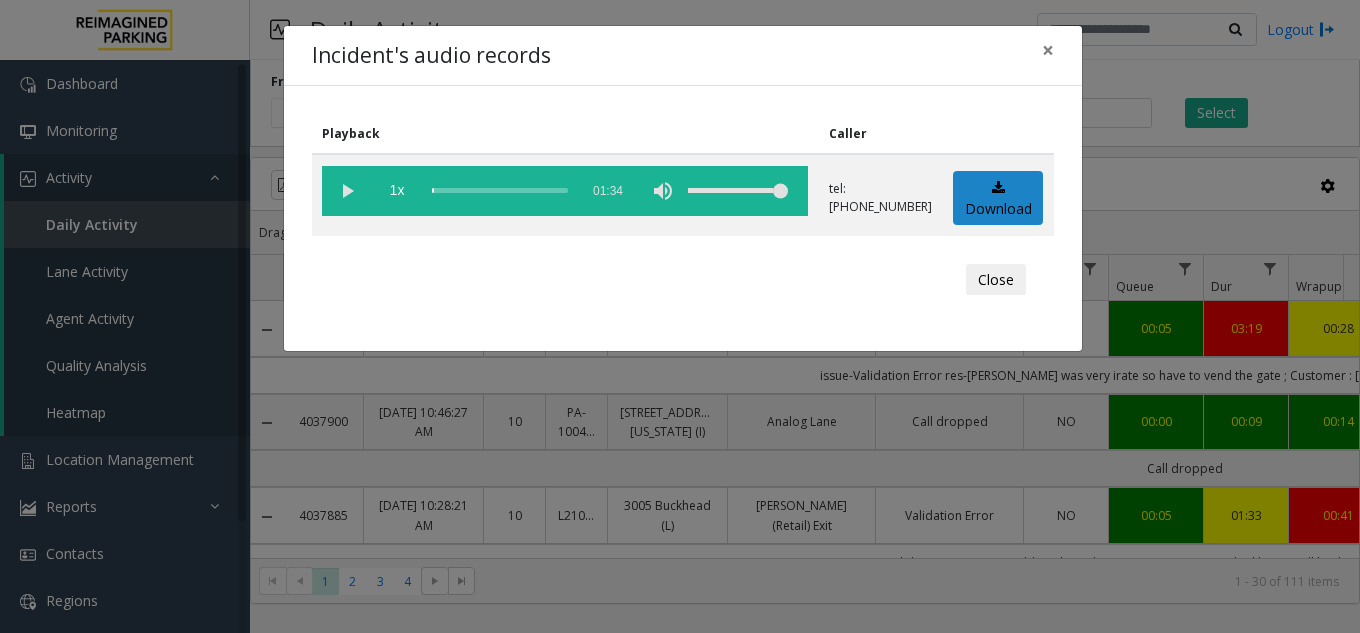 scroll, scrollTop: 0, scrollLeft: 0, axis: both 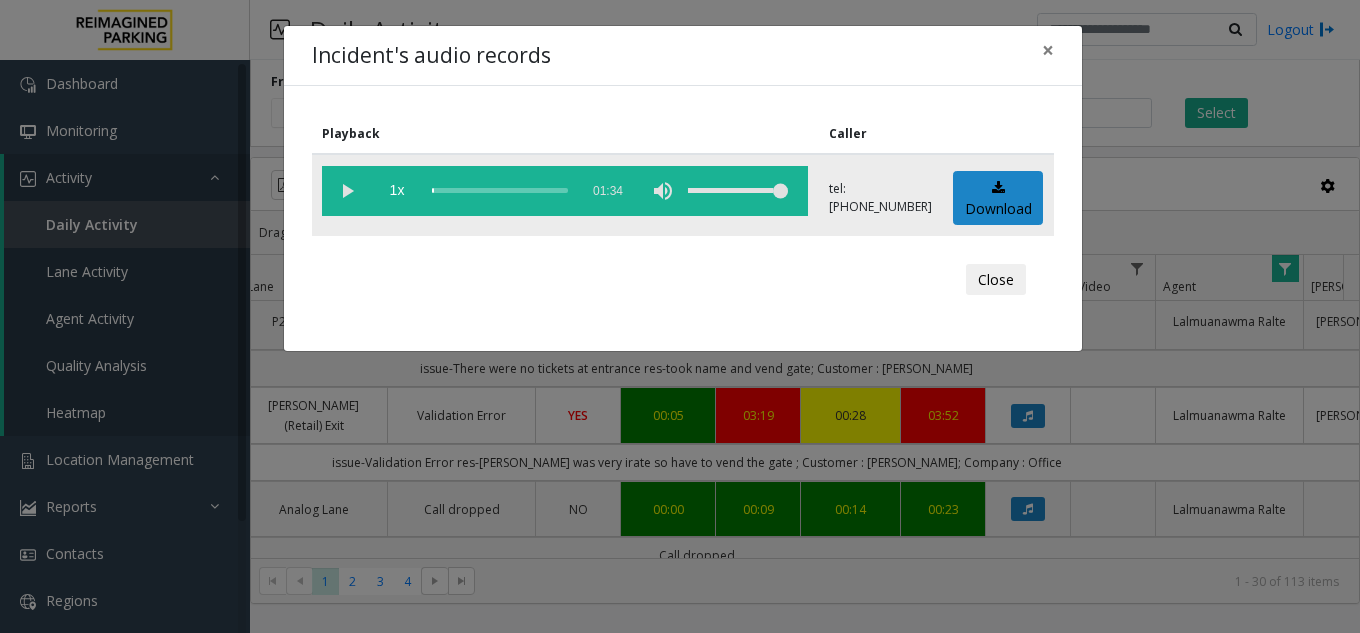 click 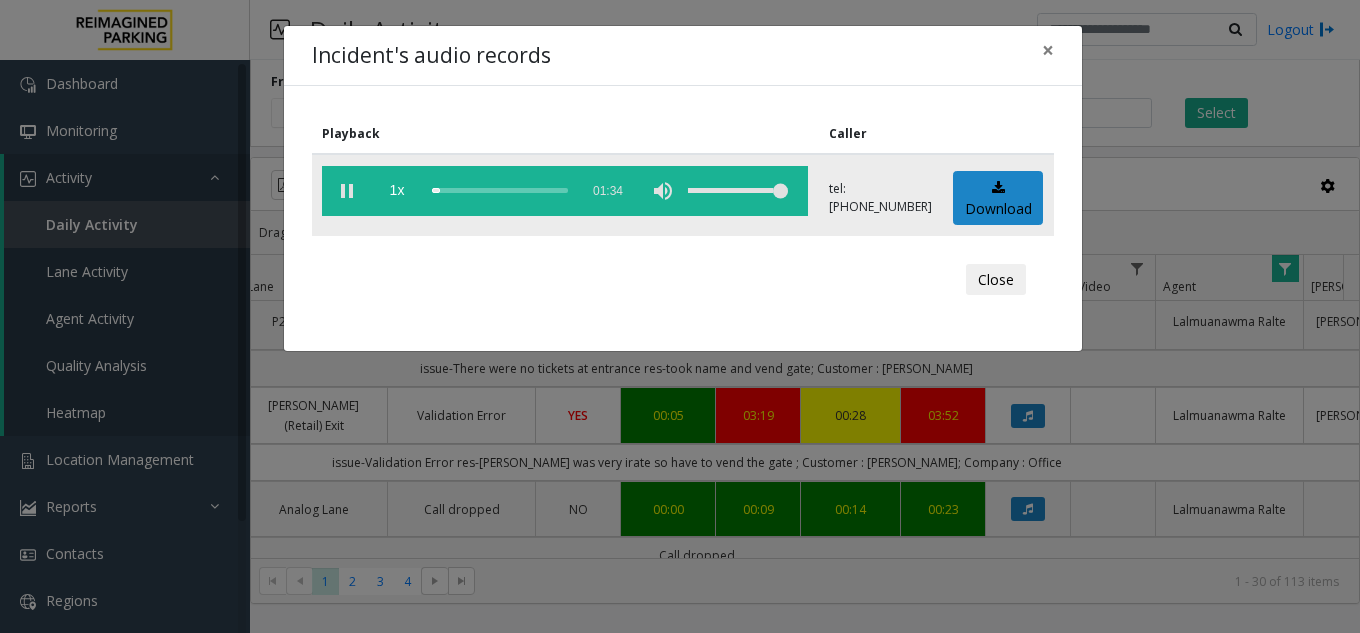 click 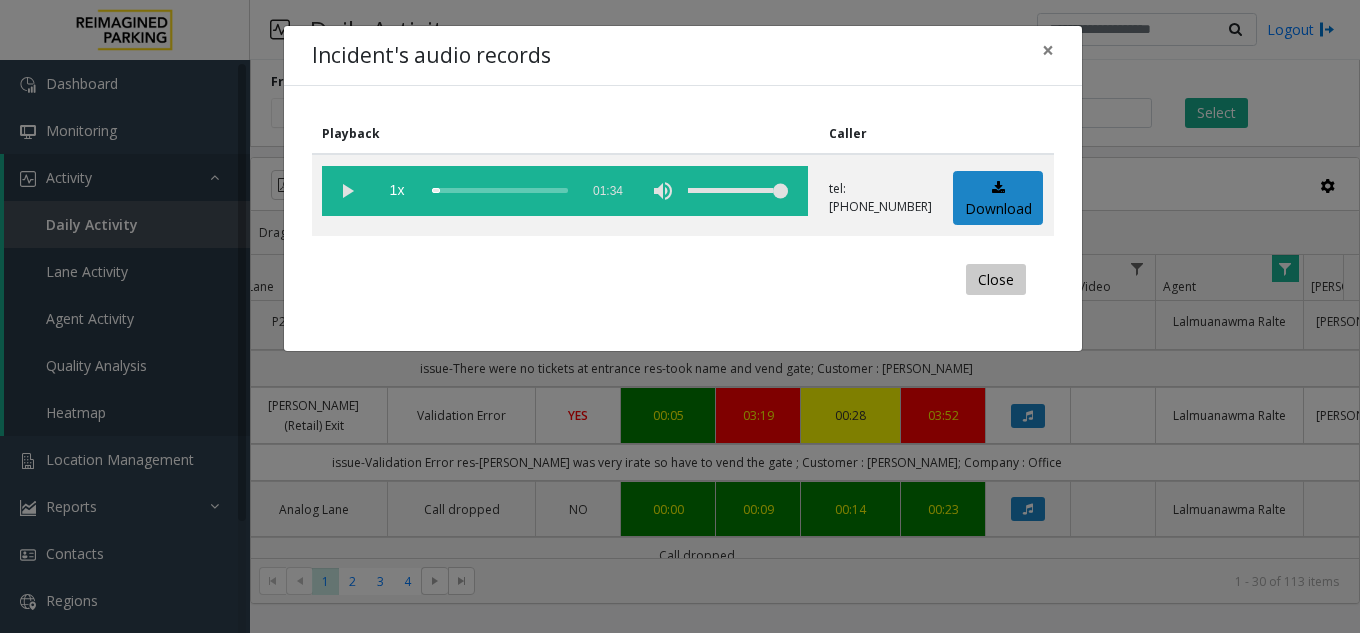 click on "Close" 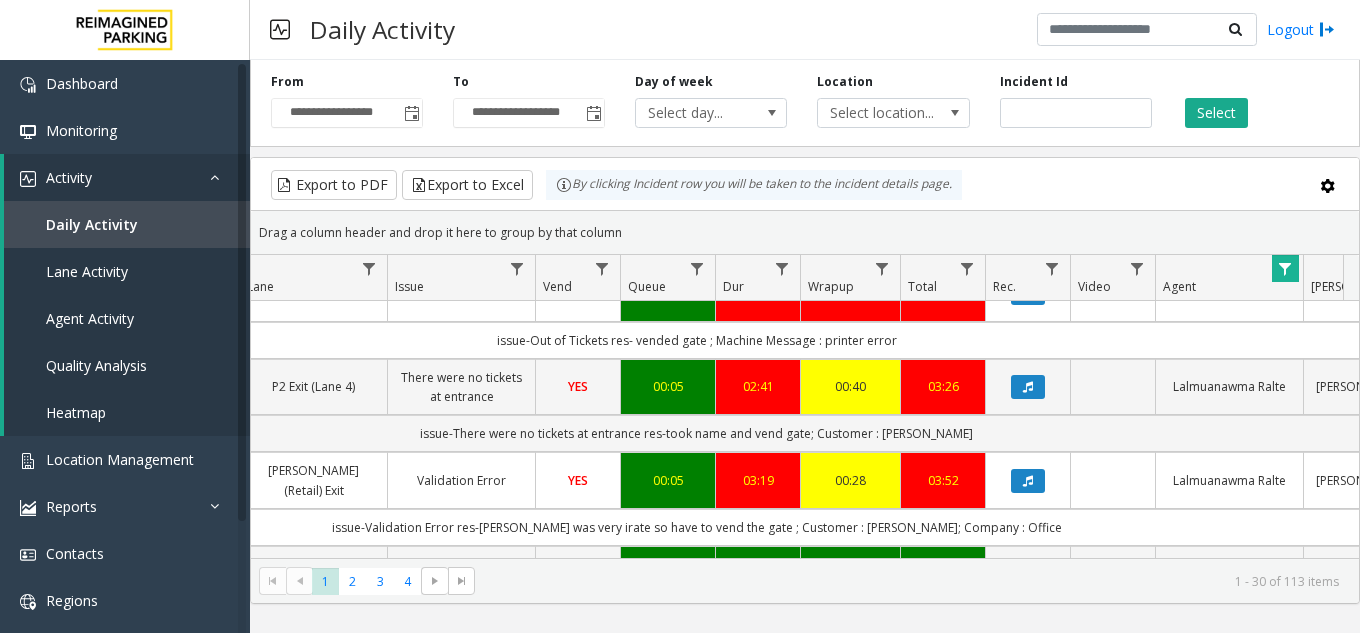 scroll, scrollTop: 0, scrollLeft: 488, axis: horizontal 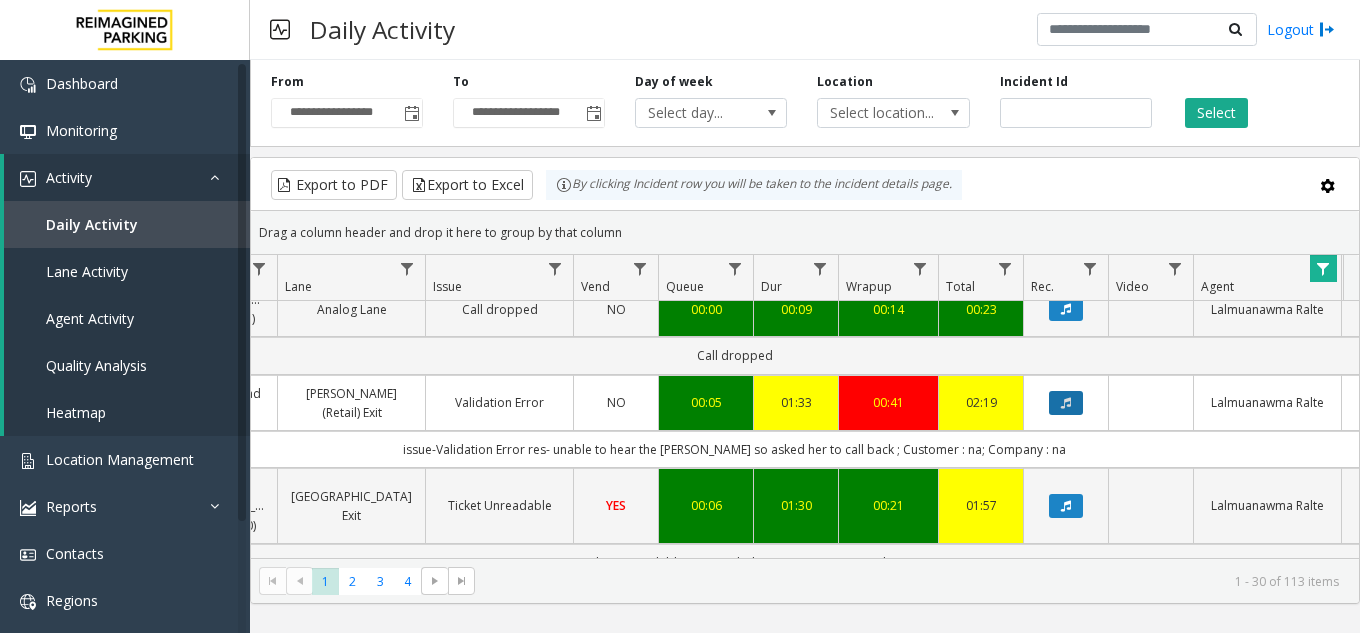 click 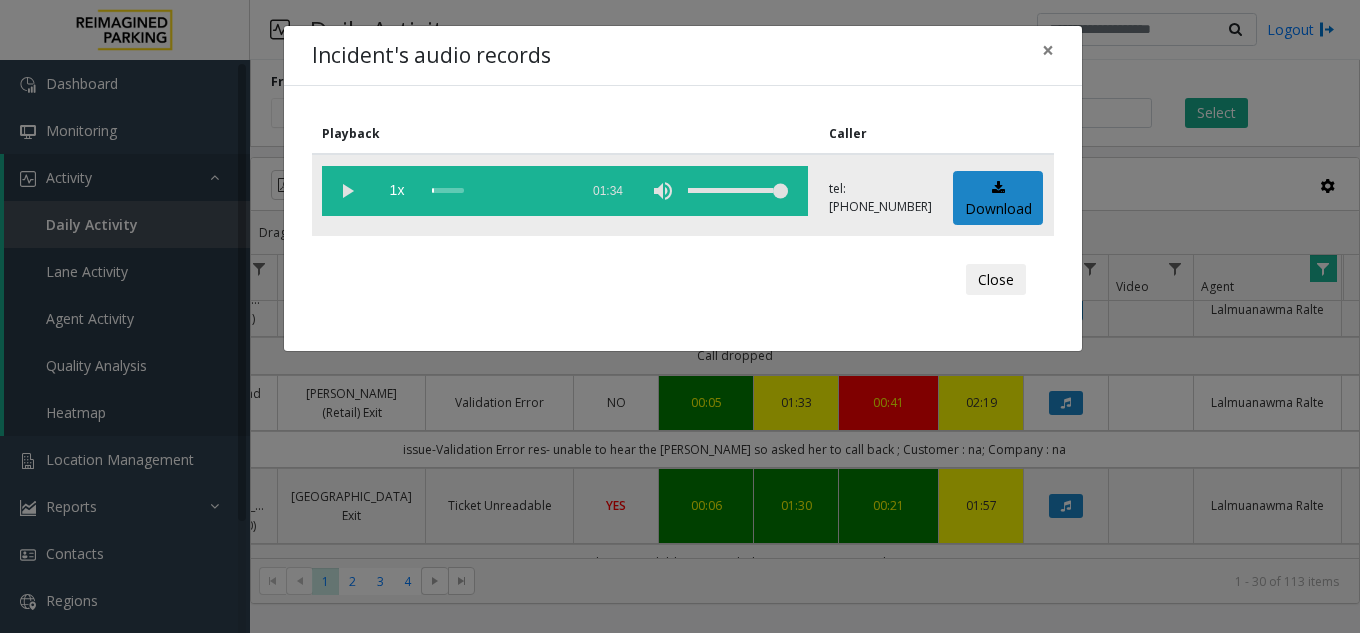click 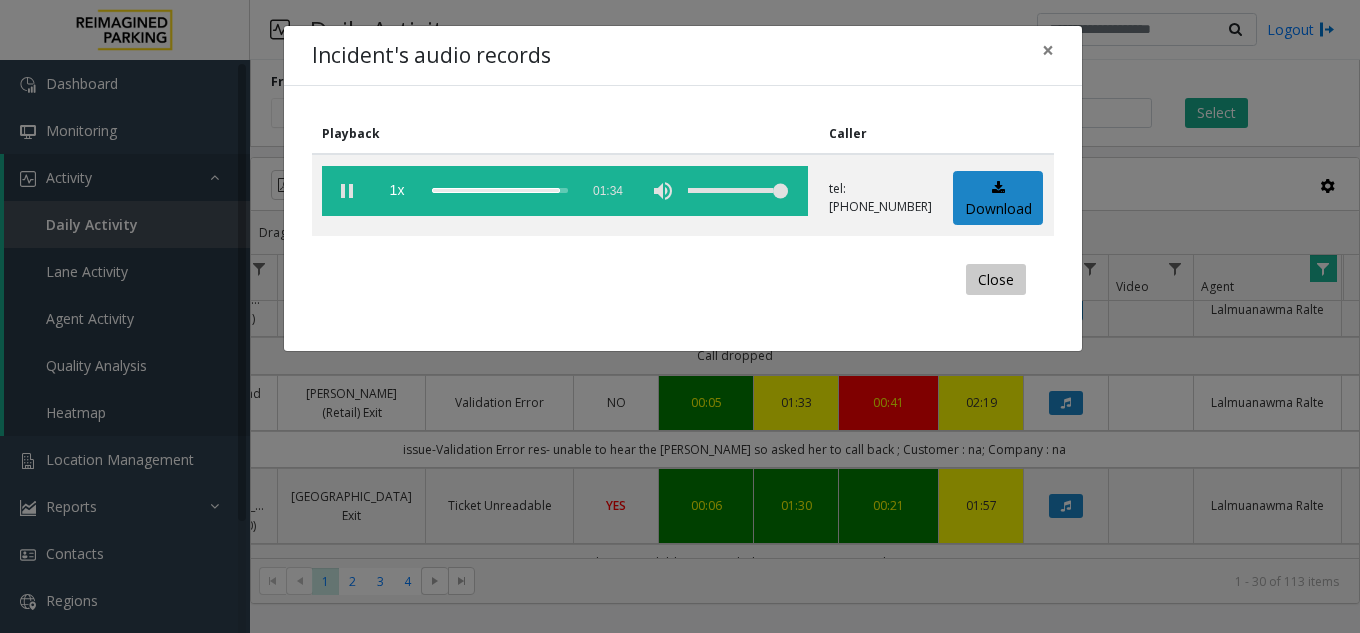 click on "Close" 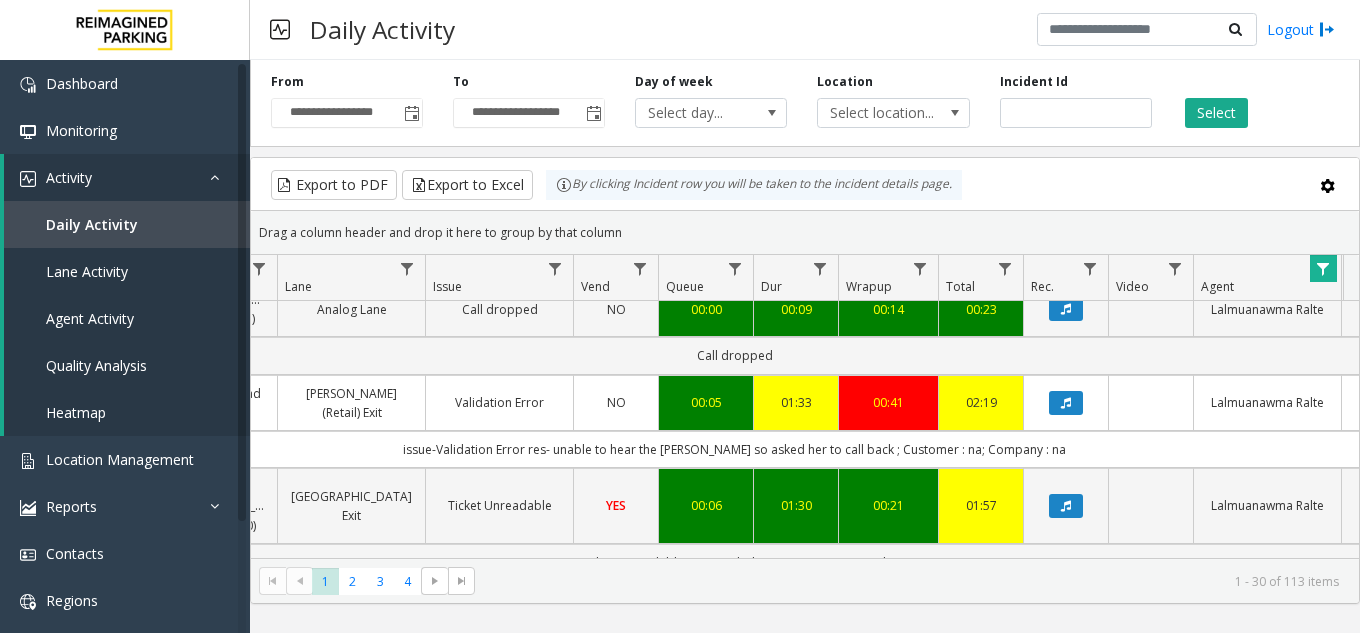 scroll, scrollTop: 400, scrollLeft: 450, axis: both 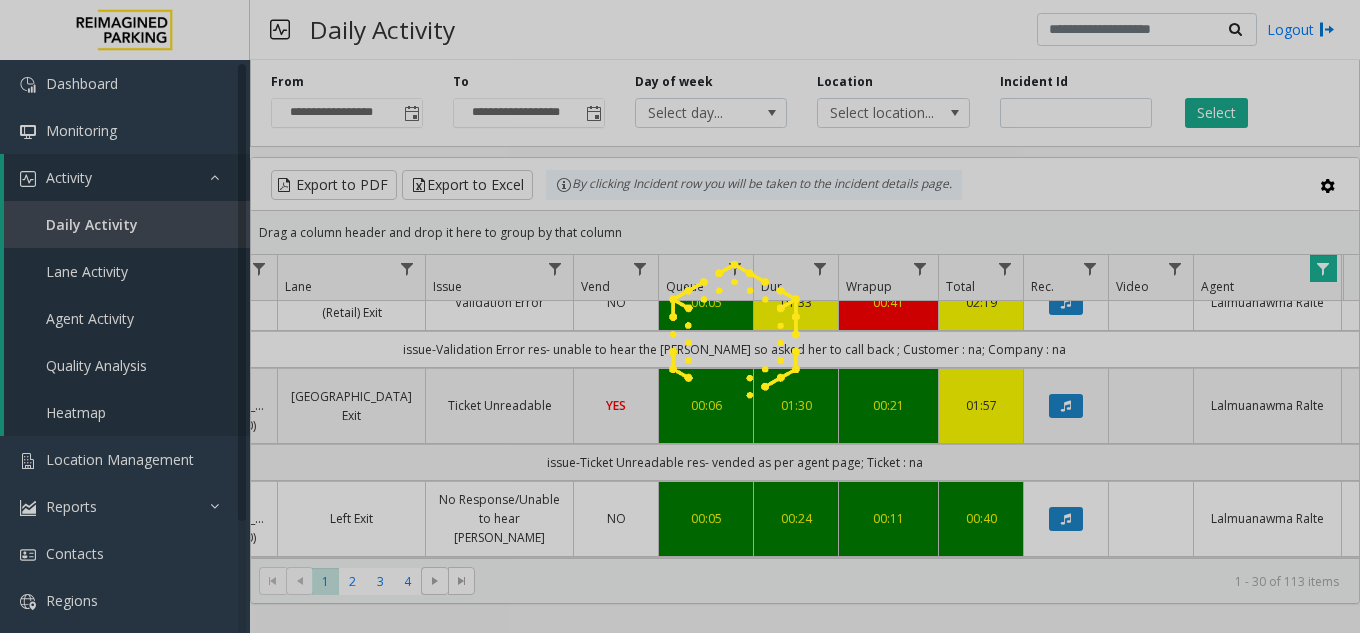 click 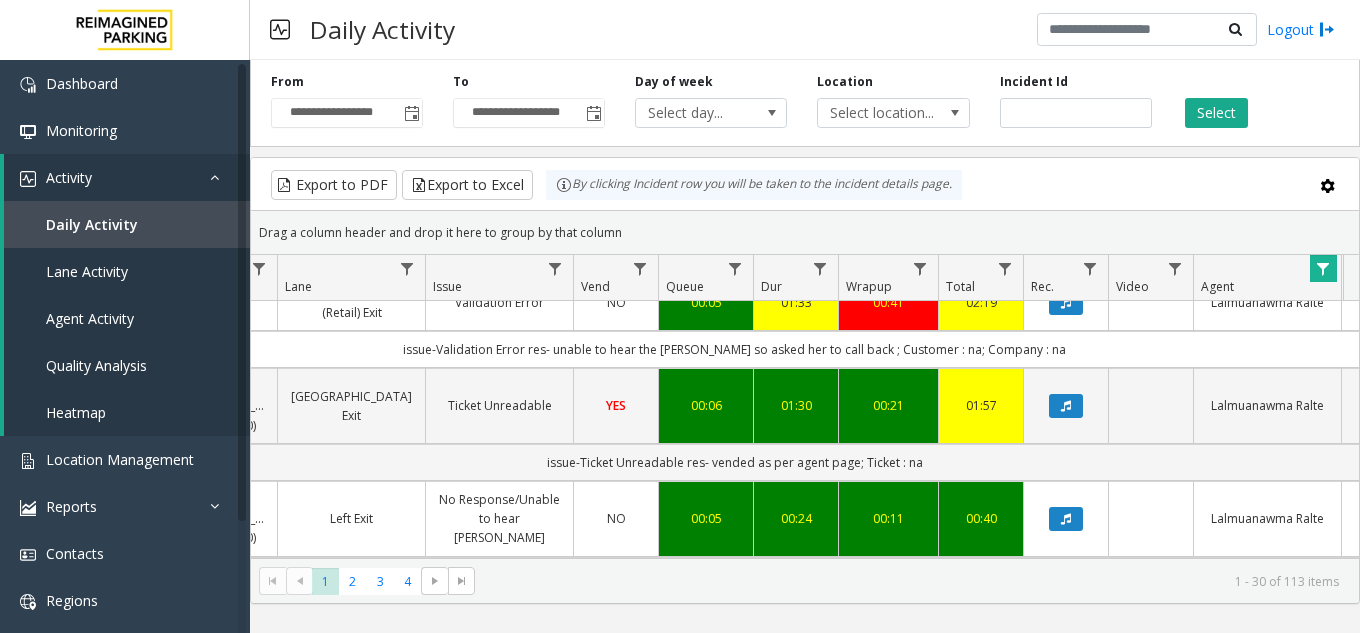 scroll, scrollTop: 400, scrollLeft: 426, axis: both 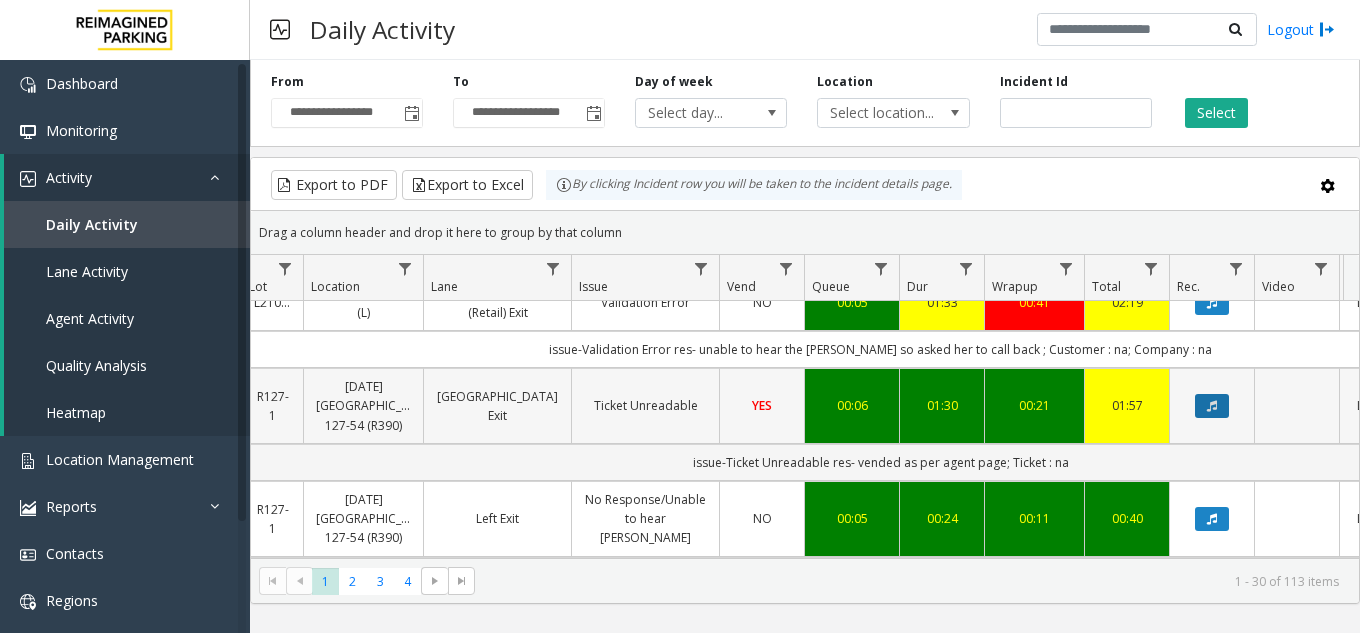 click 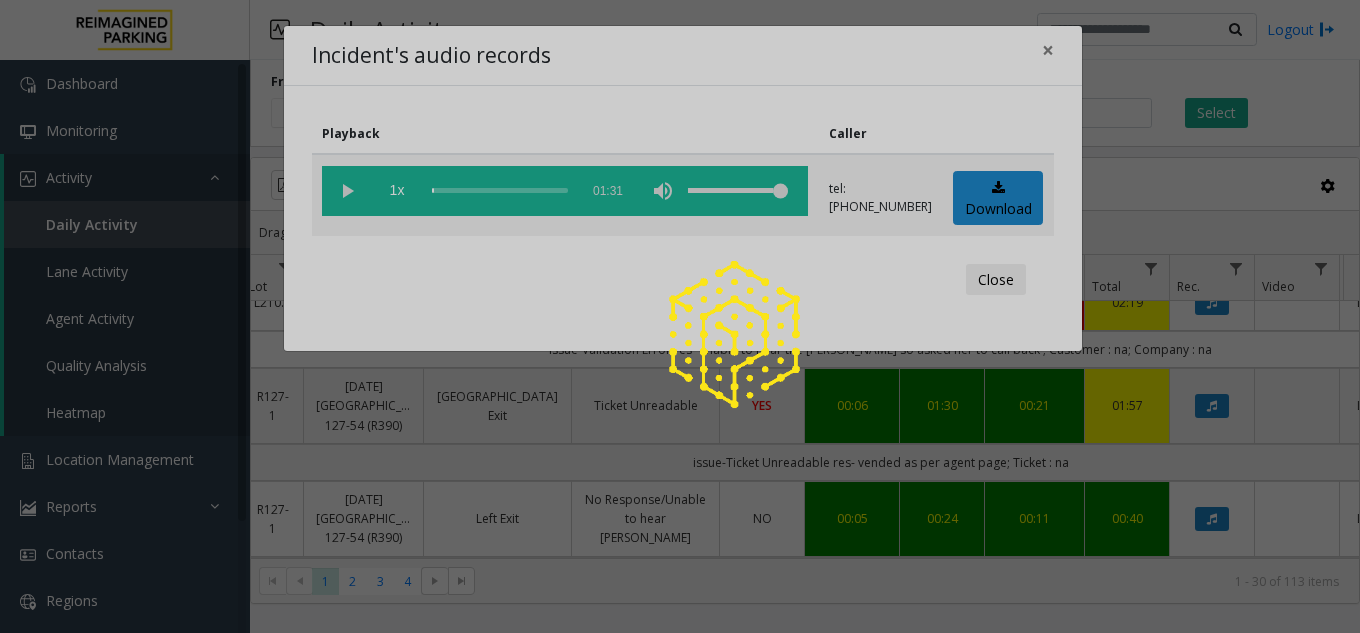 click 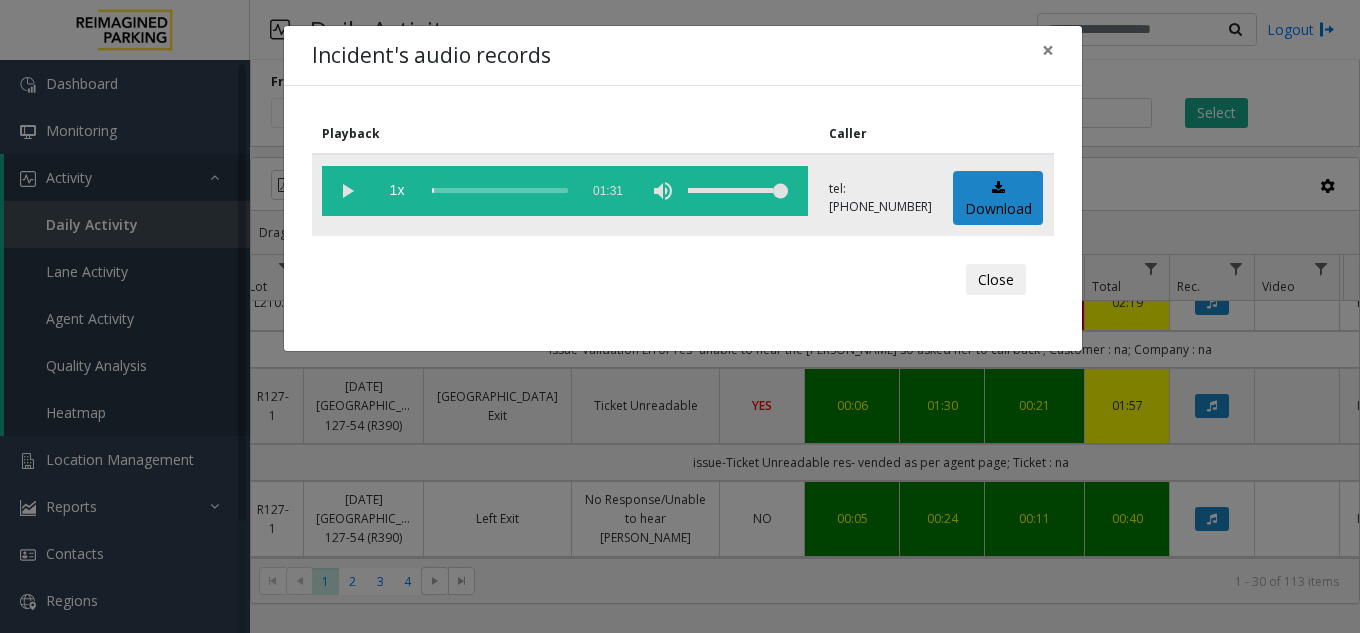 click 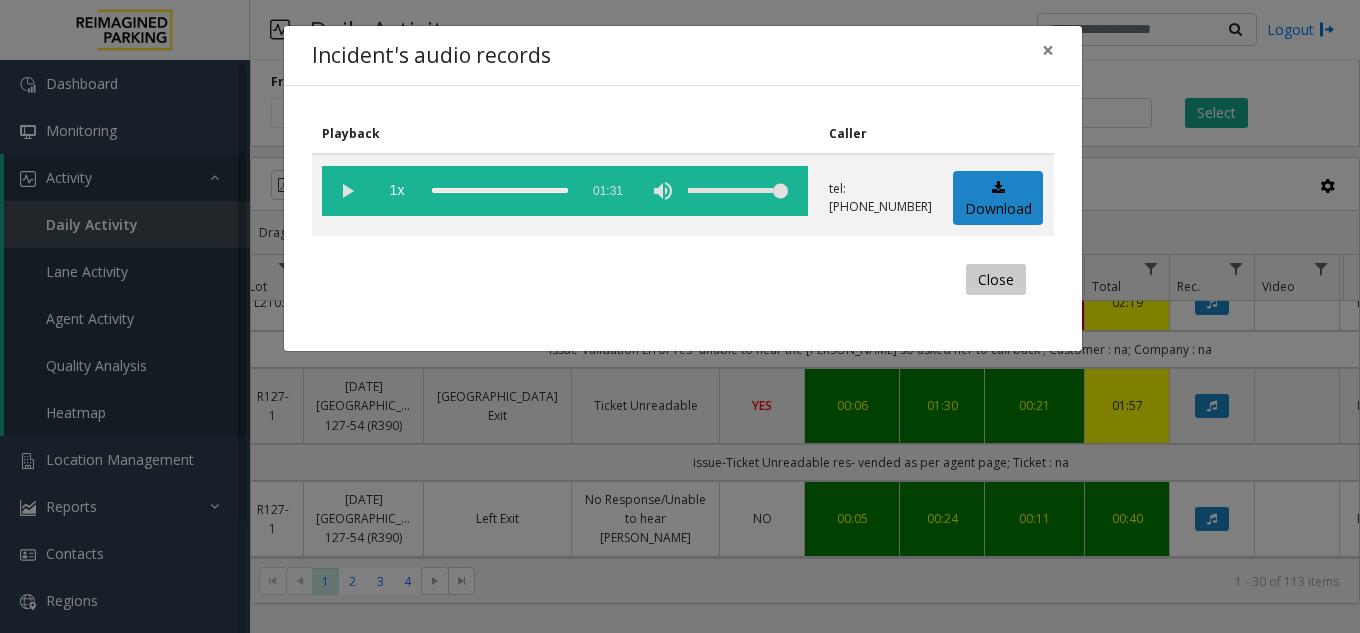 click on "Close" 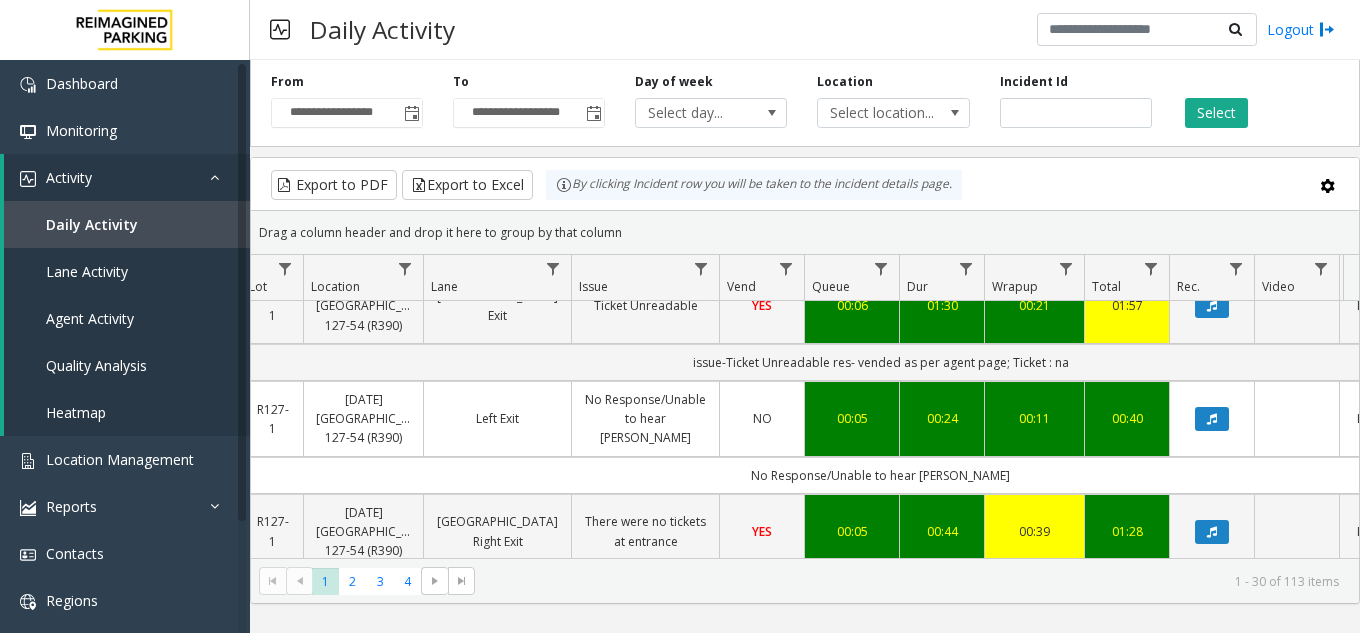 scroll, scrollTop: 600, scrollLeft: 304, axis: both 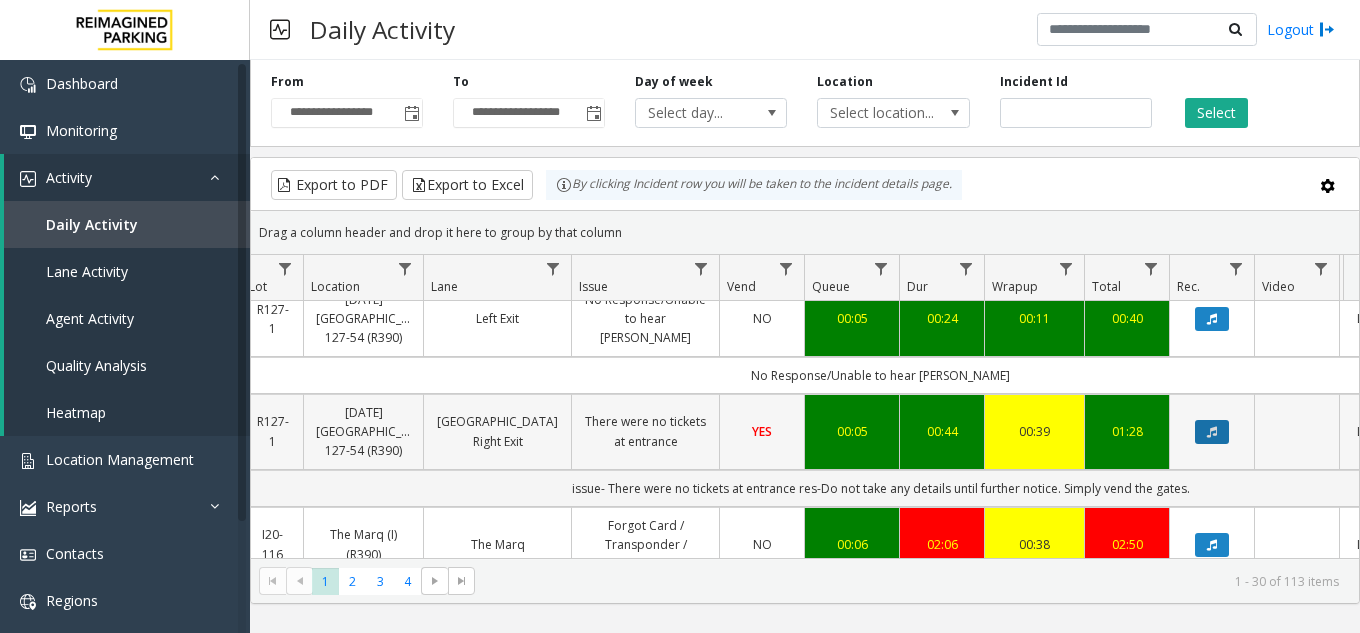 click 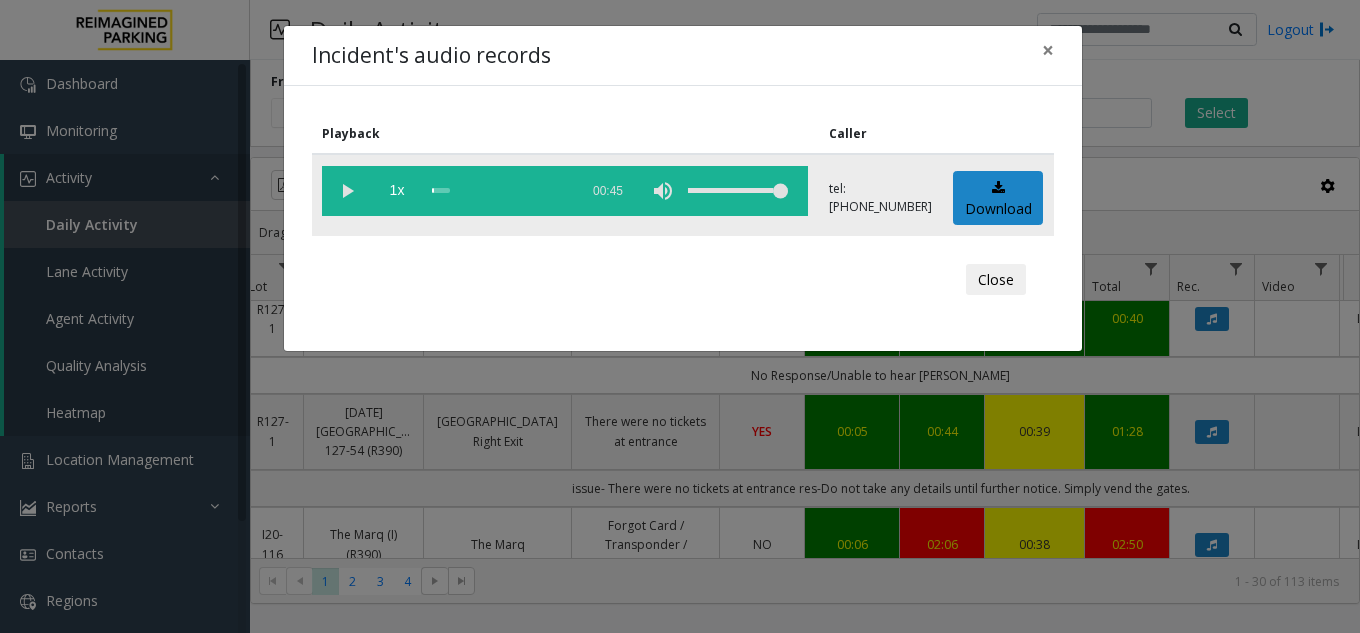 click 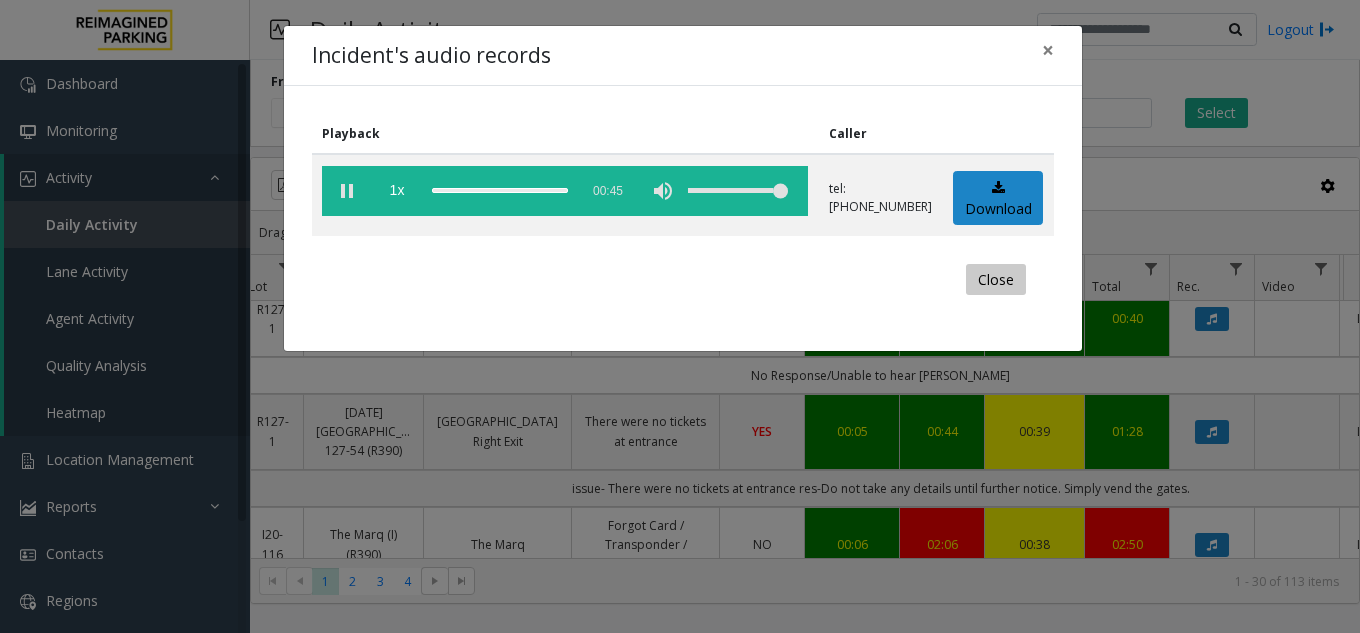 click on "Close" 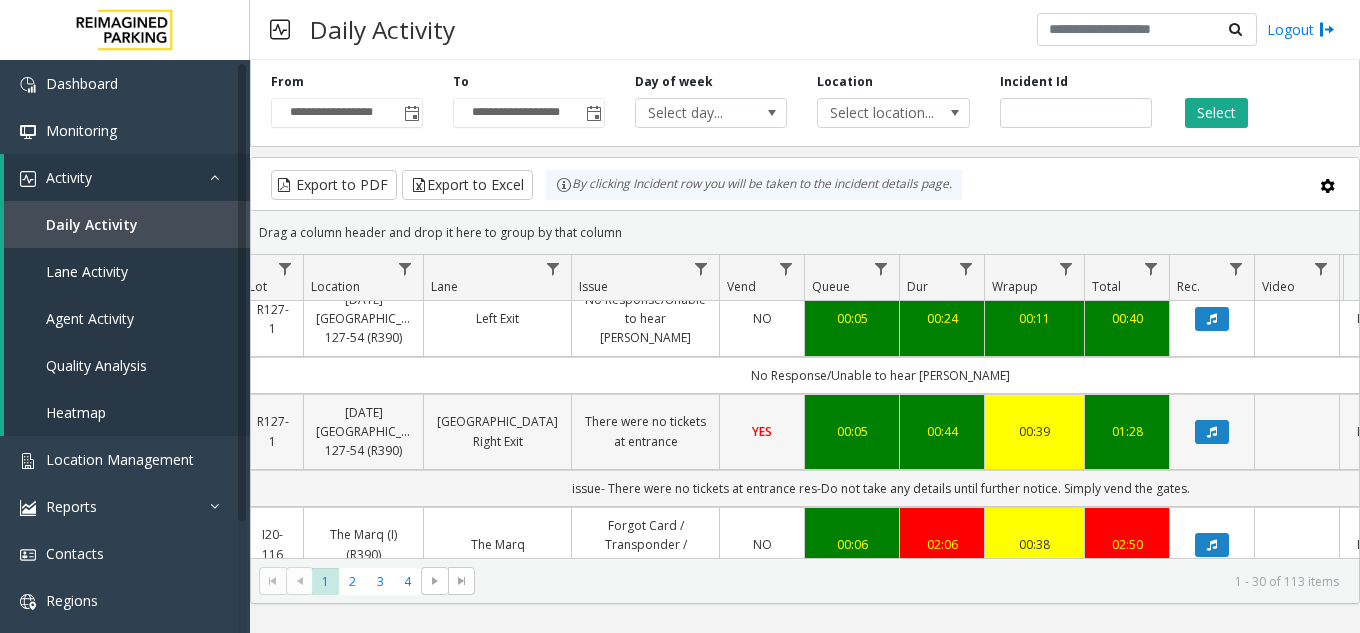 scroll, scrollTop: 700, scrollLeft: 304, axis: both 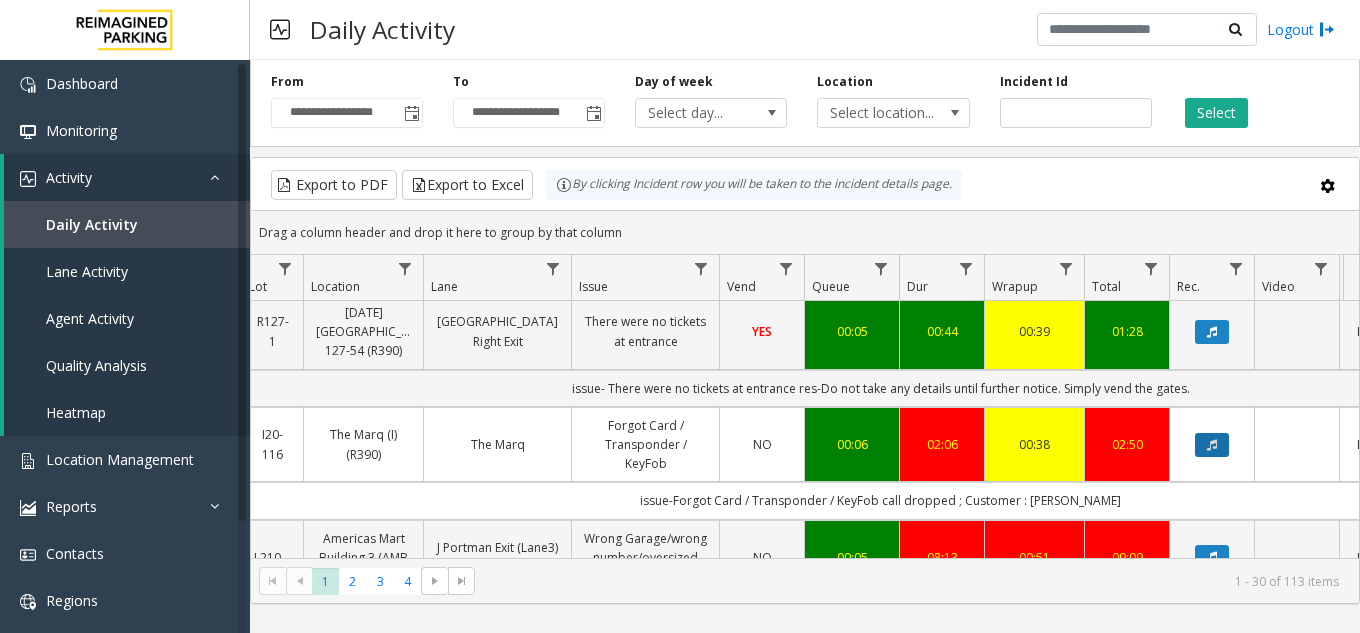 click 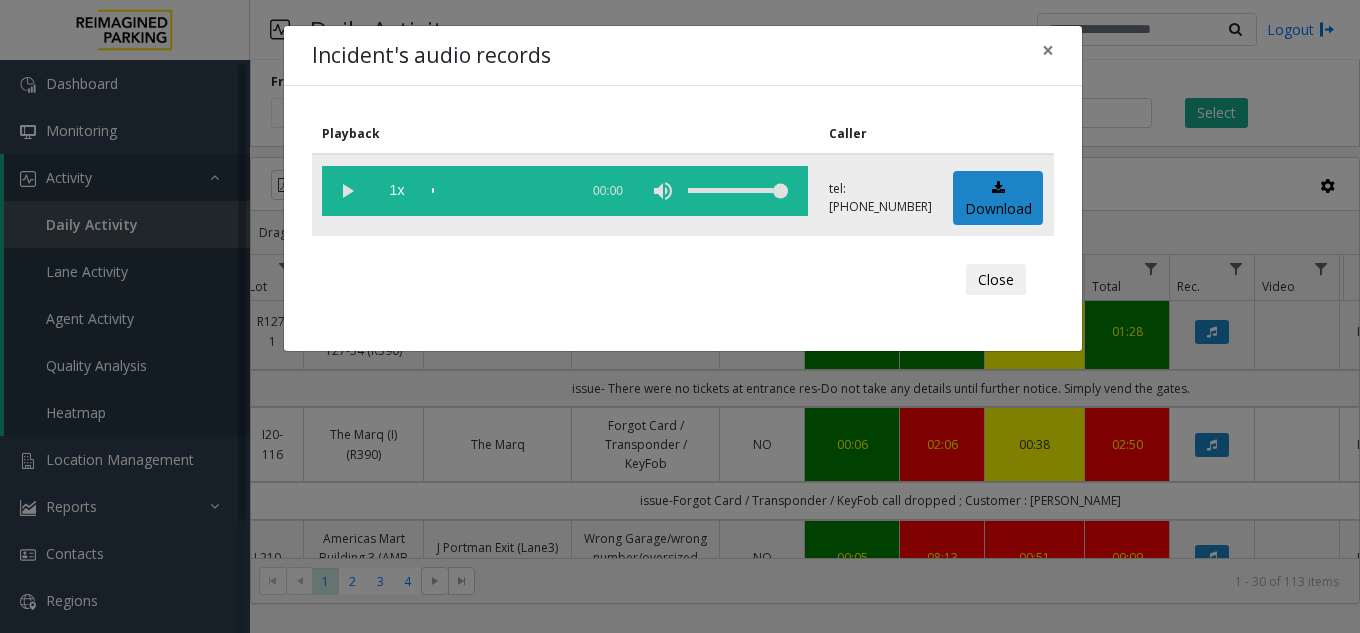 click 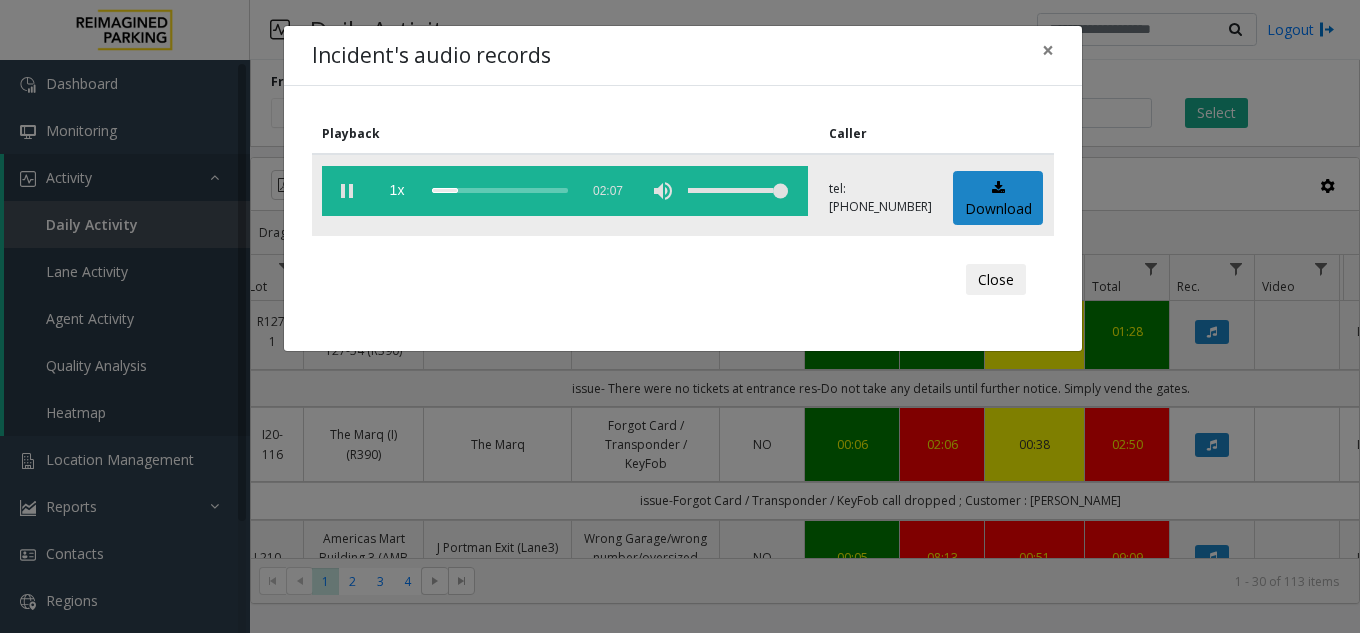 click 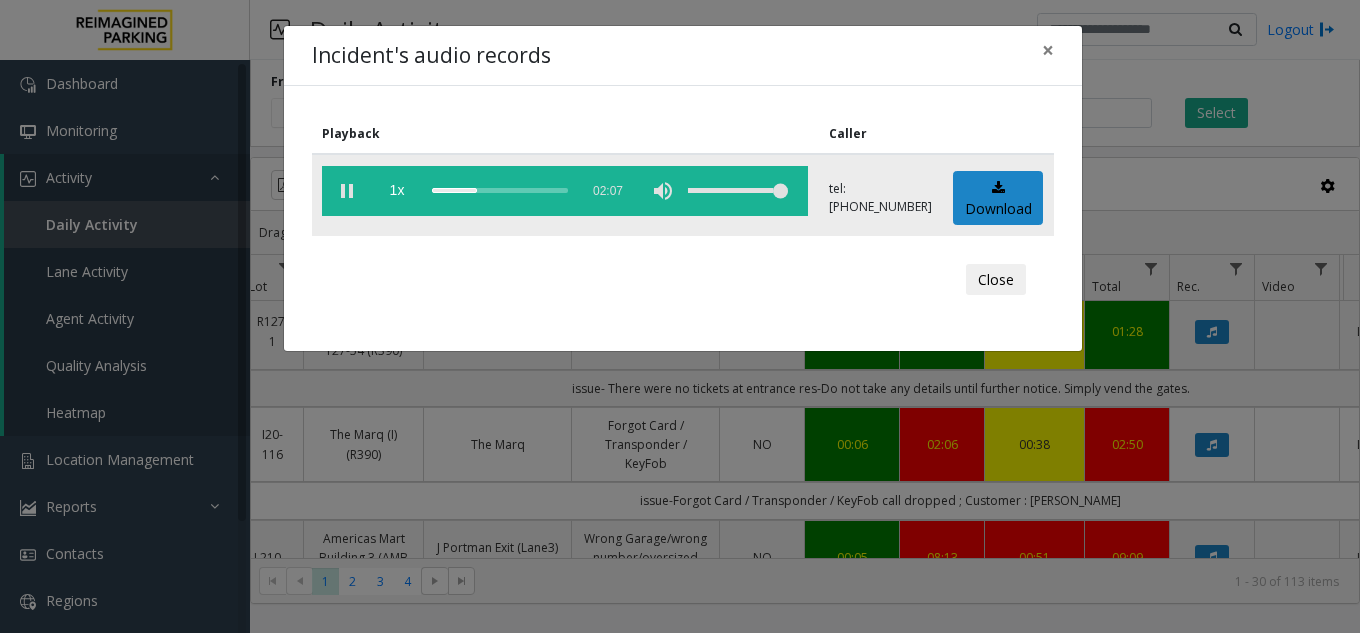 click 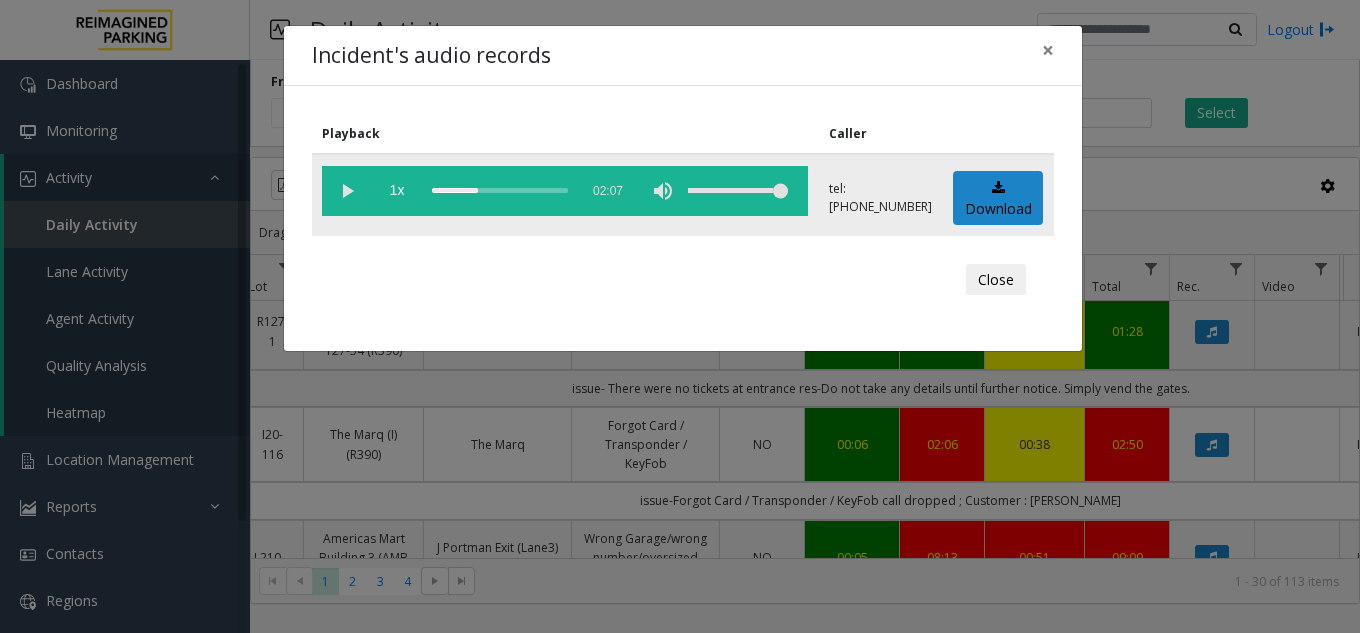 click 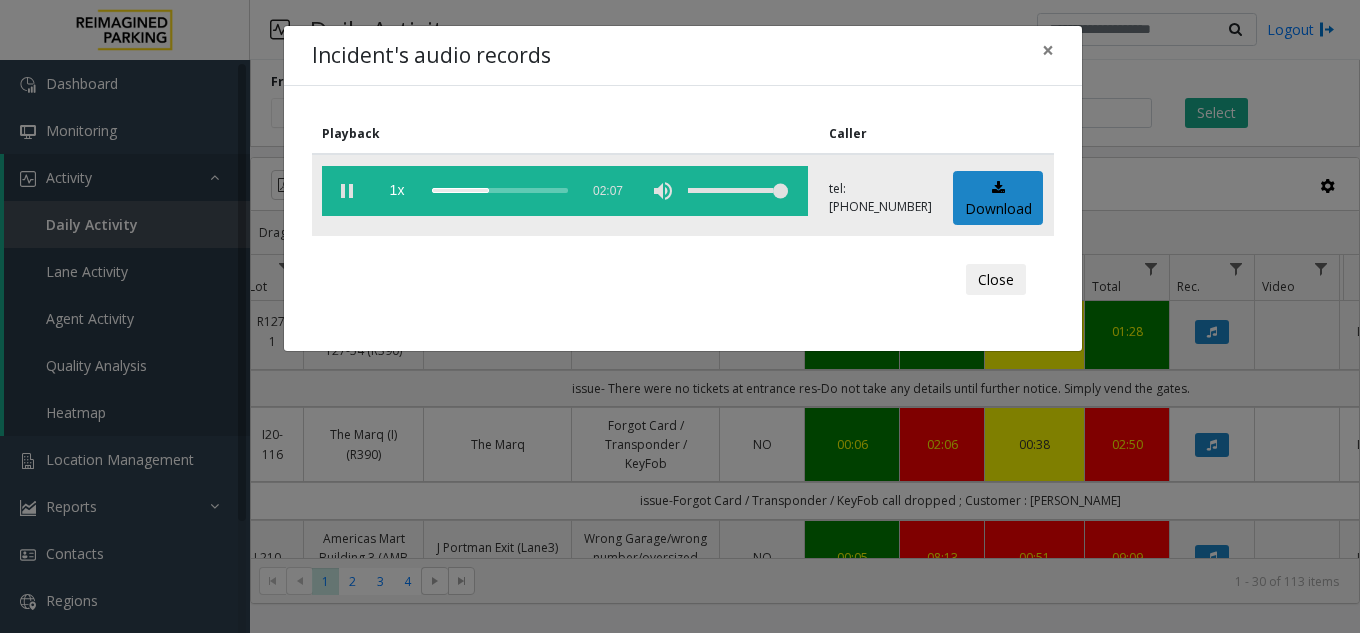 click 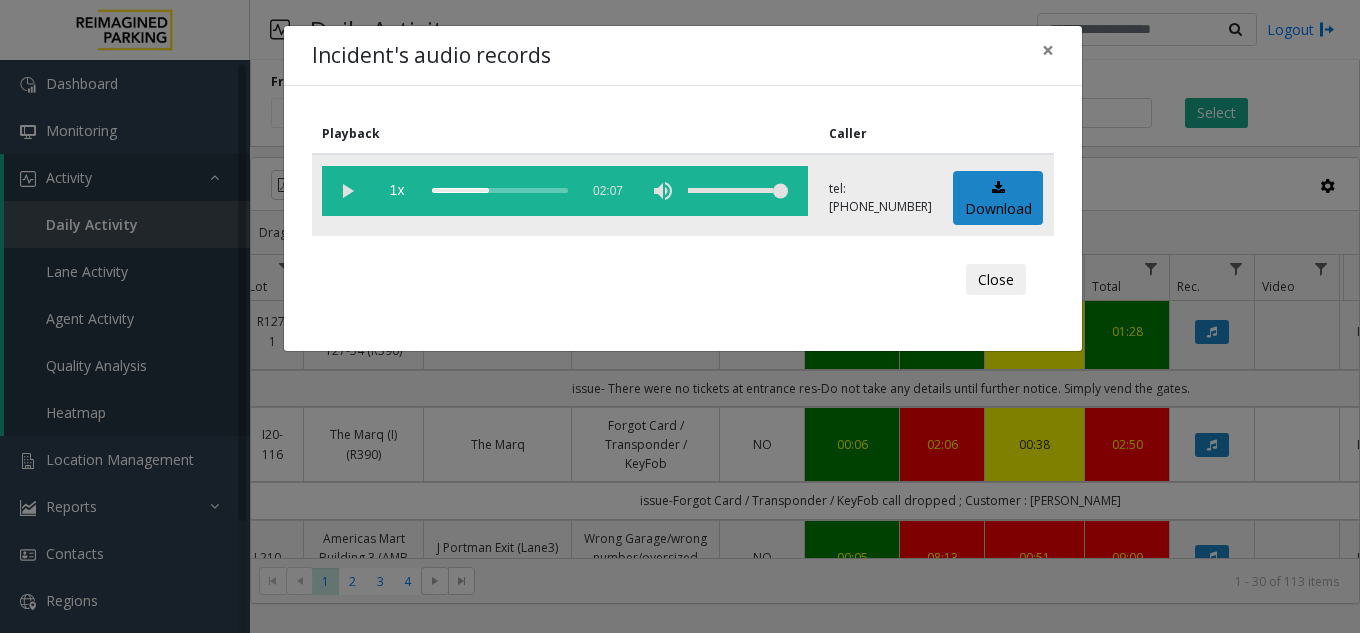 click 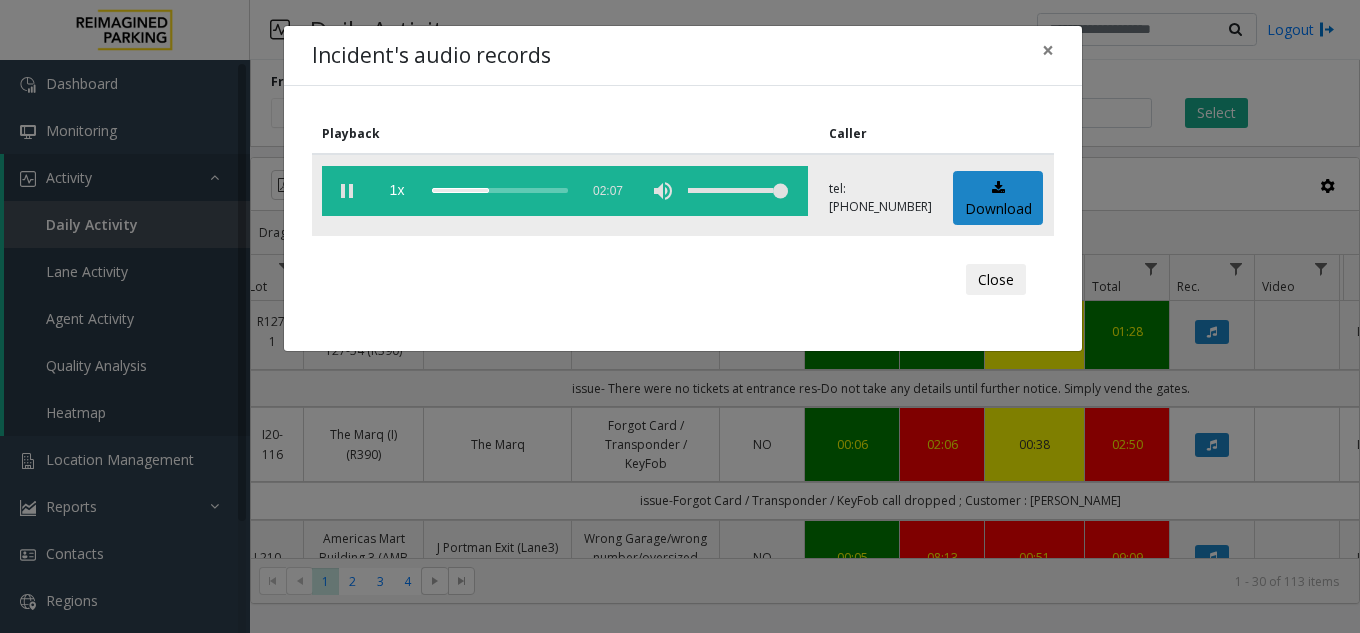 click 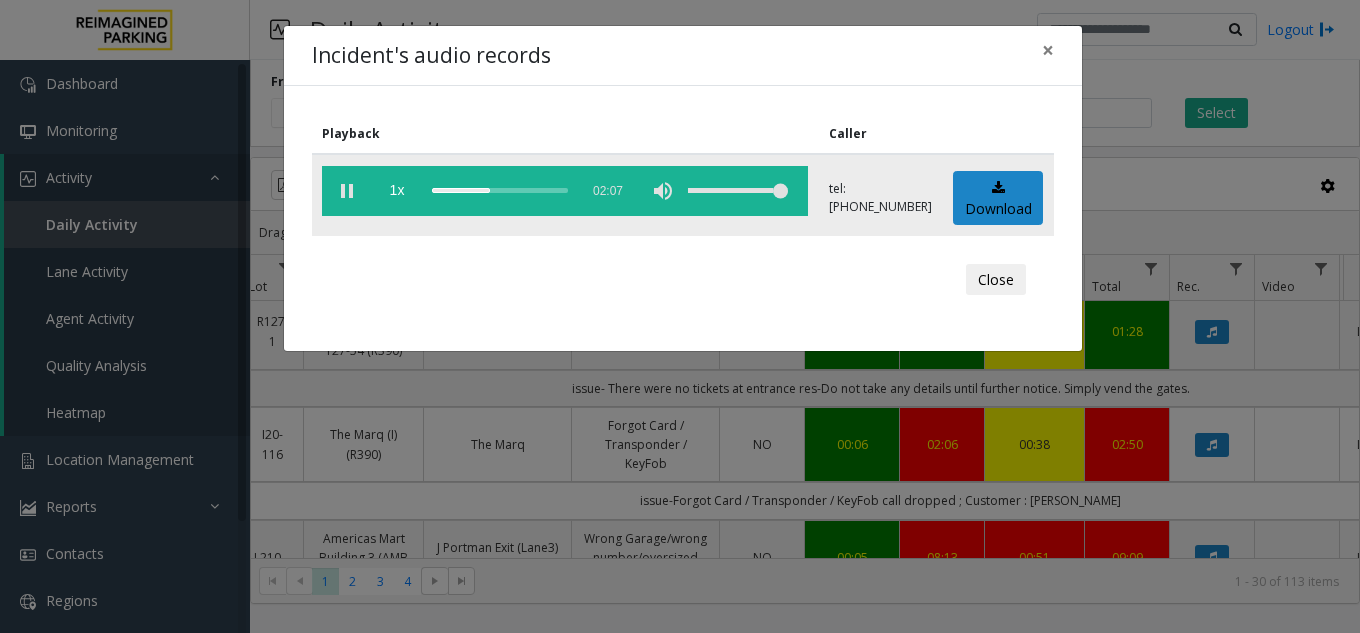 click 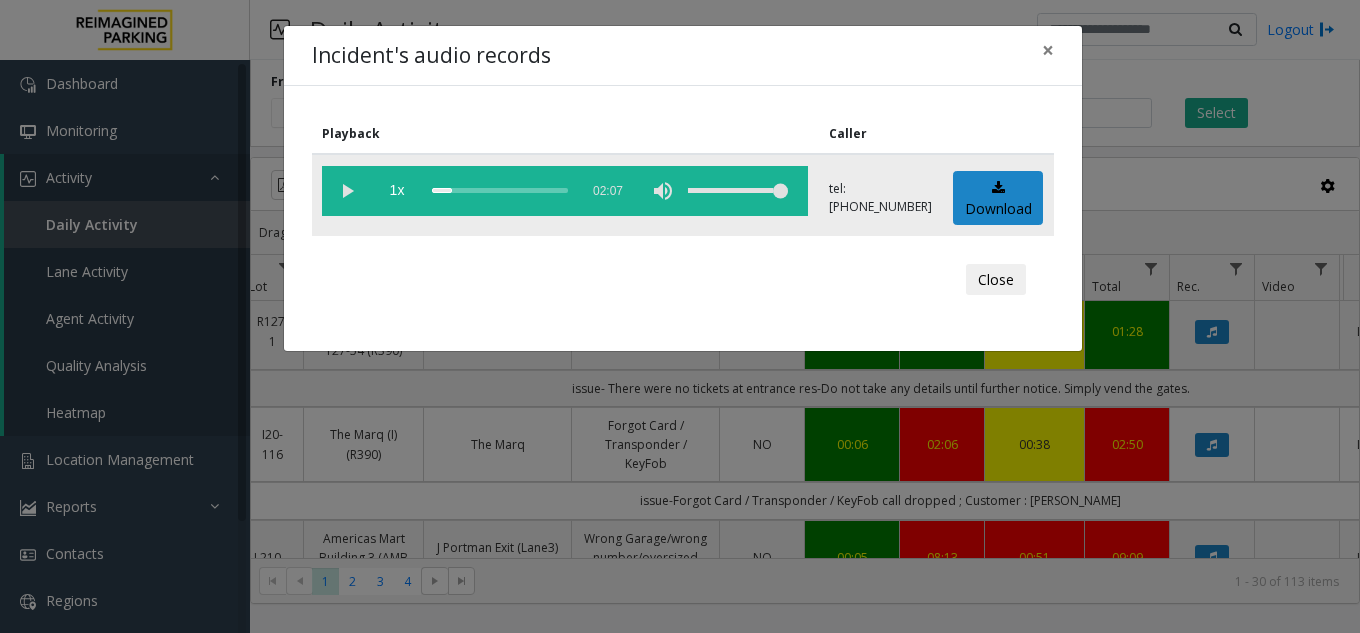 click 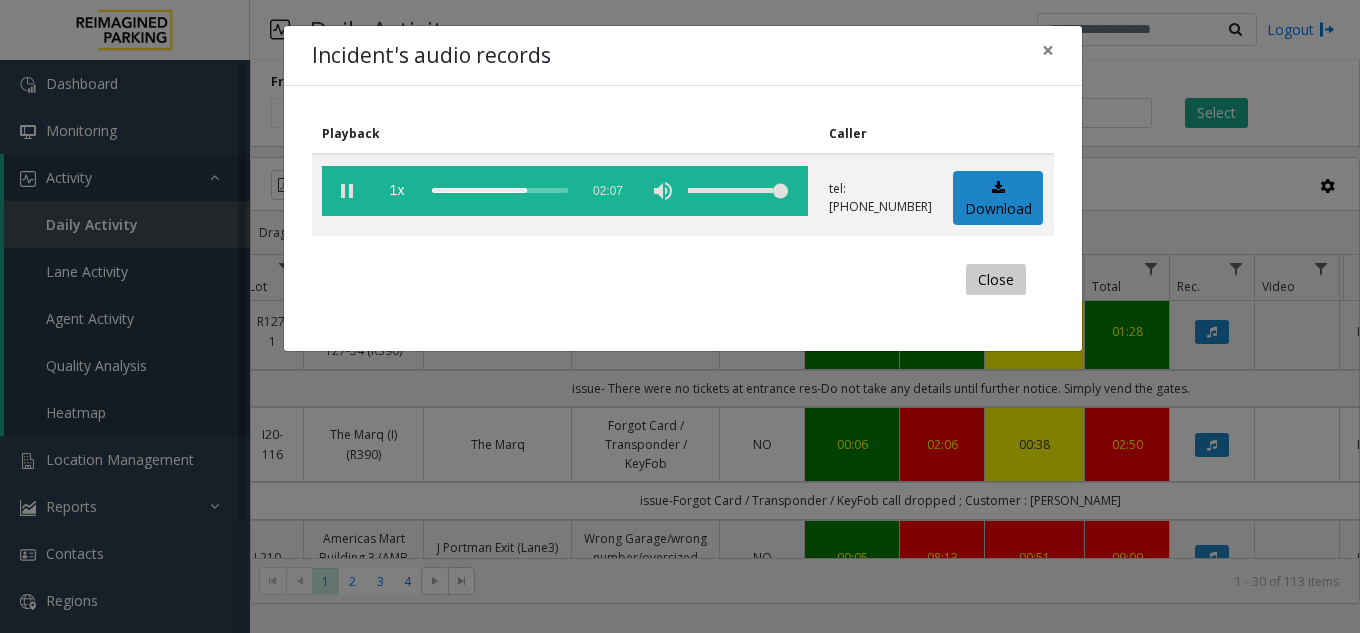 click on "Close" 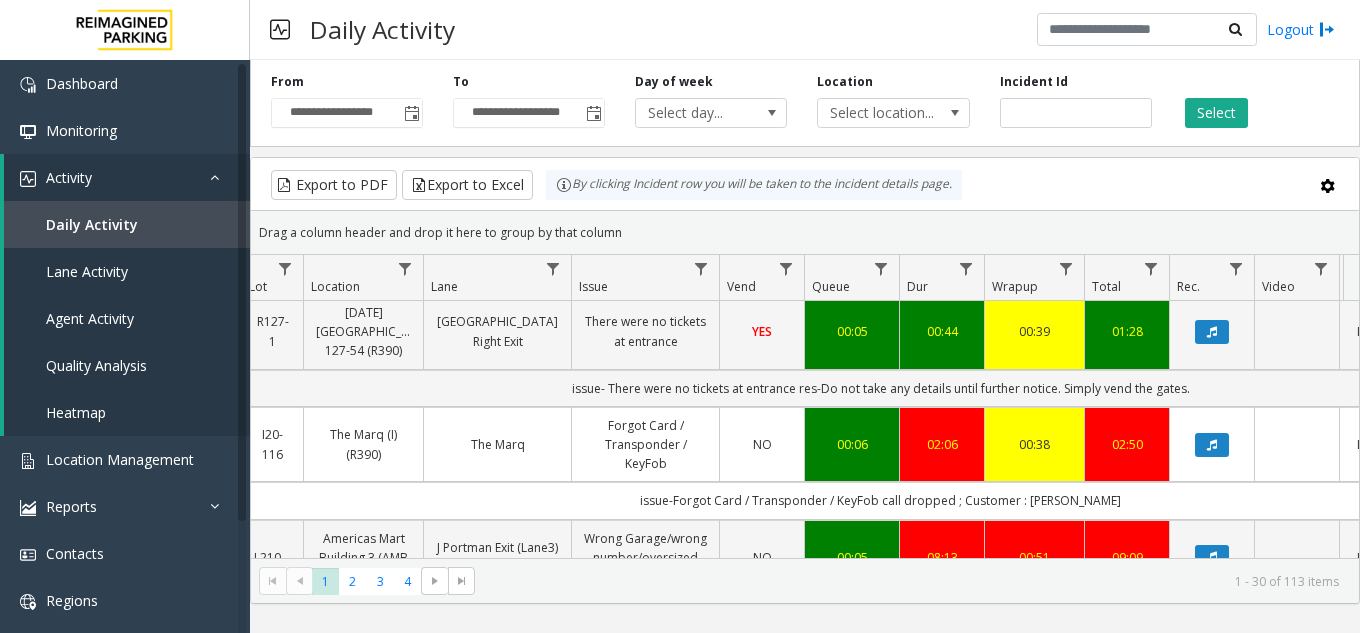 scroll, scrollTop: 700, scrollLeft: 179, axis: both 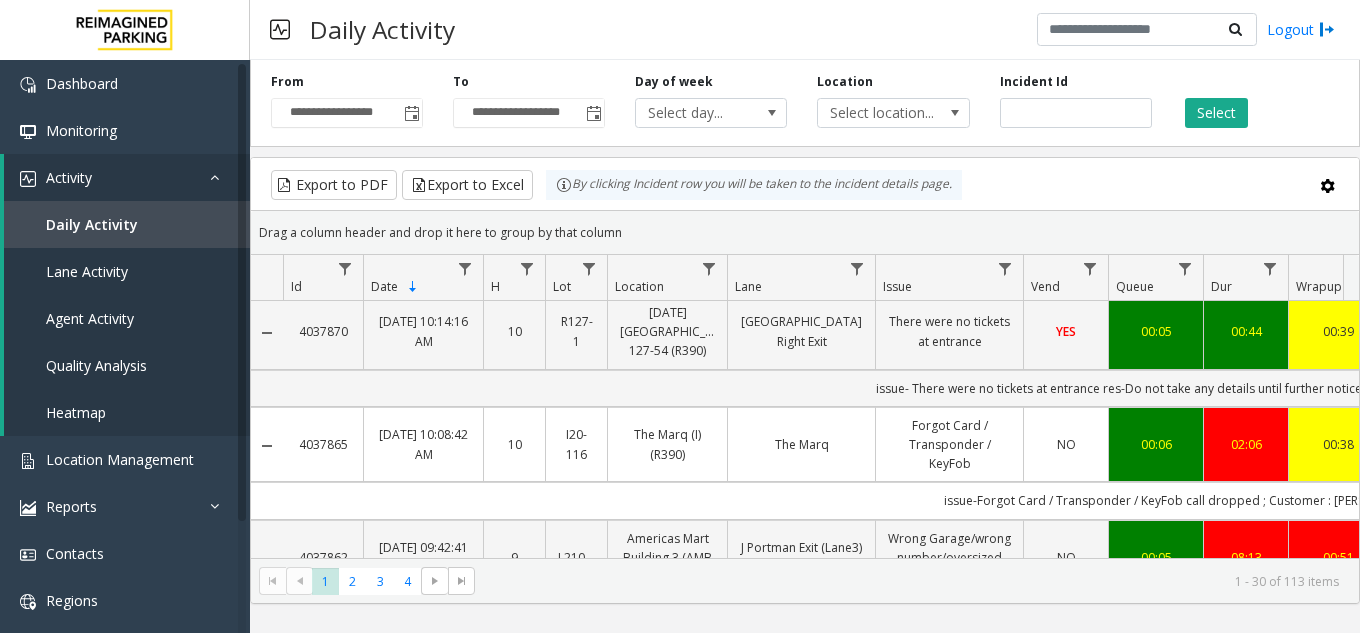 drag, startPoint x: 293, startPoint y: 442, endPoint x: 349, endPoint y: 452, distance: 56.88585 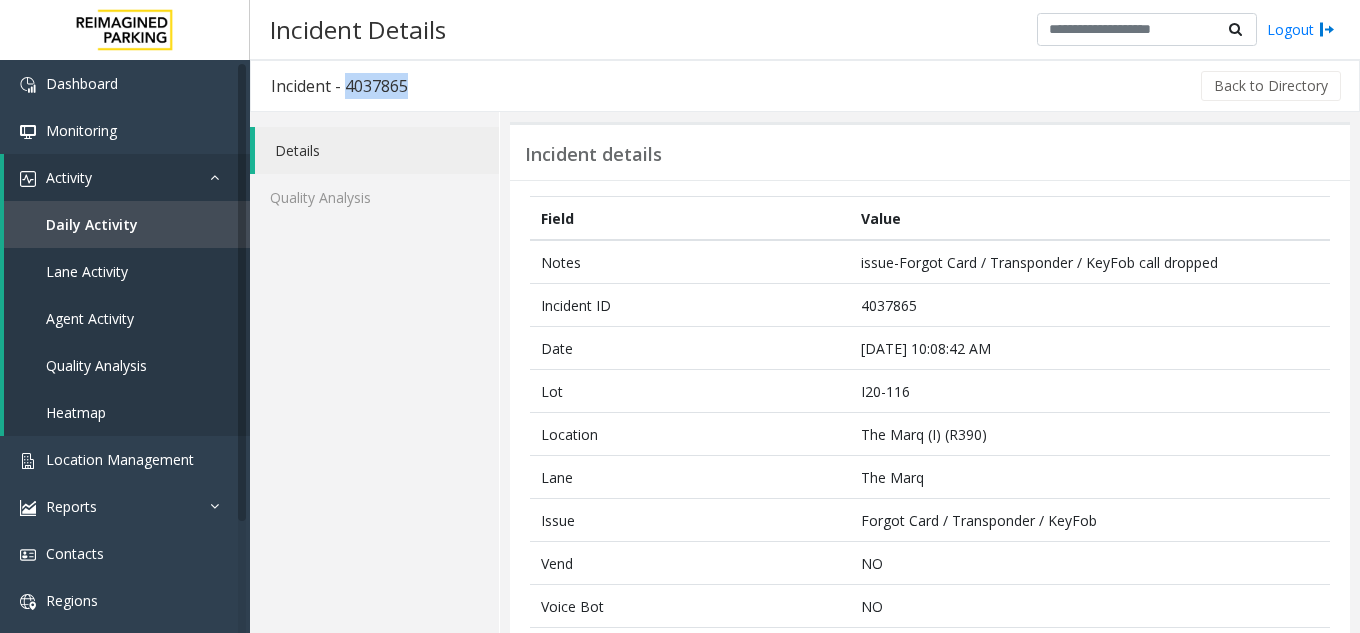 drag, startPoint x: 345, startPoint y: 85, endPoint x: 421, endPoint y: 92, distance: 76.321686 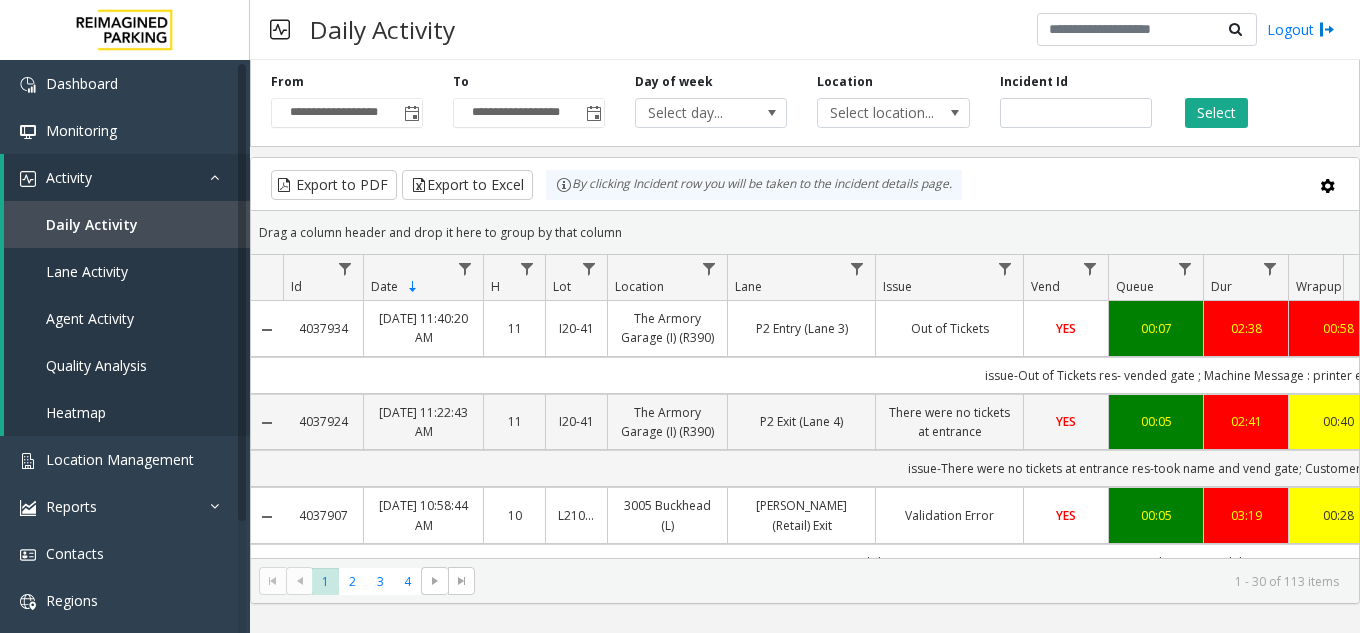 scroll, scrollTop: 0, scrollLeft: 14, axis: horizontal 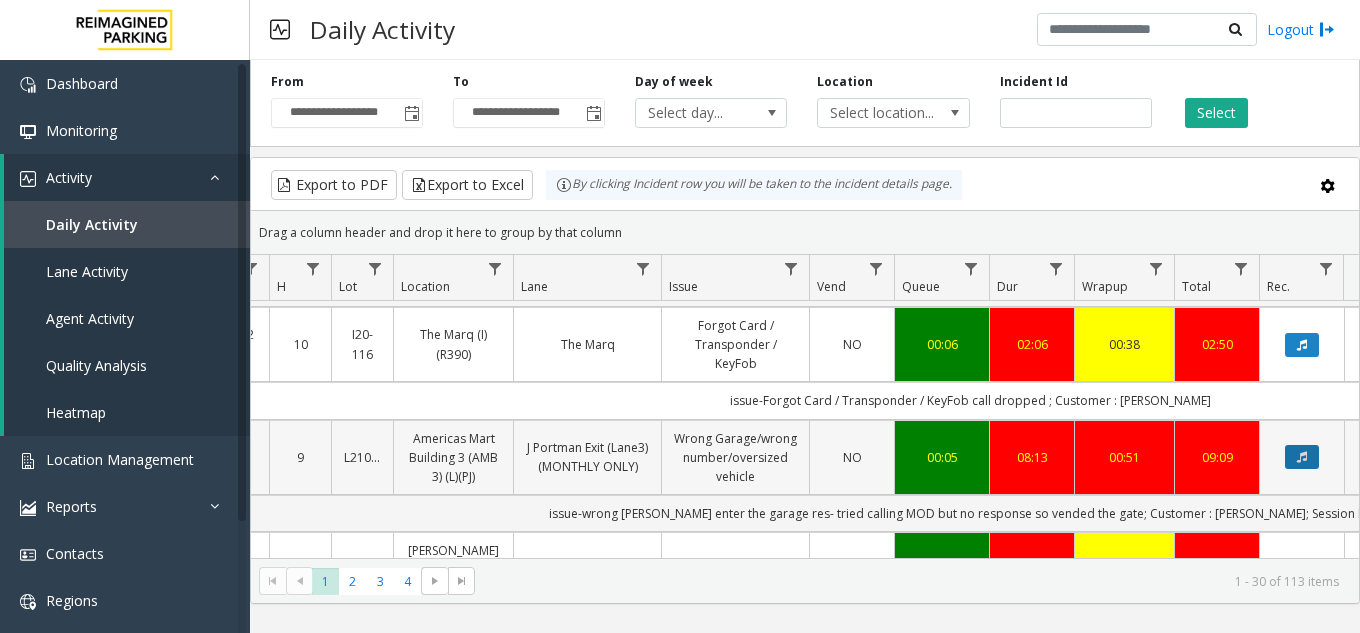 click 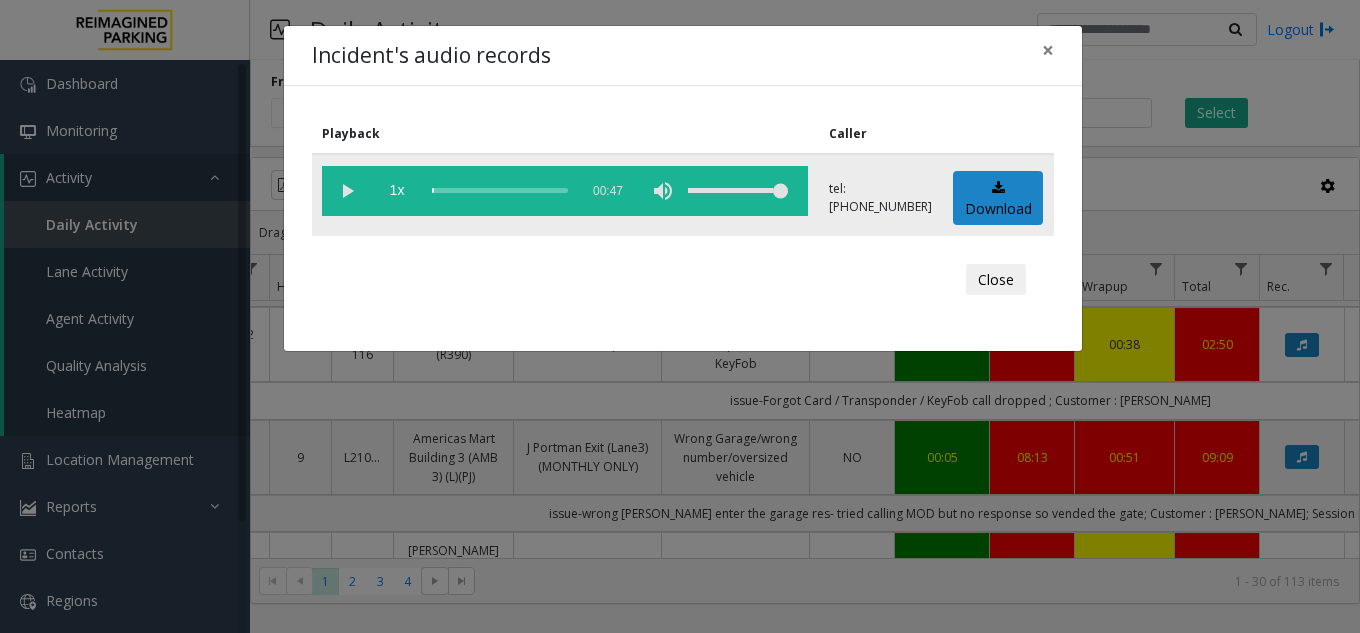 click 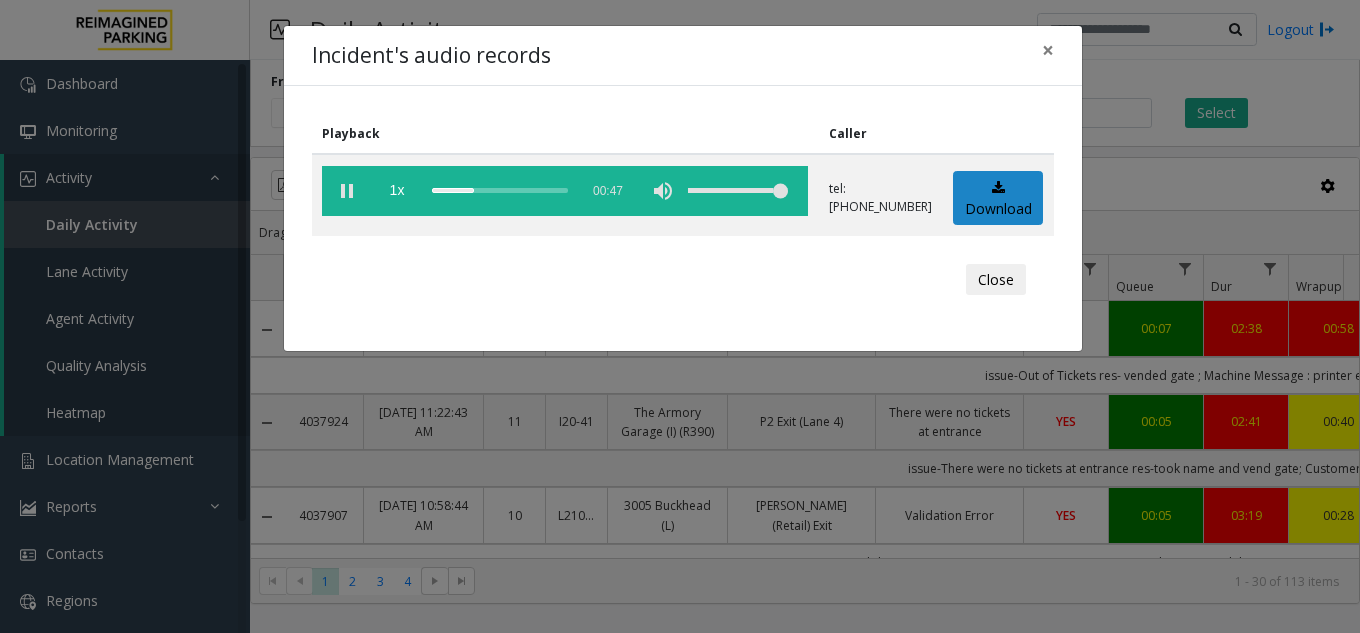 scroll, scrollTop: 0, scrollLeft: 0, axis: both 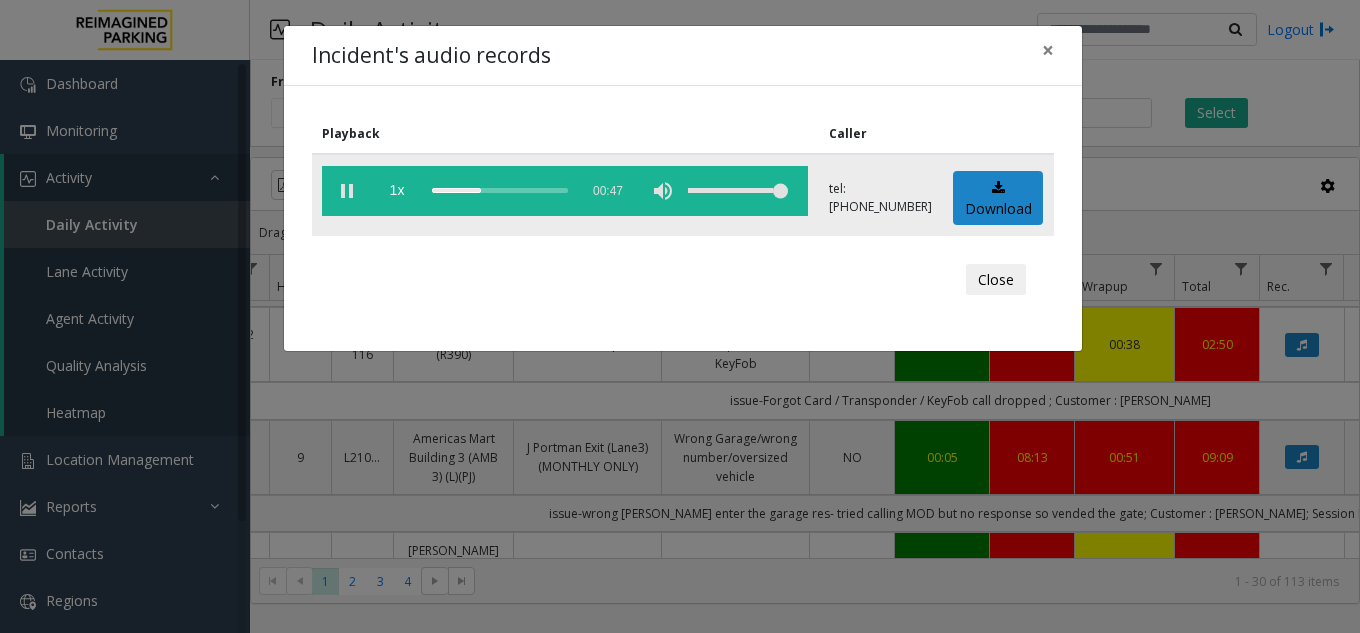 click 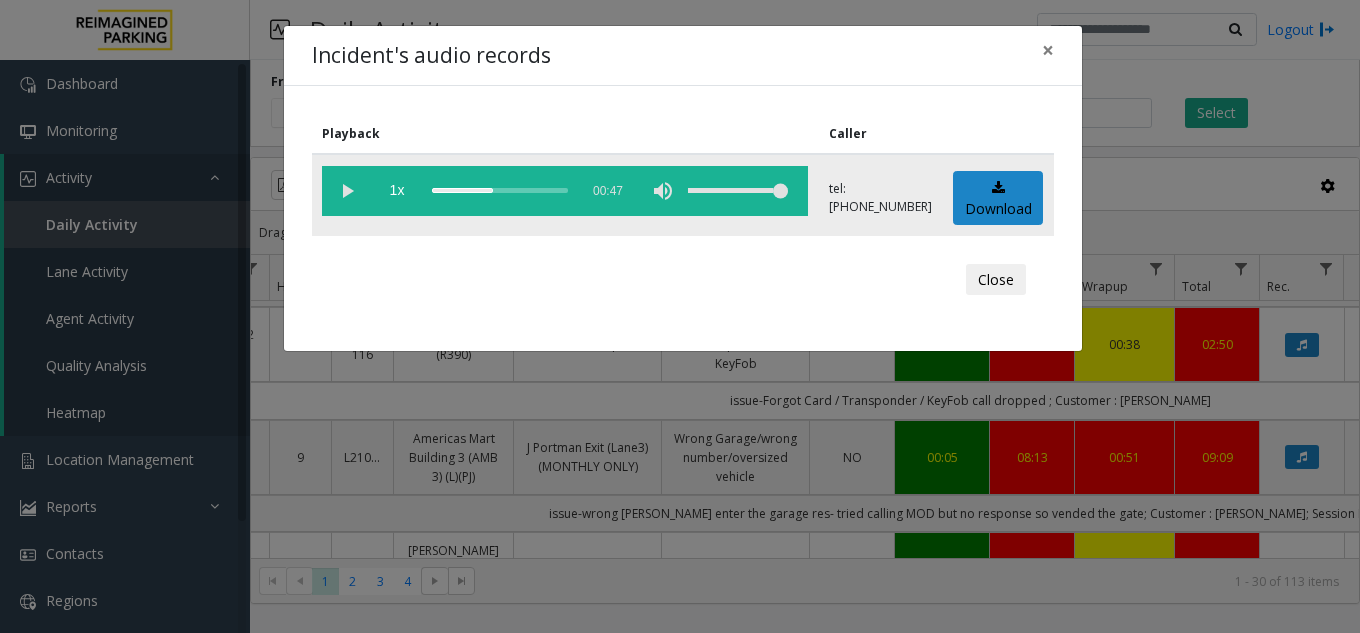 click 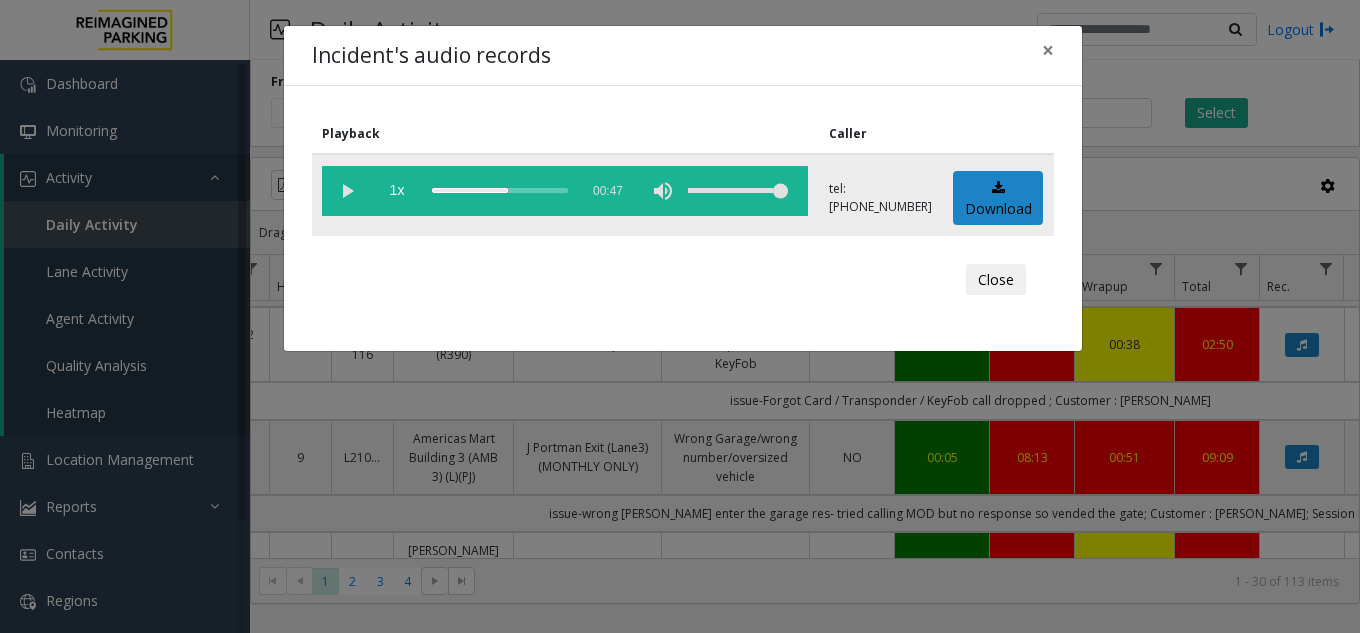 click 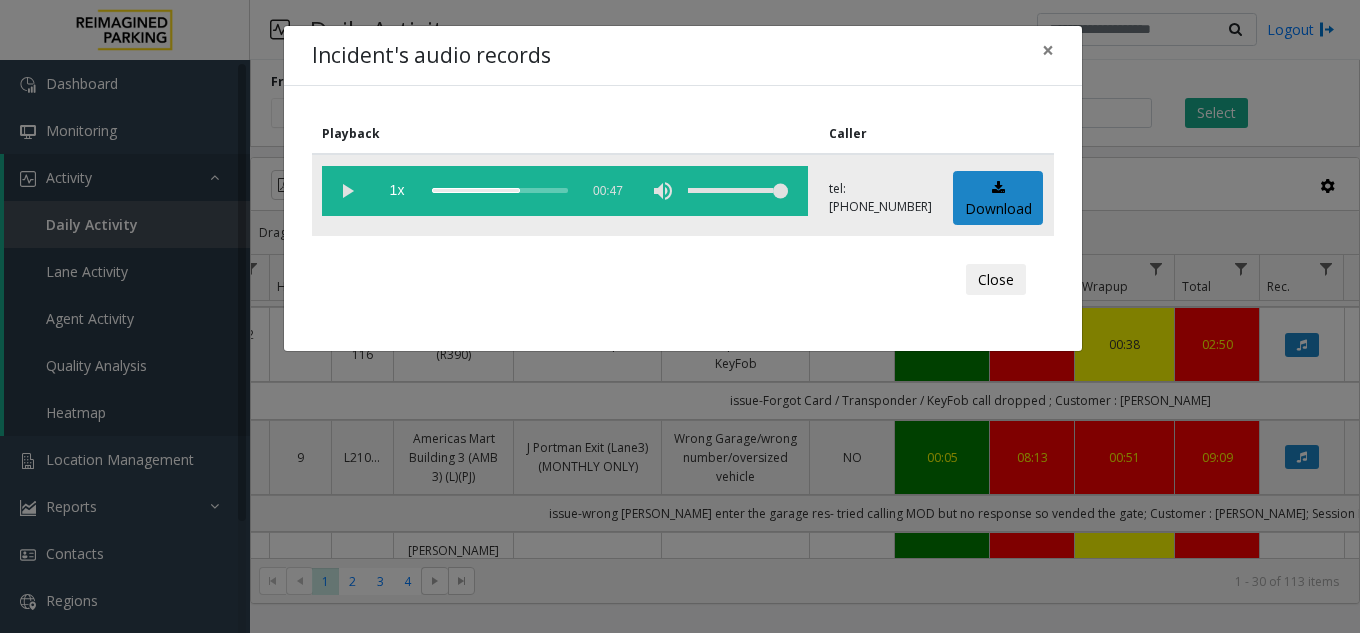 click 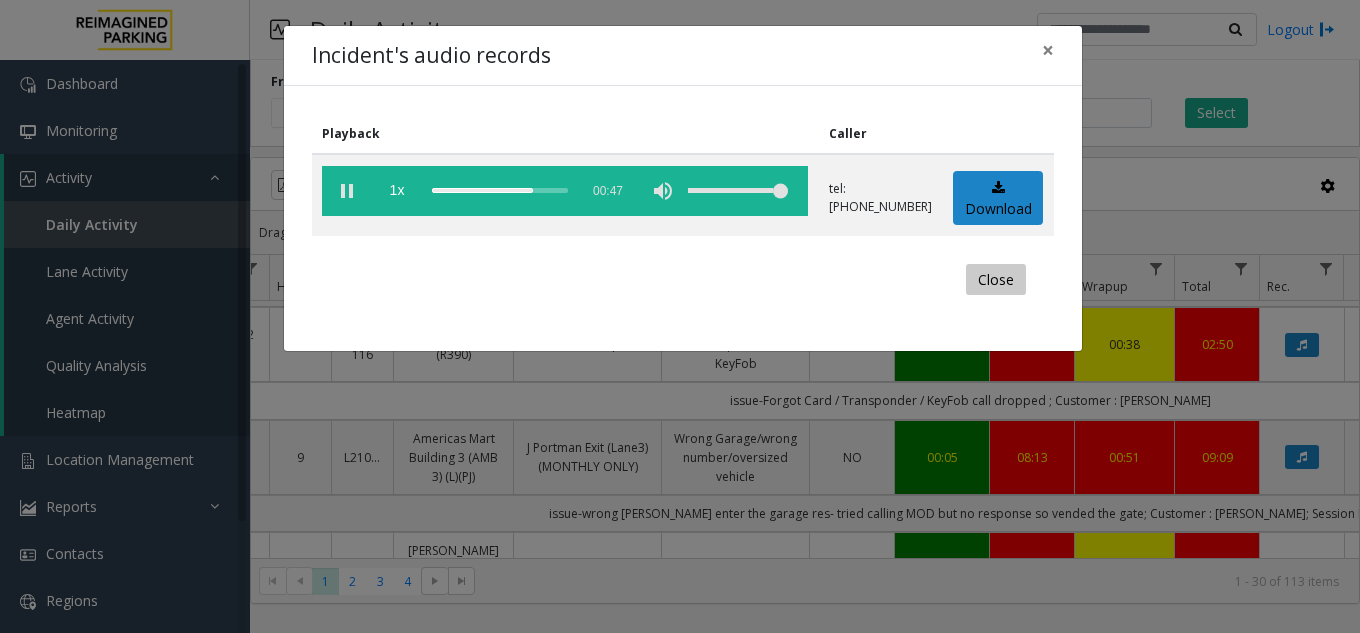 click on "Close" 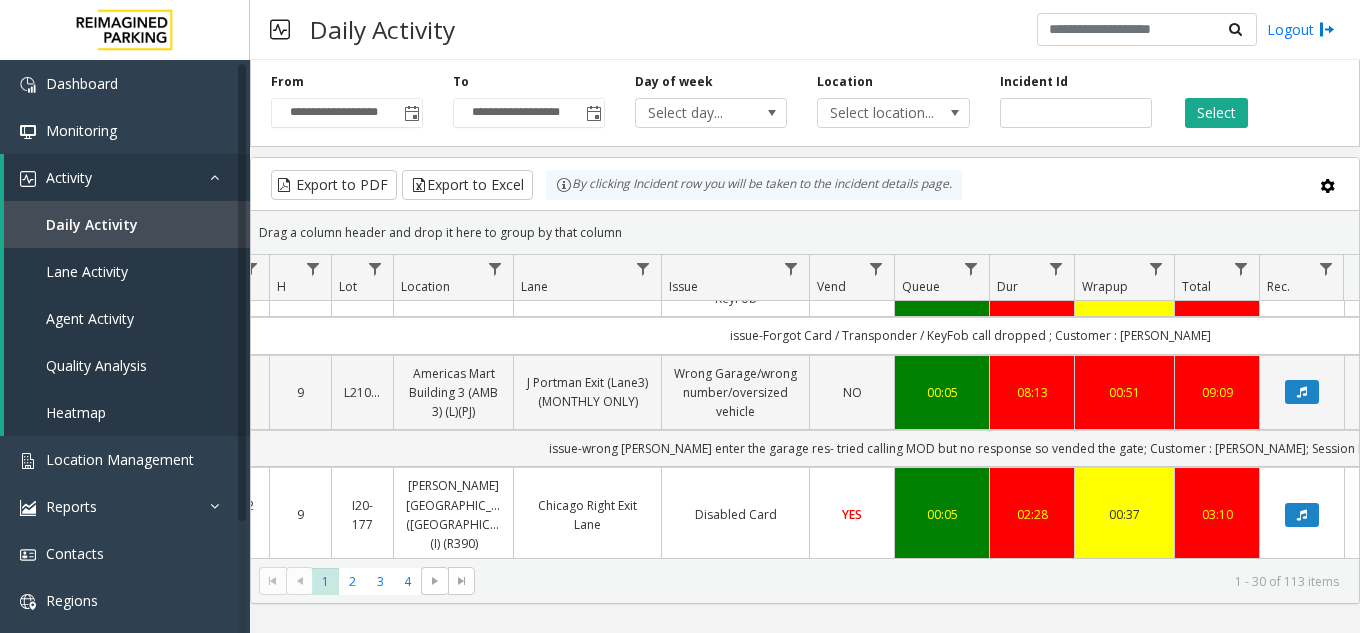 scroll, scrollTop: 900, scrollLeft: 214, axis: both 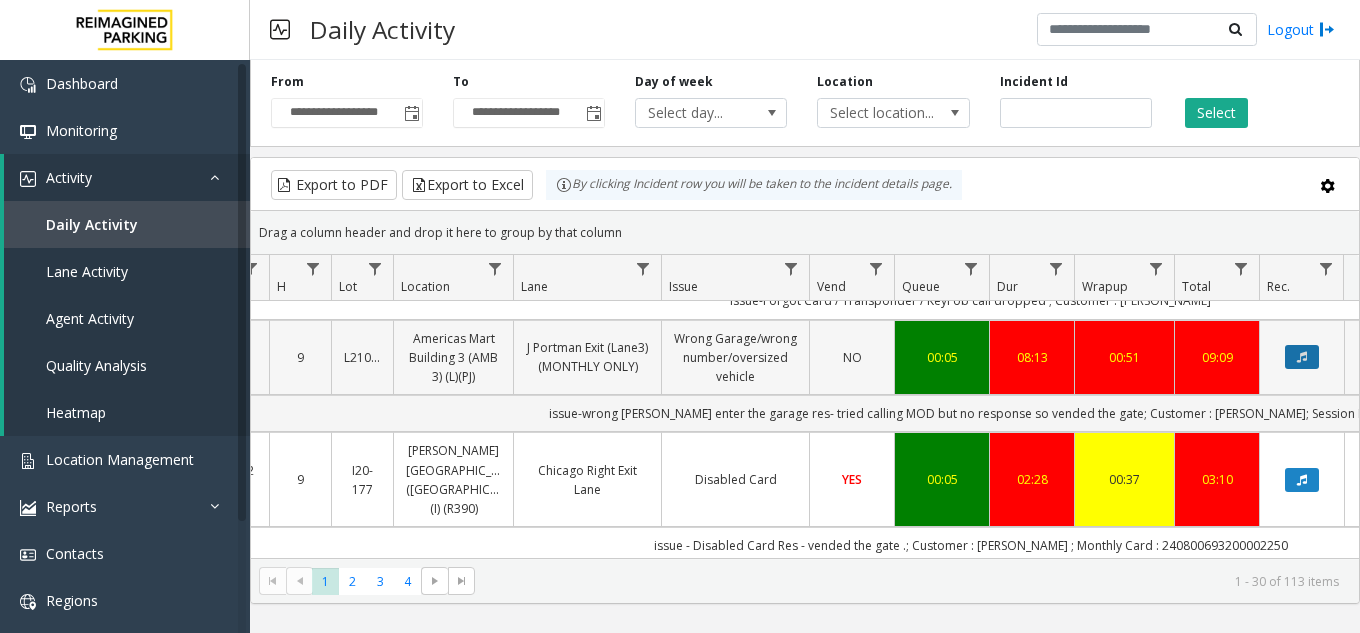 click 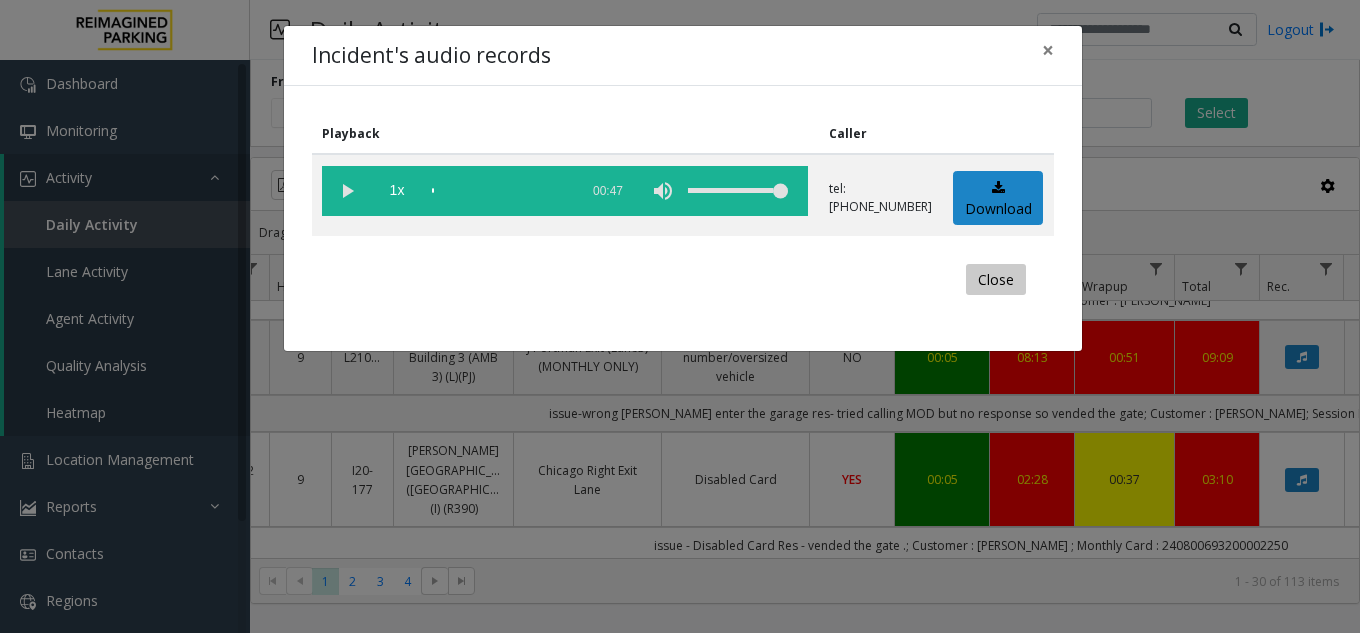 click on "Close" 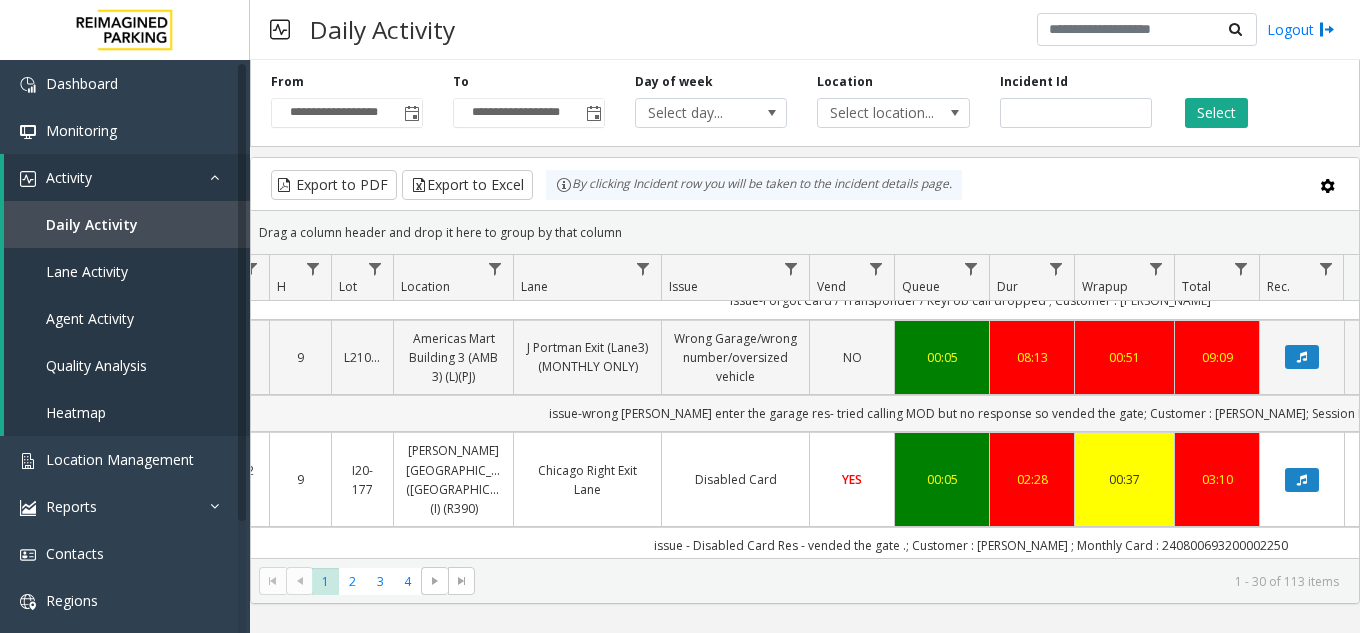 scroll, scrollTop: 1000, scrollLeft: 214, axis: both 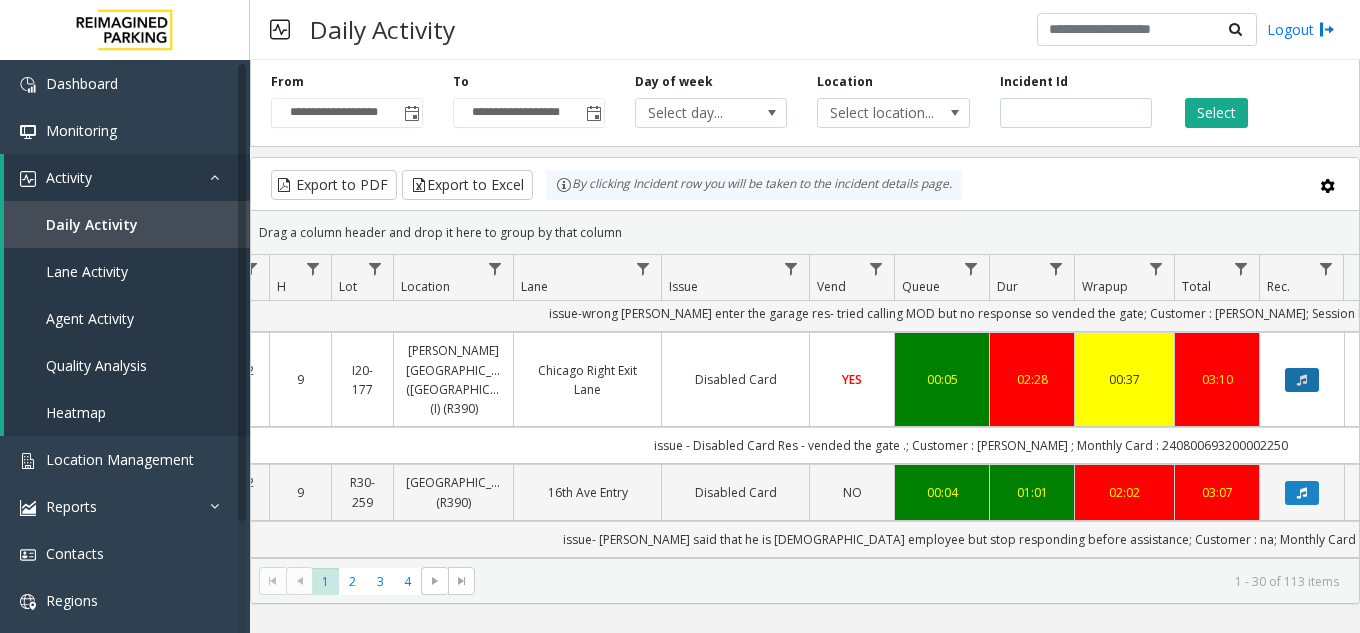 click 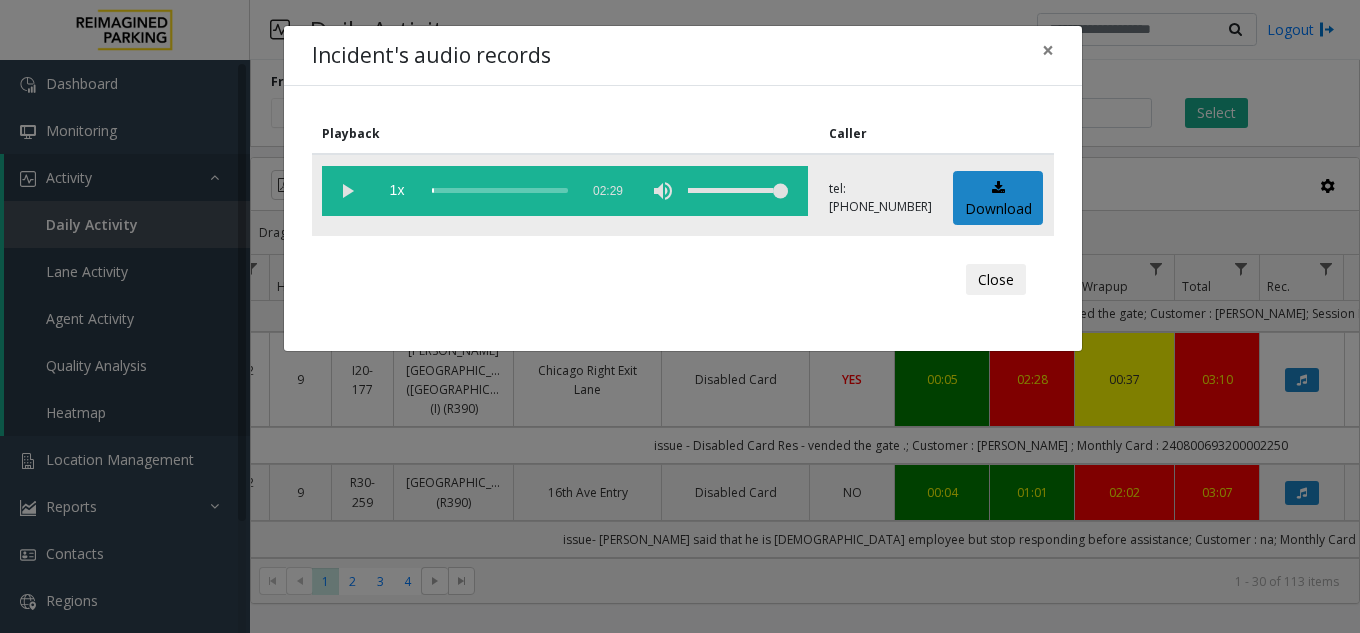 click 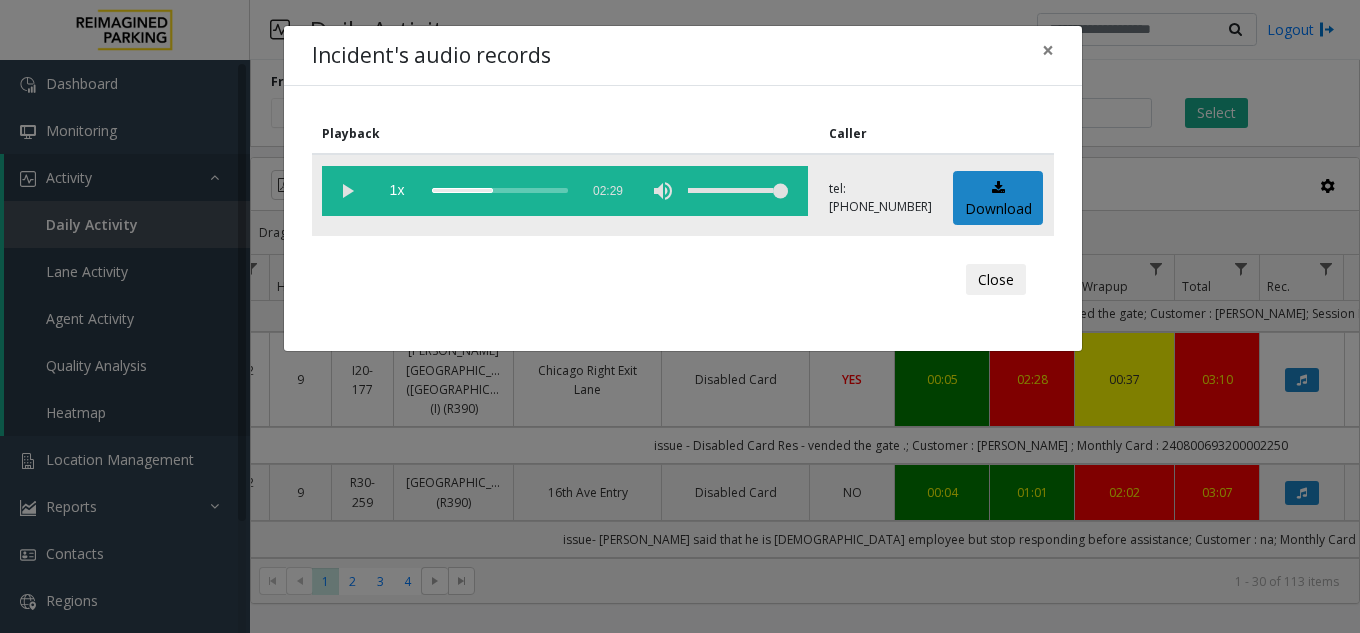 click 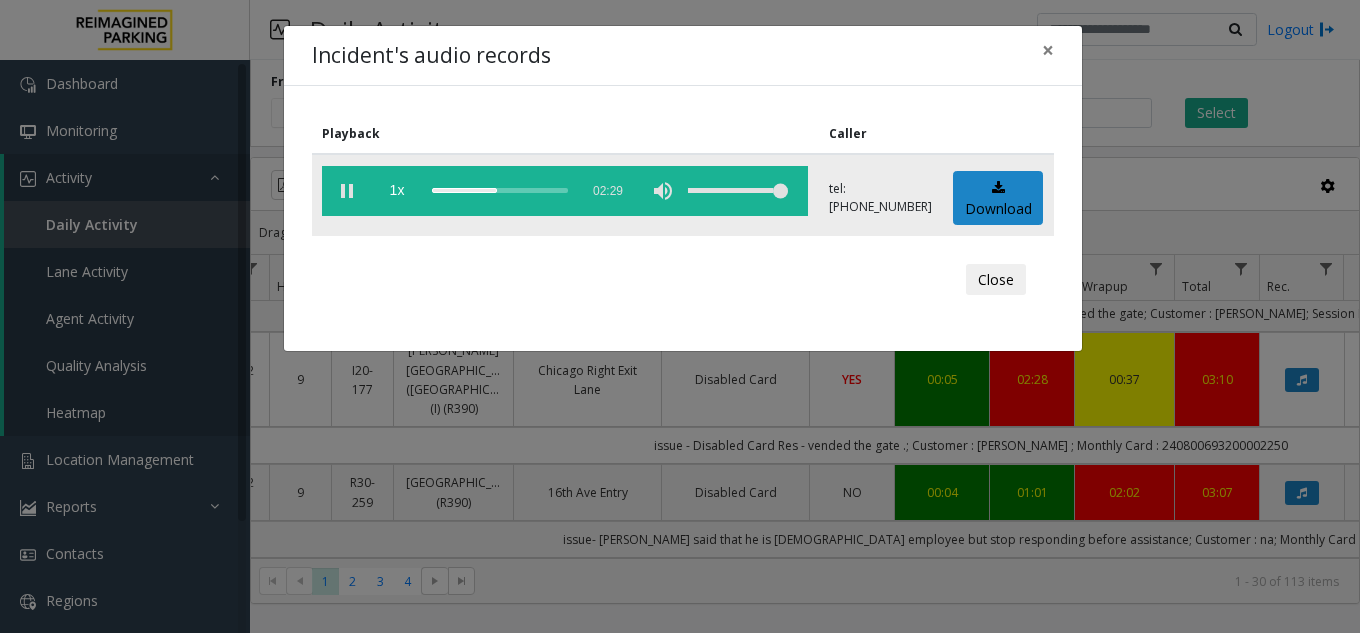 click 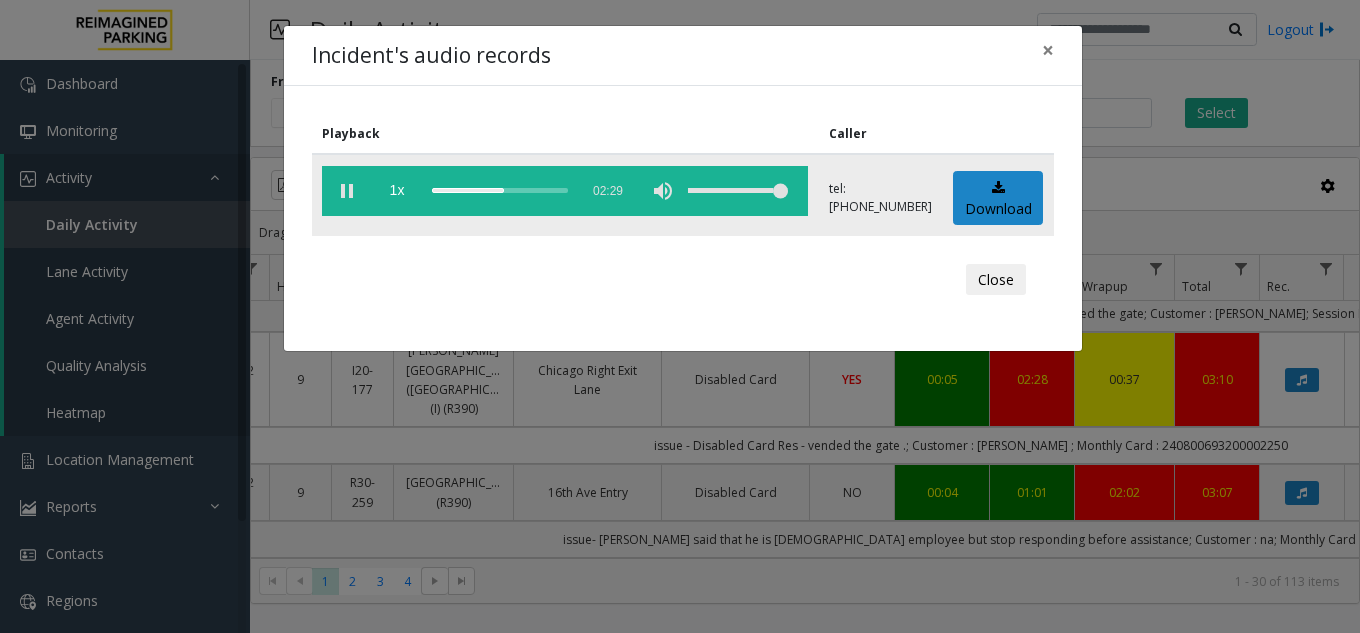 click 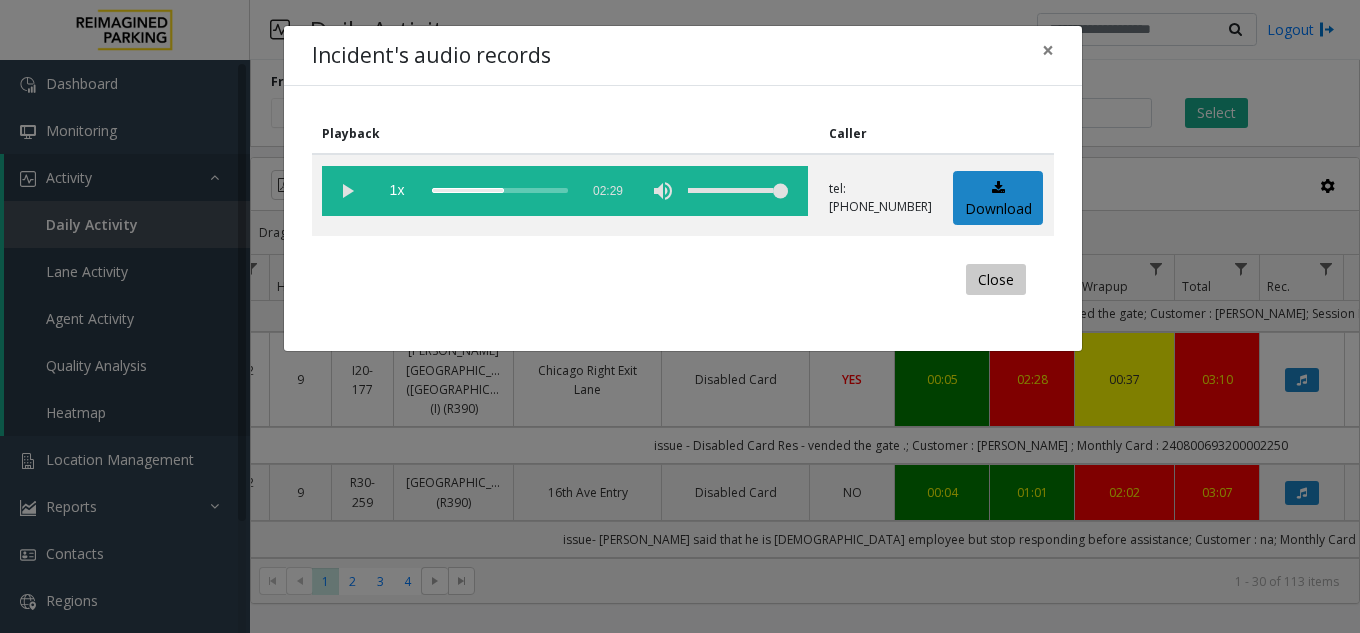 click on "Close" 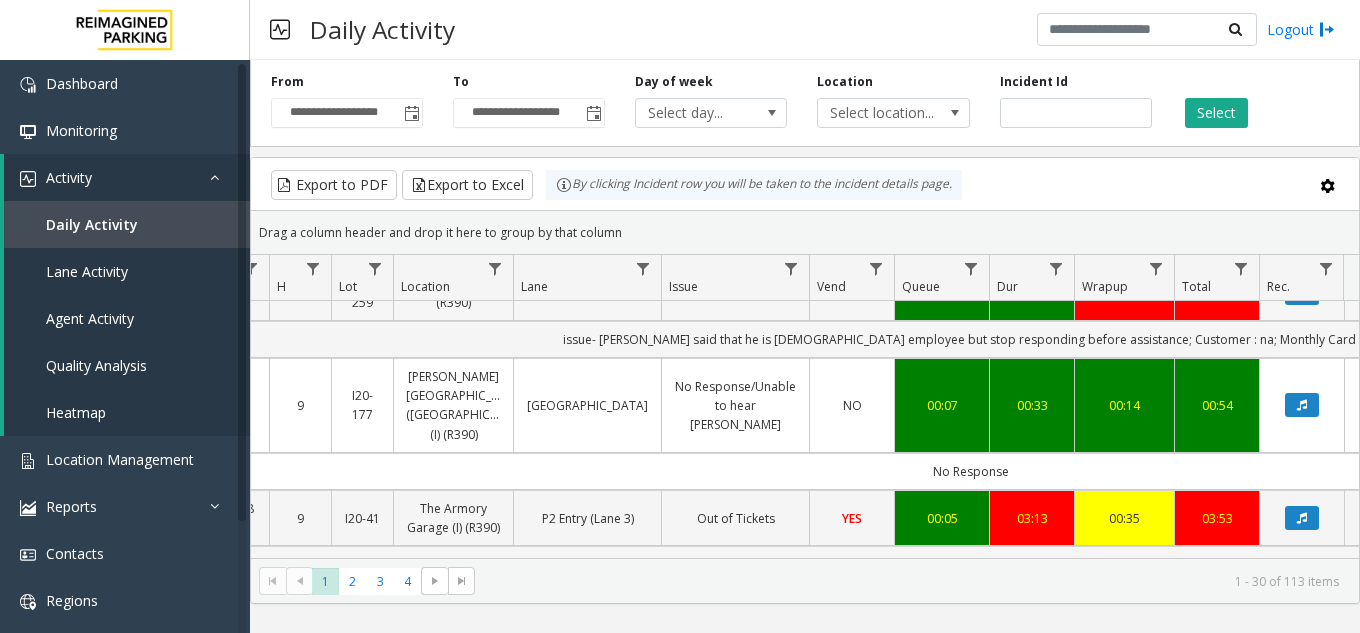 scroll, scrollTop: 1100, scrollLeft: 214, axis: both 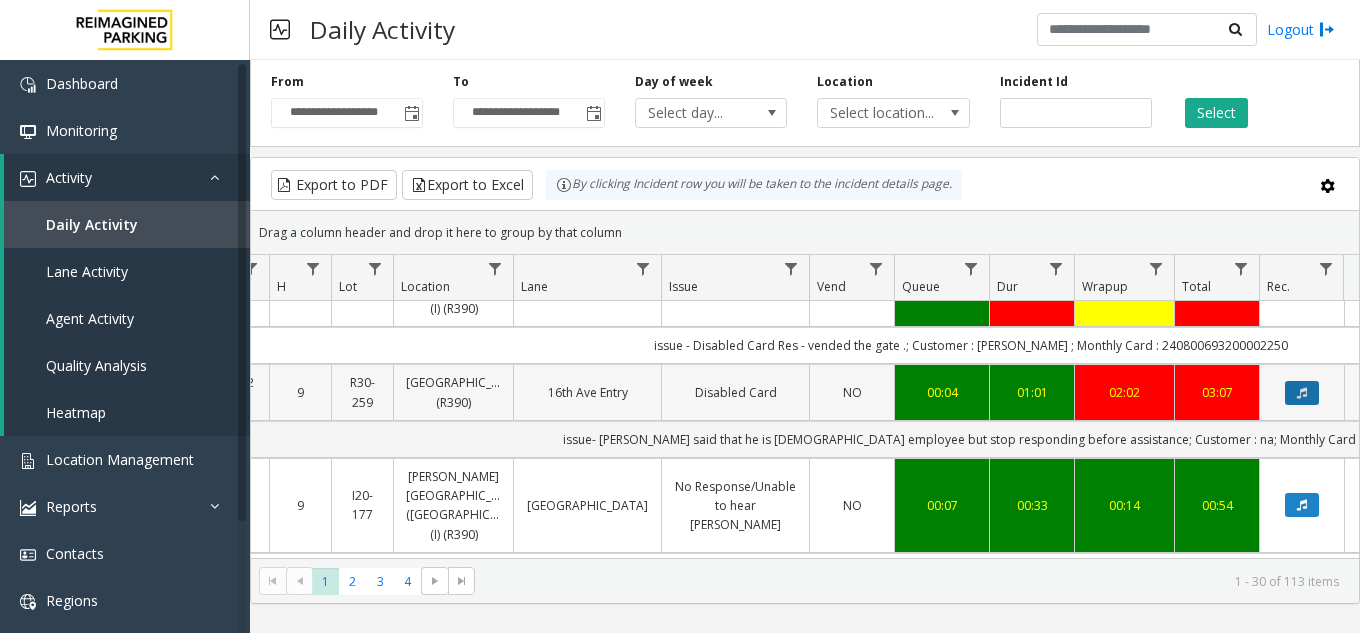 click 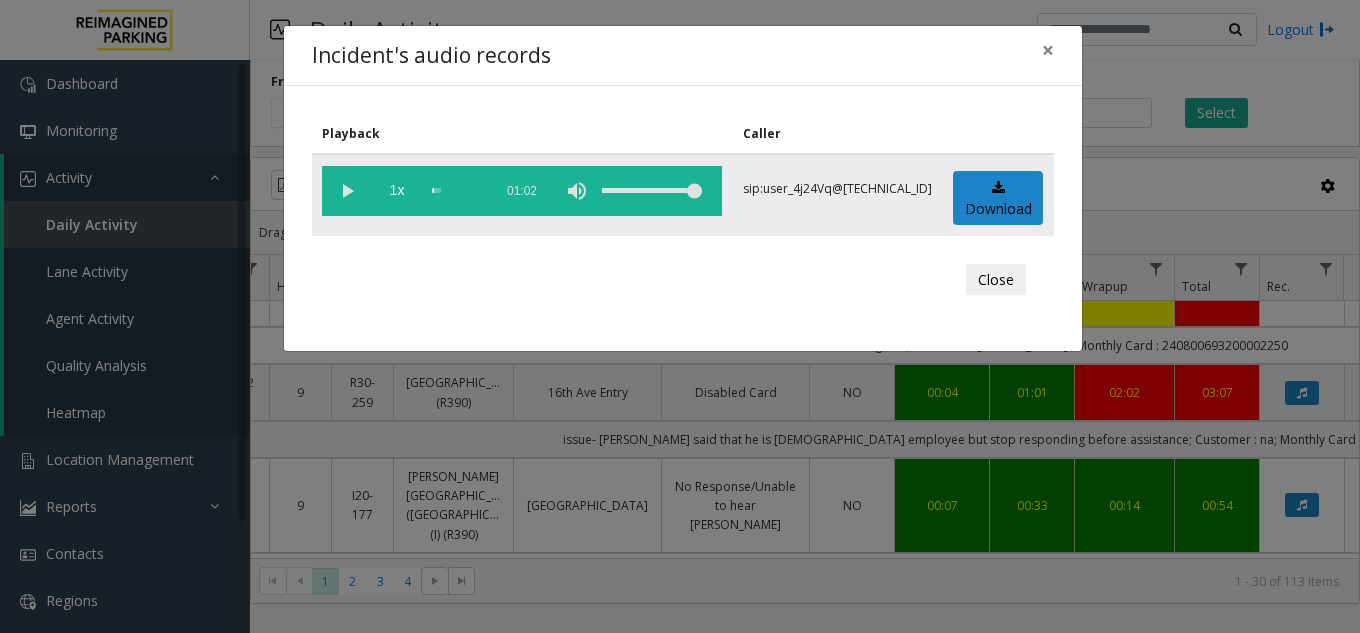 click 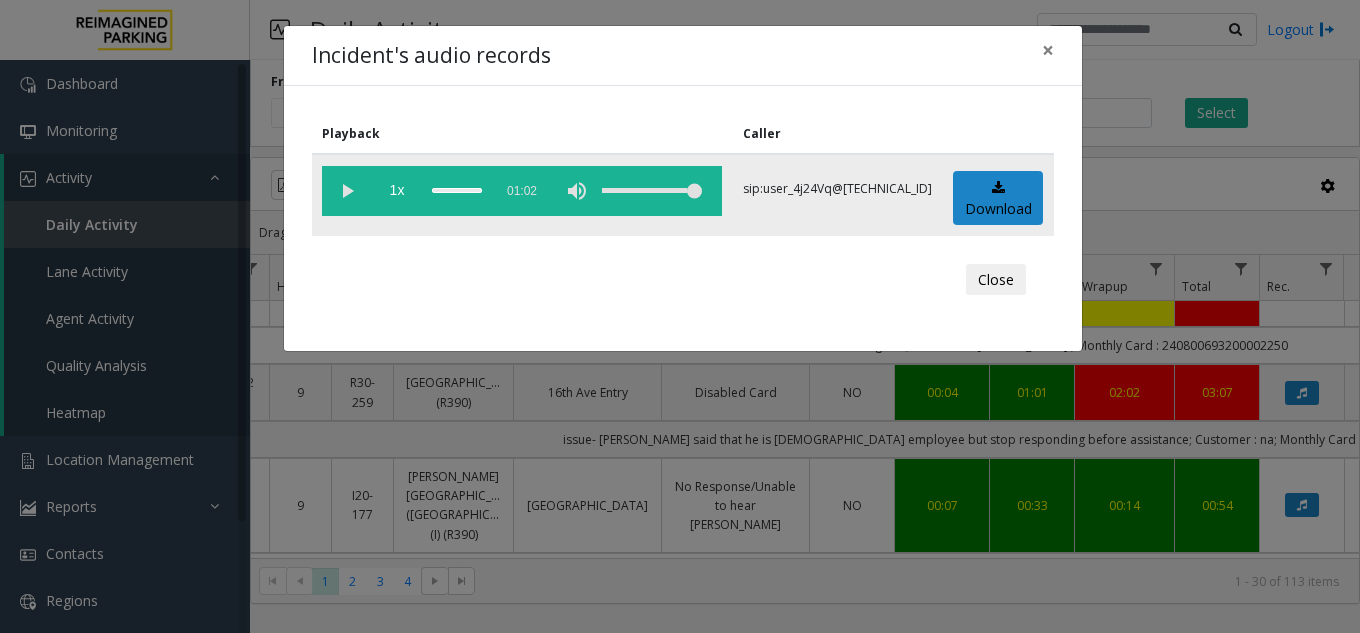click 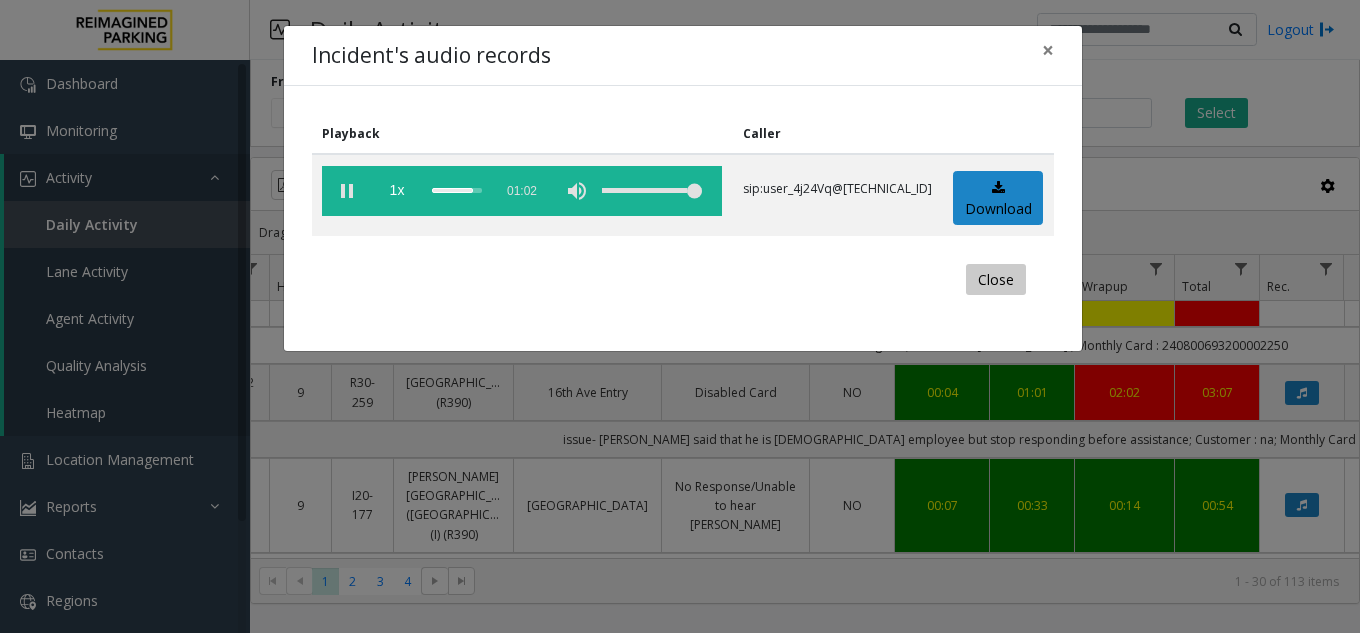 click on "Close" 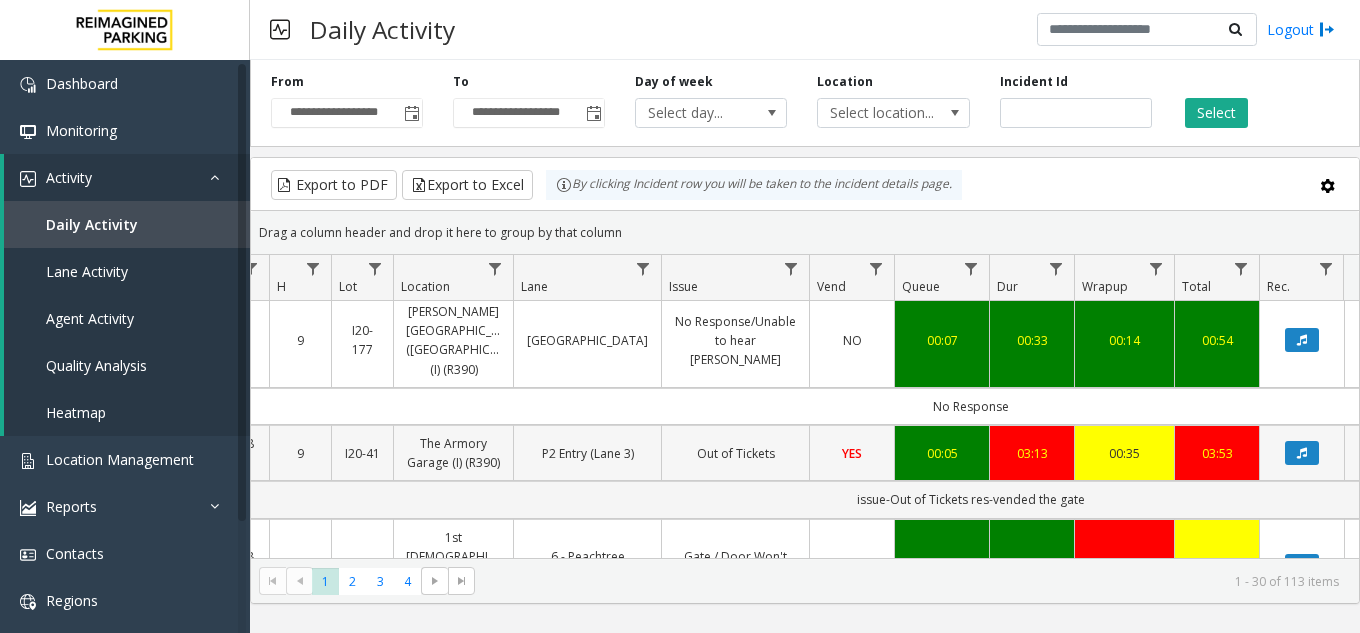 scroll, scrollTop: 1300, scrollLeft: 214, axis: both 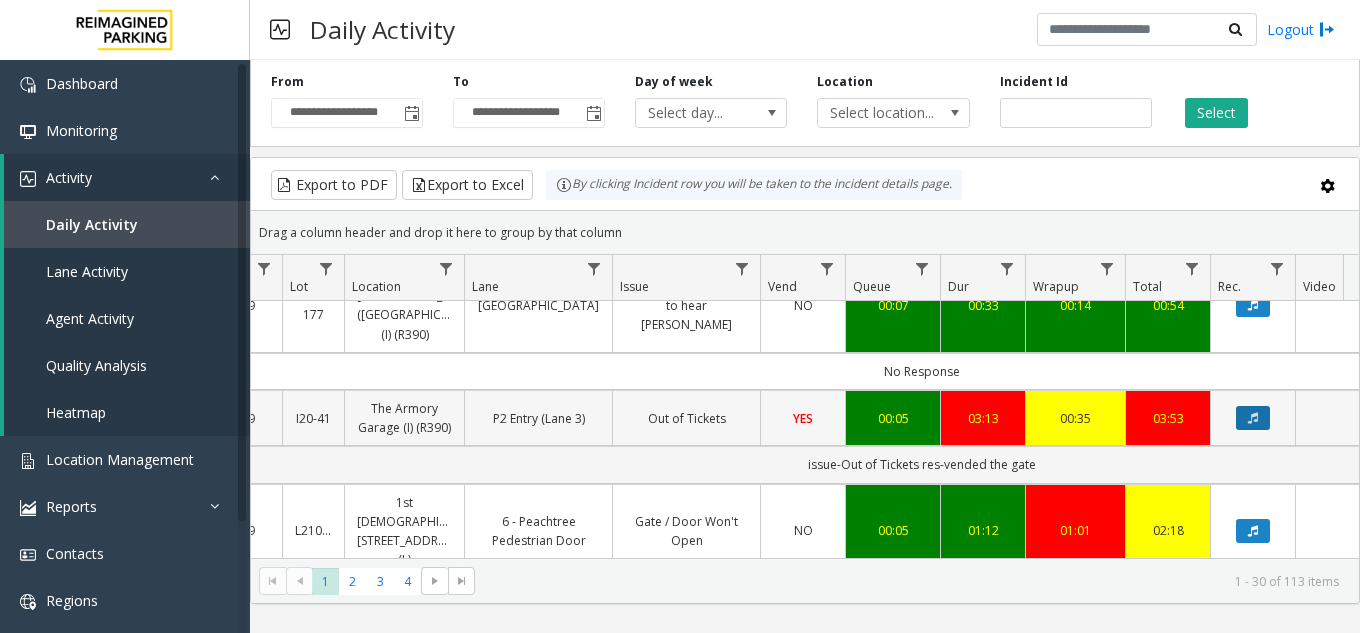 click 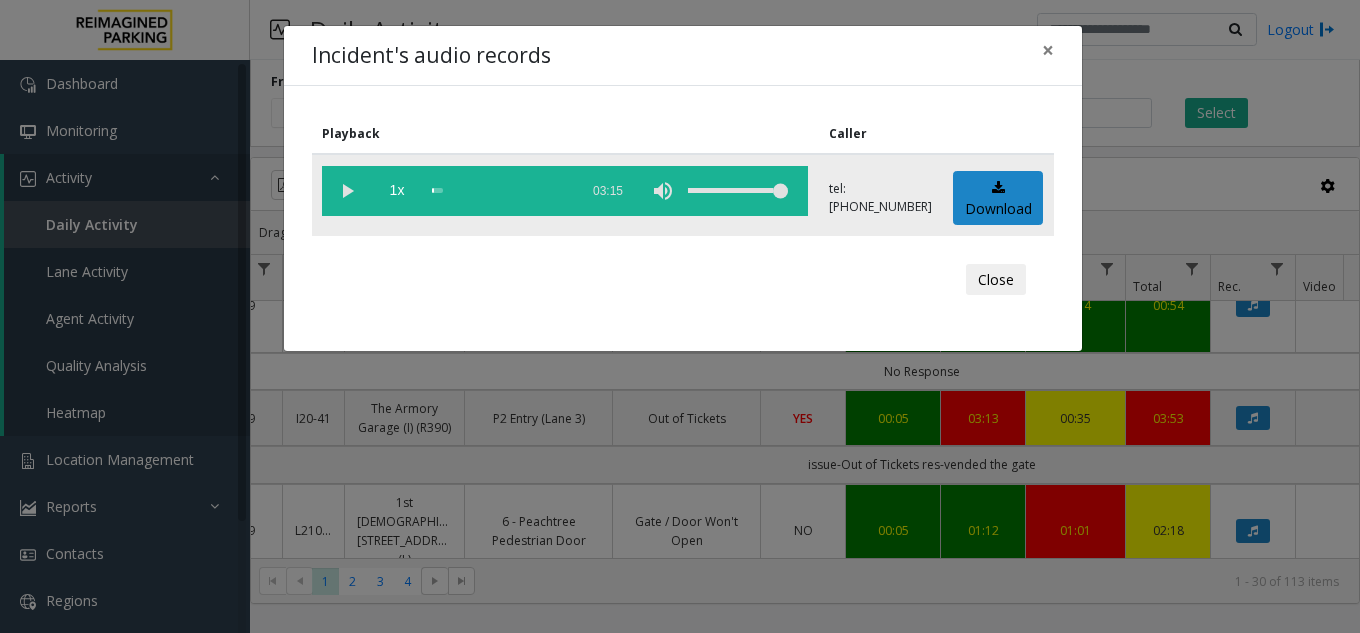 click 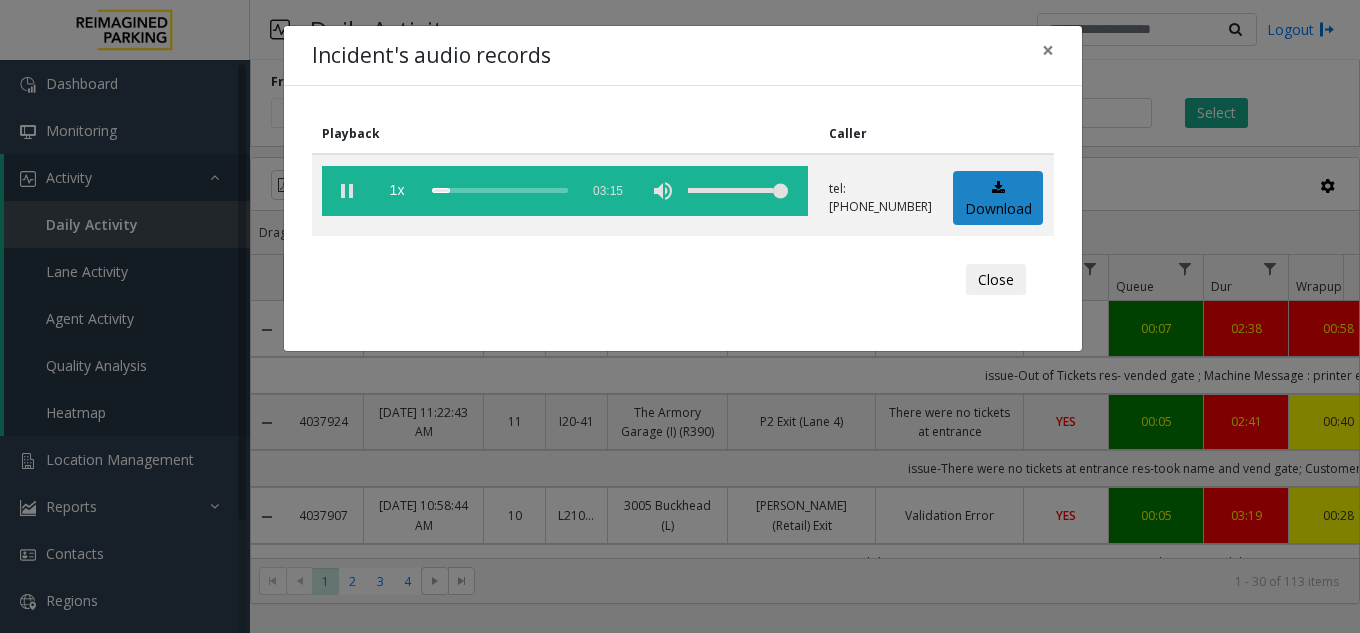 scroll, scrollTop: 0, scrollLeft: 0, axis: both 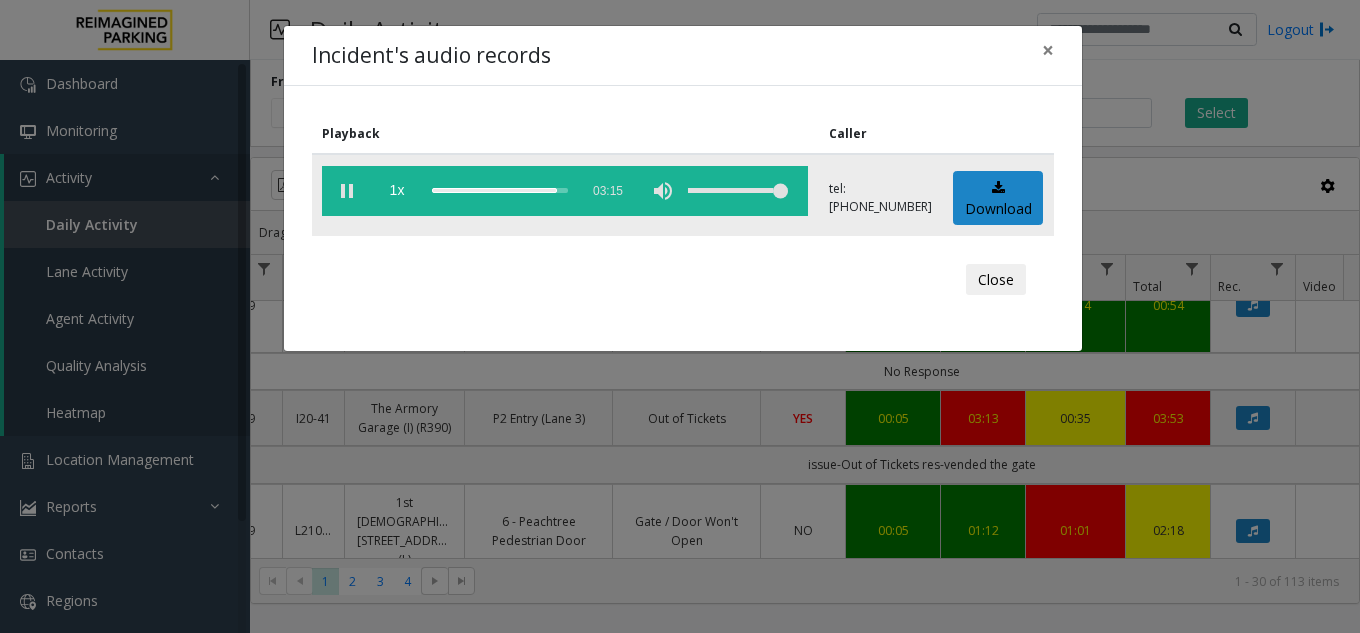 click 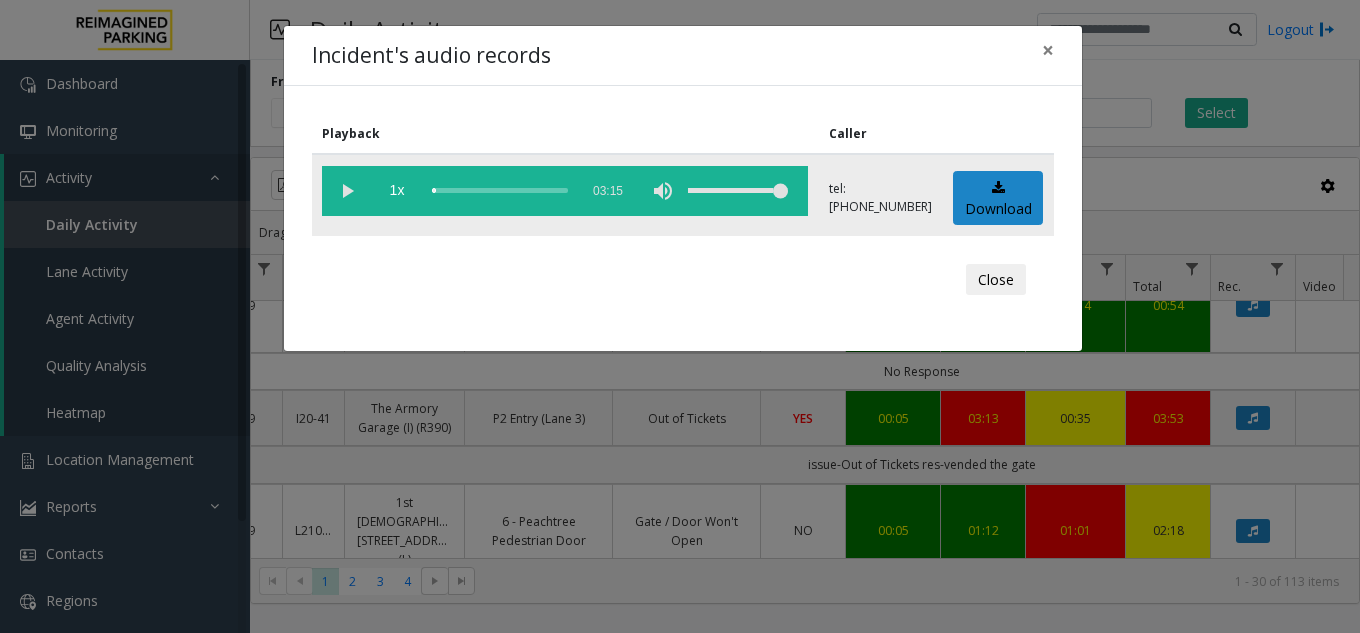 drag, startPoint x: 562, startPoint y: 186, endPoint x: 437, endPoint y: 188, distance: 125.016 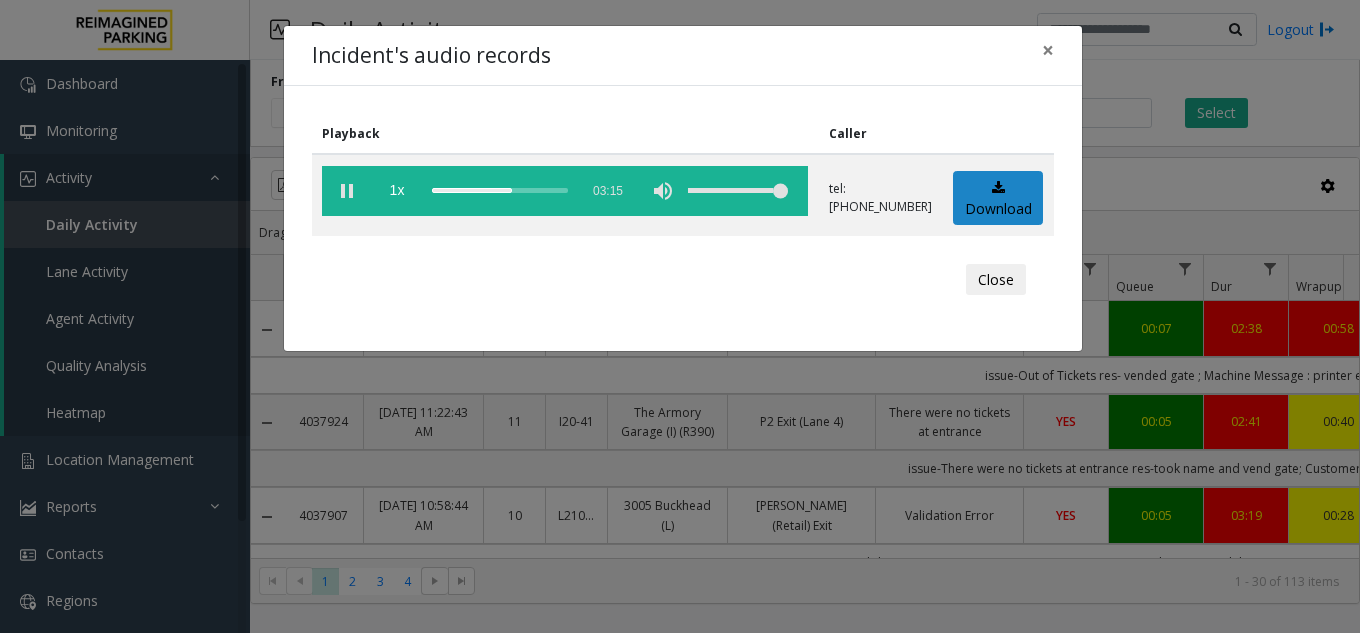 scroll, scrollTop: 0, scrollLeft: 0, axis: both 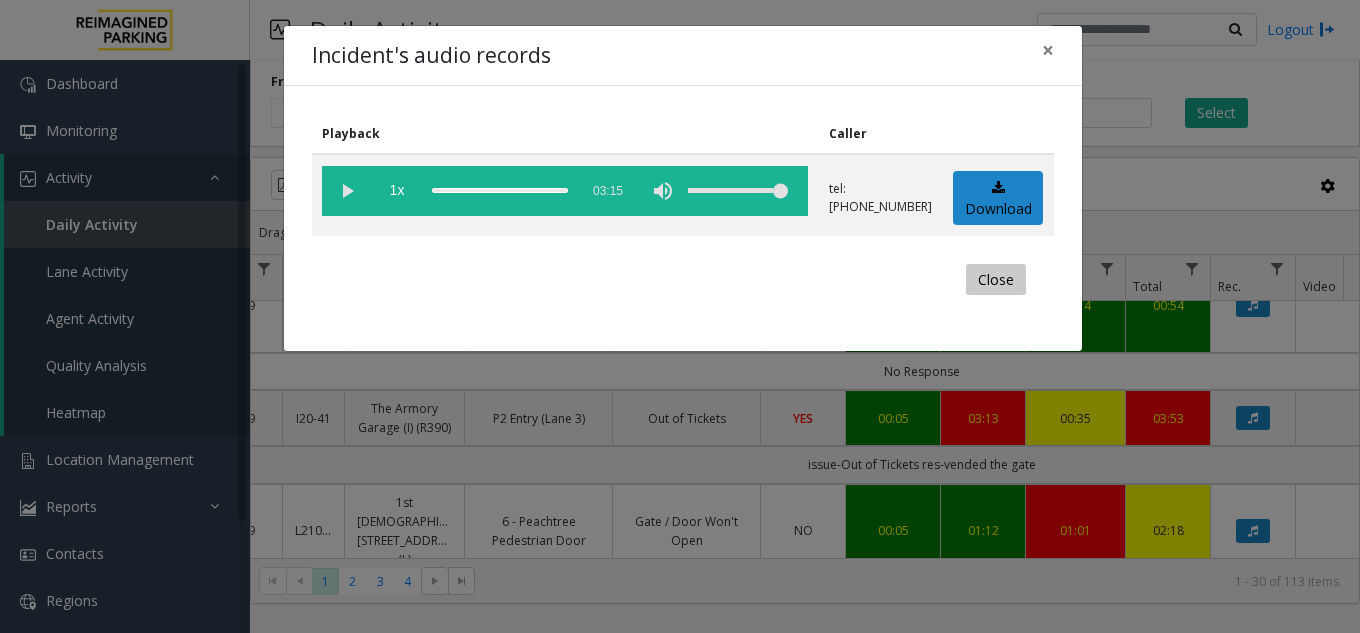 click on "Close" 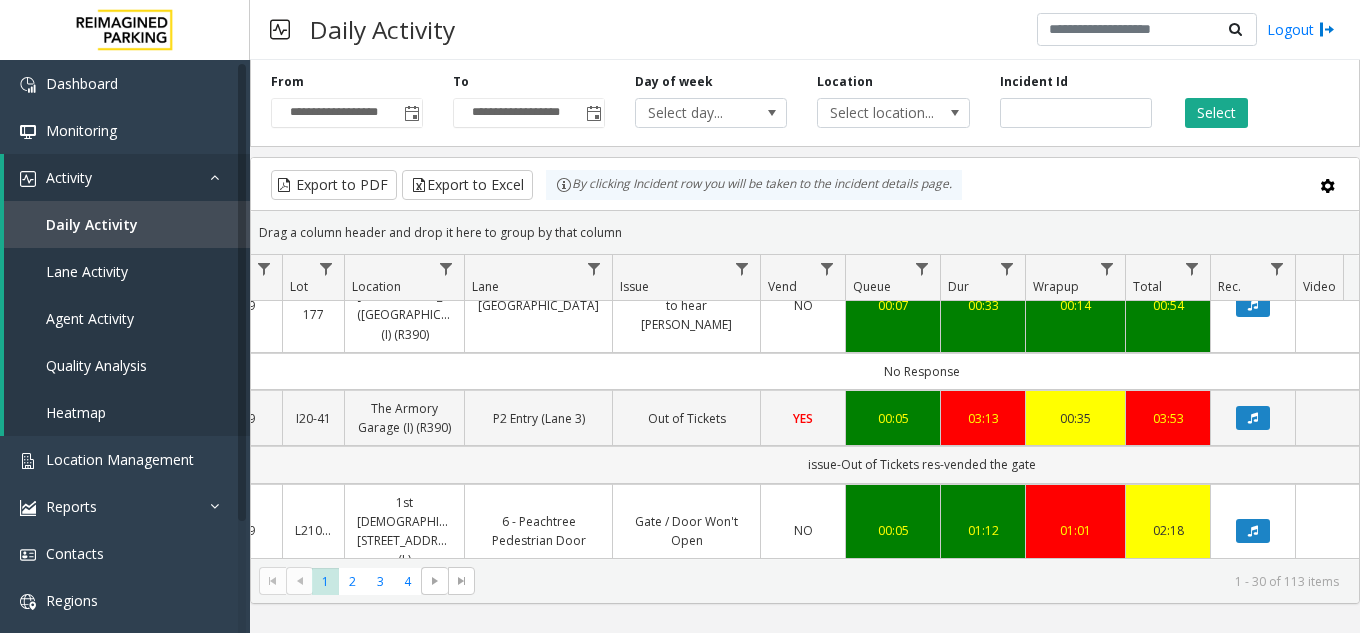 scroll, scrollTop: 1400, scrollLeft: 263, axis: both 